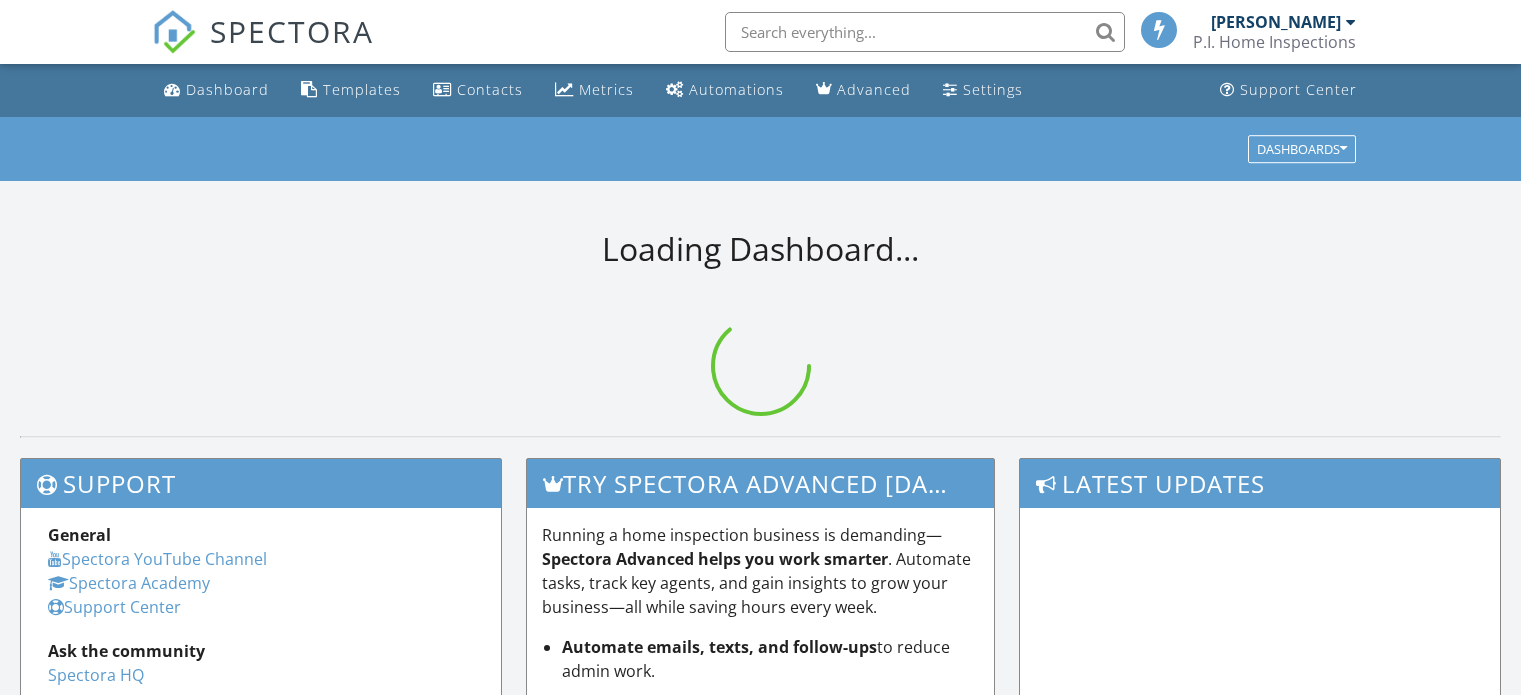 scroll, scrollTop: 0, scrollLeft: 0, axis: both 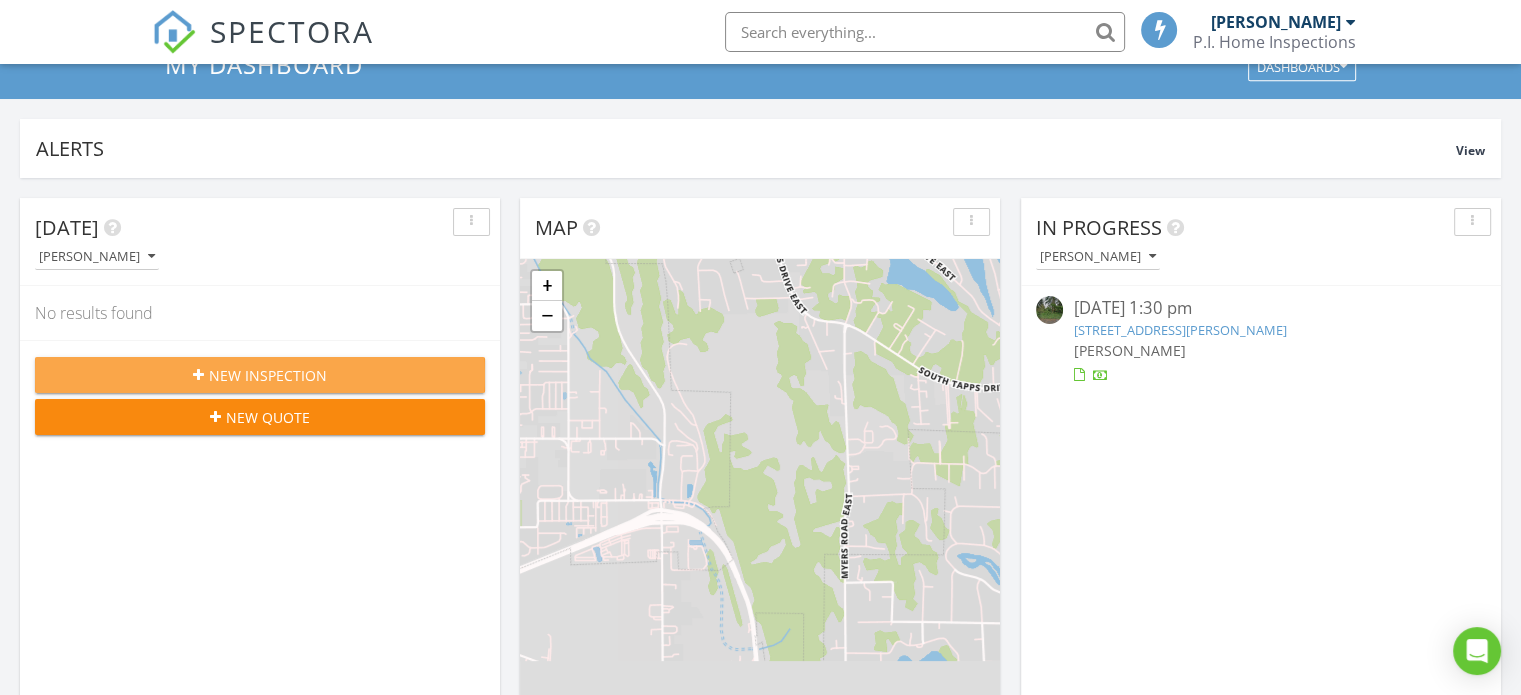 click on "New Inspection" at bounding box center [268, 375] 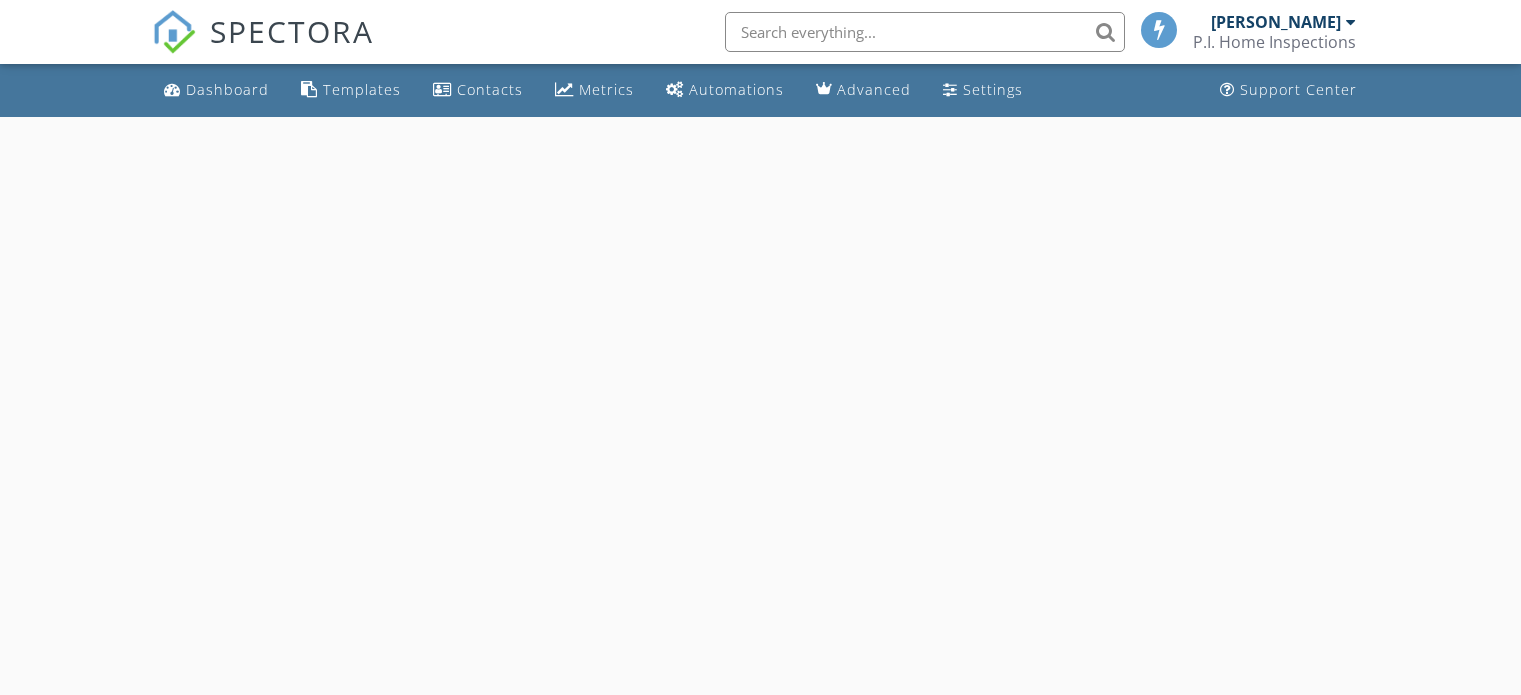 scroll, scrollTop: 0, scrollLeft: 0, axis: both 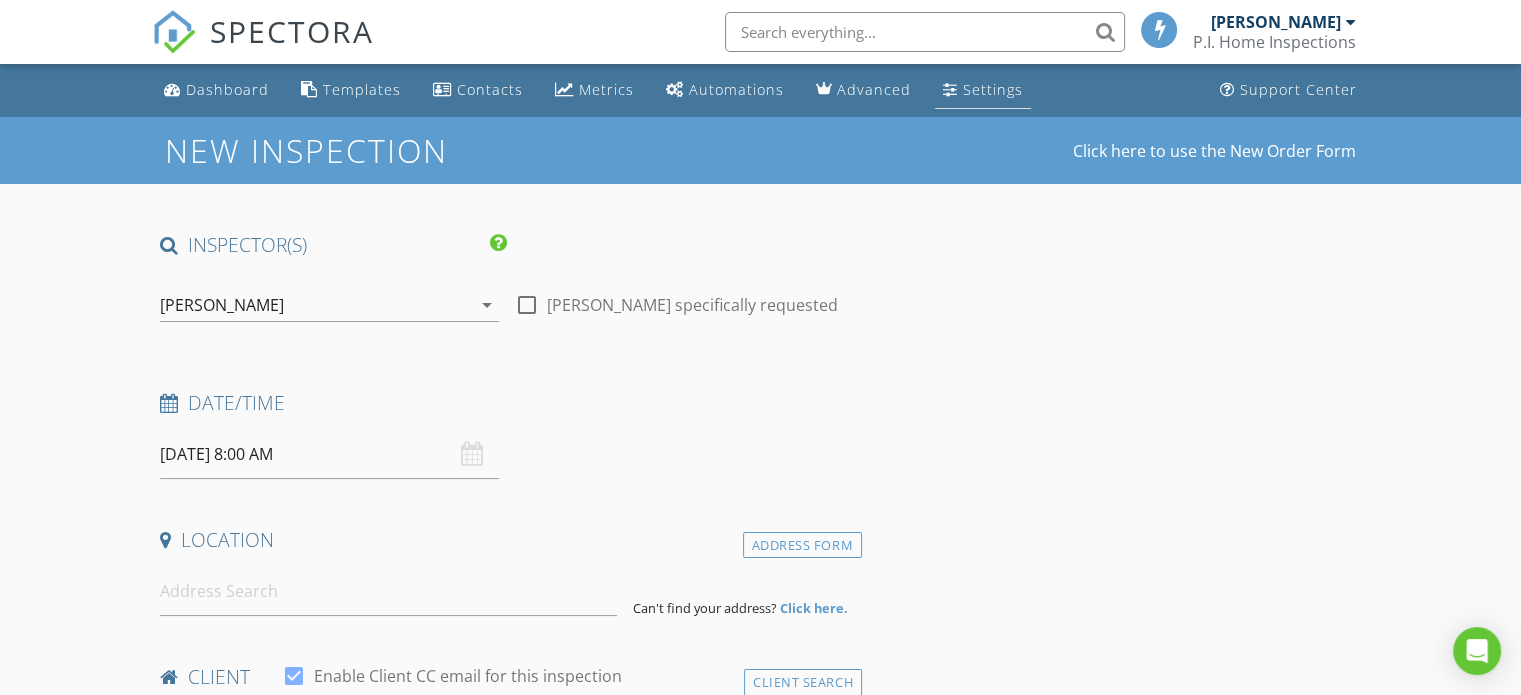 click on "Settings" at bounding box center [993, 89] 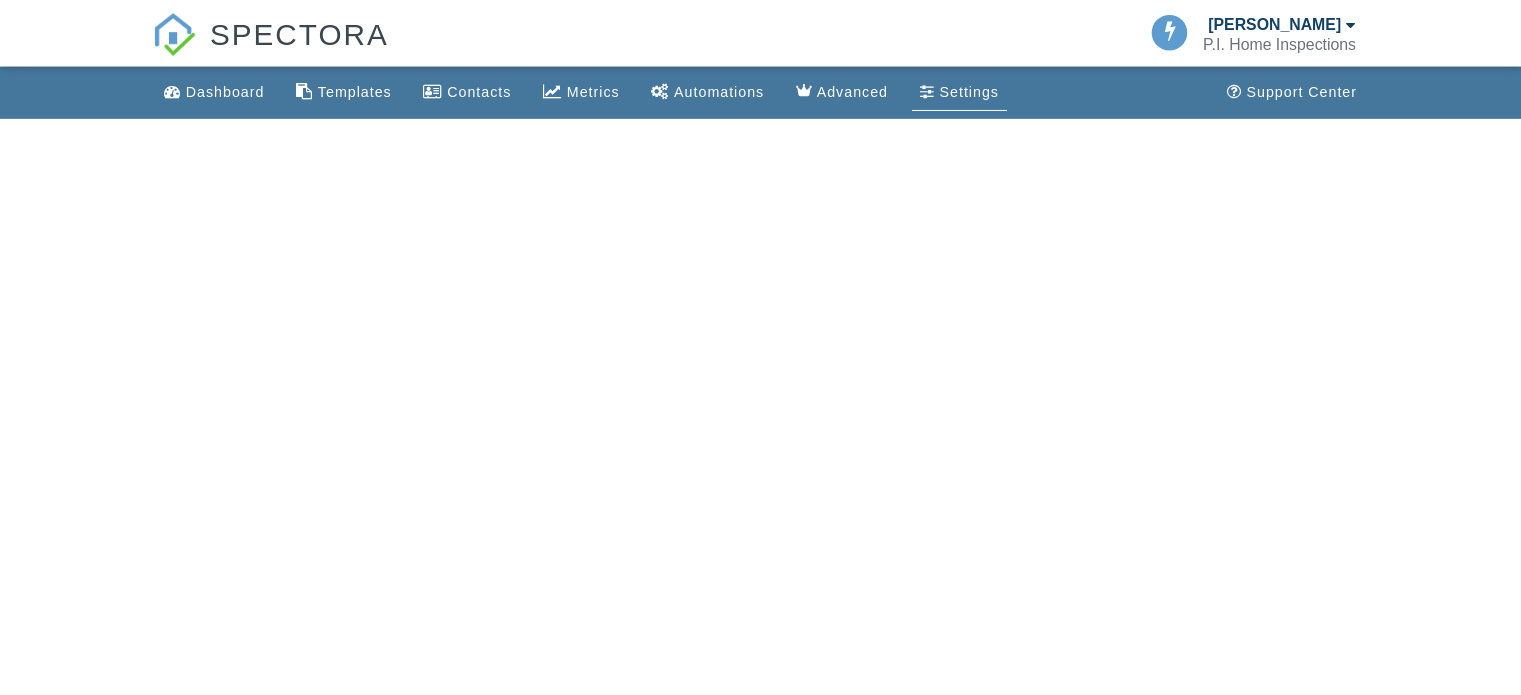 scroll, scrollTop: 0, scrollLeft: 0, axis: both 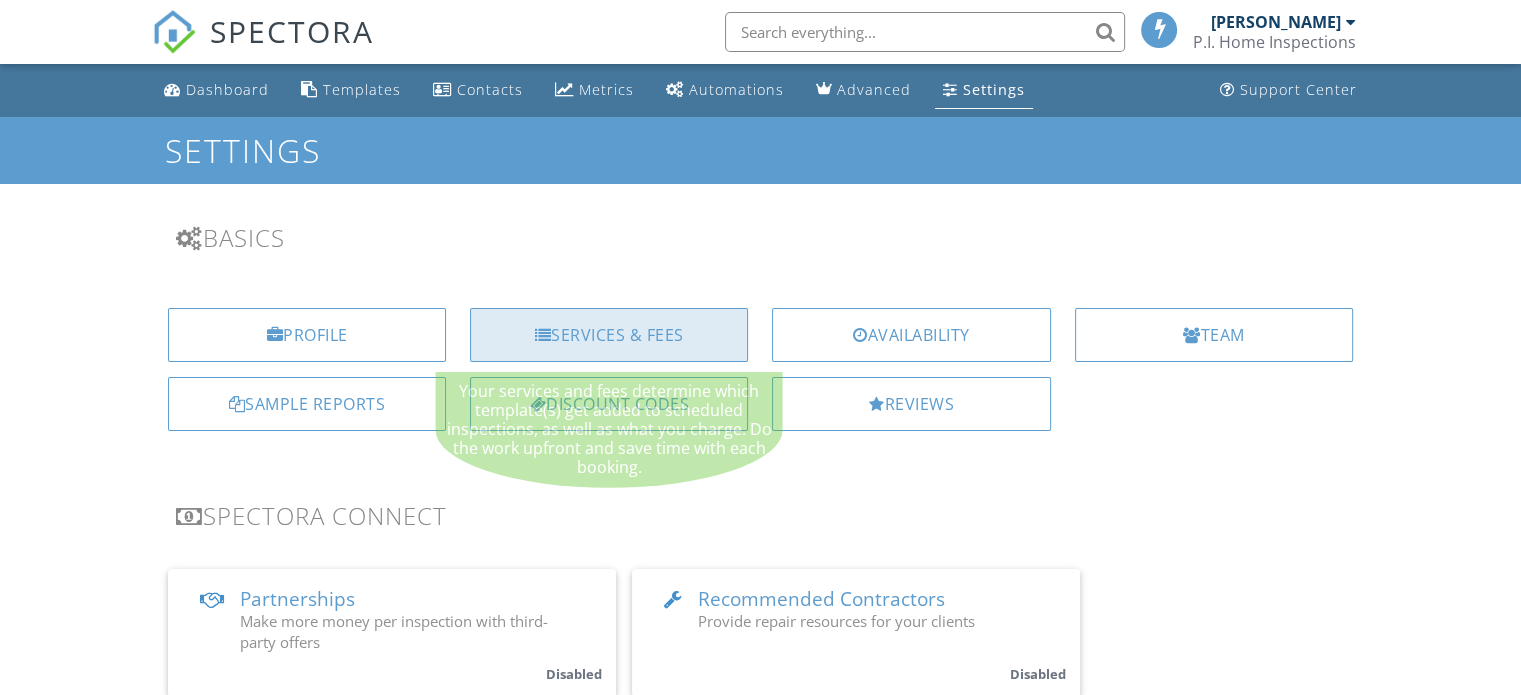 click on "Services & Fees" at bounding box center [609, 335] 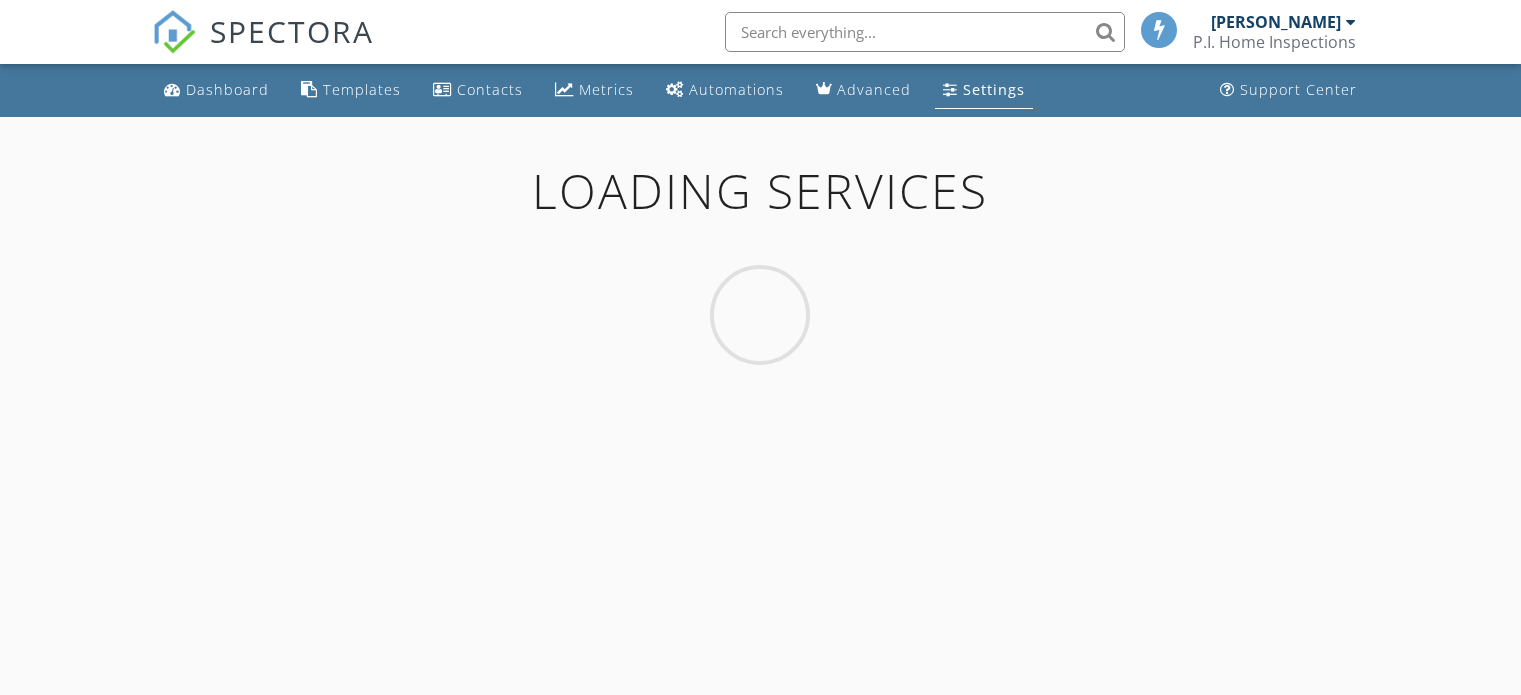 scroll, scrollTop: 0, scrollLeft: 0, axis: both 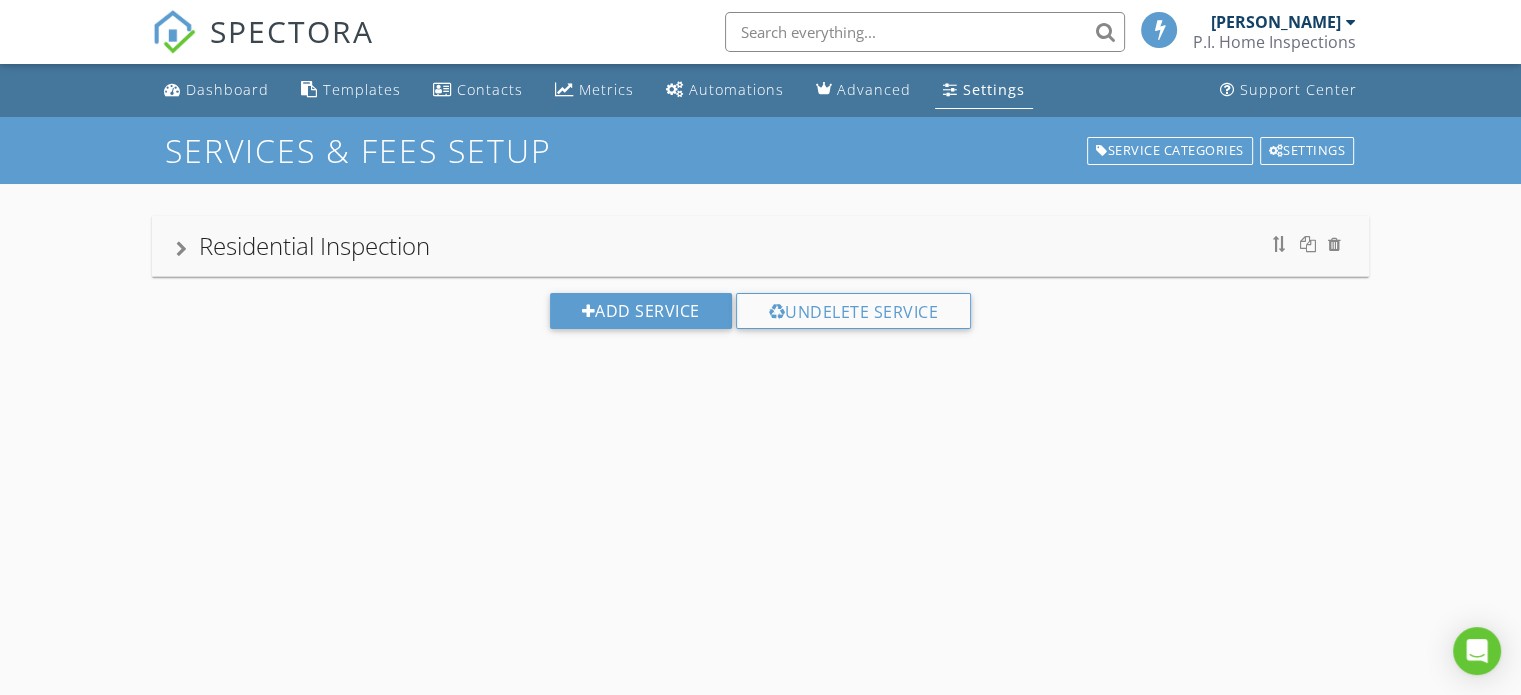 click on "Residential Inspection" at bounding box center [760, 246] 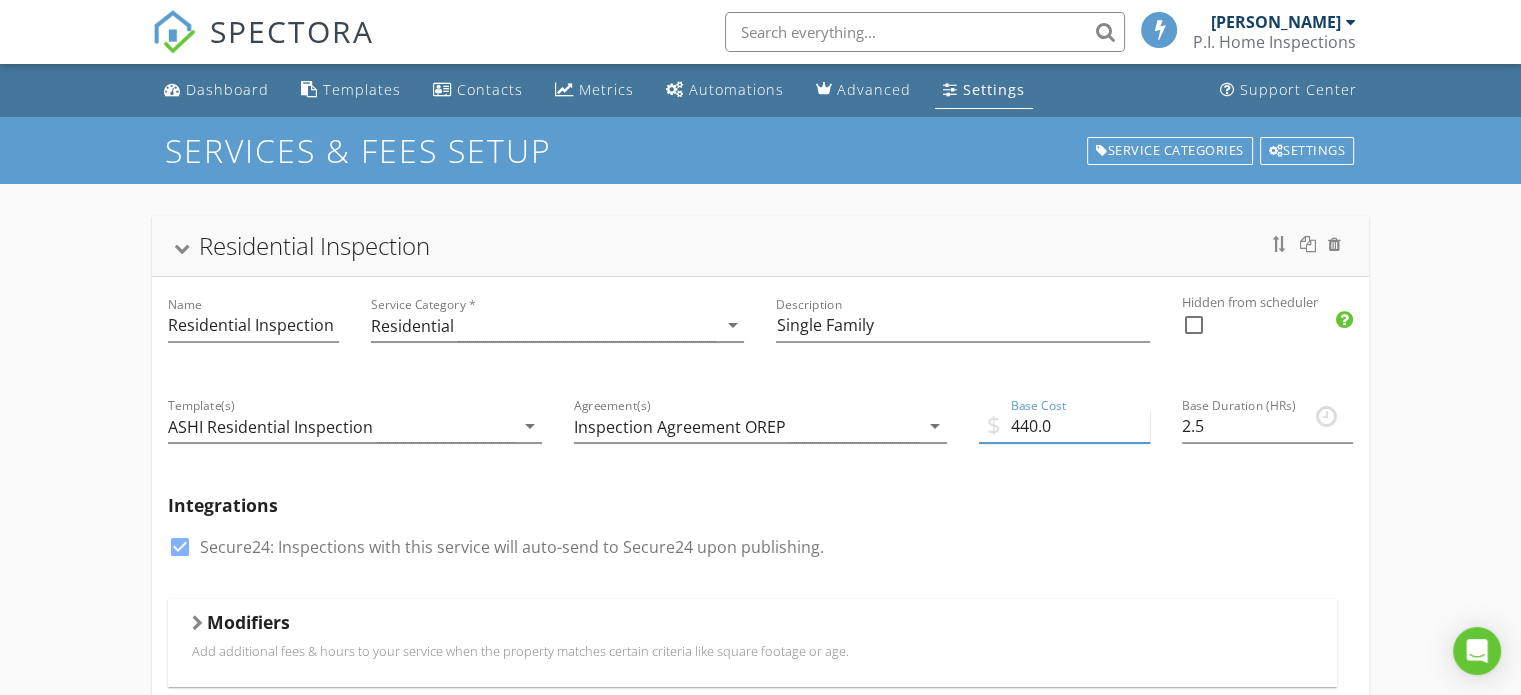 drag, startPoint x: 1064, startPoint y: 427, endPoint x: 1012, endPoint y: 425, distance: 52.03845 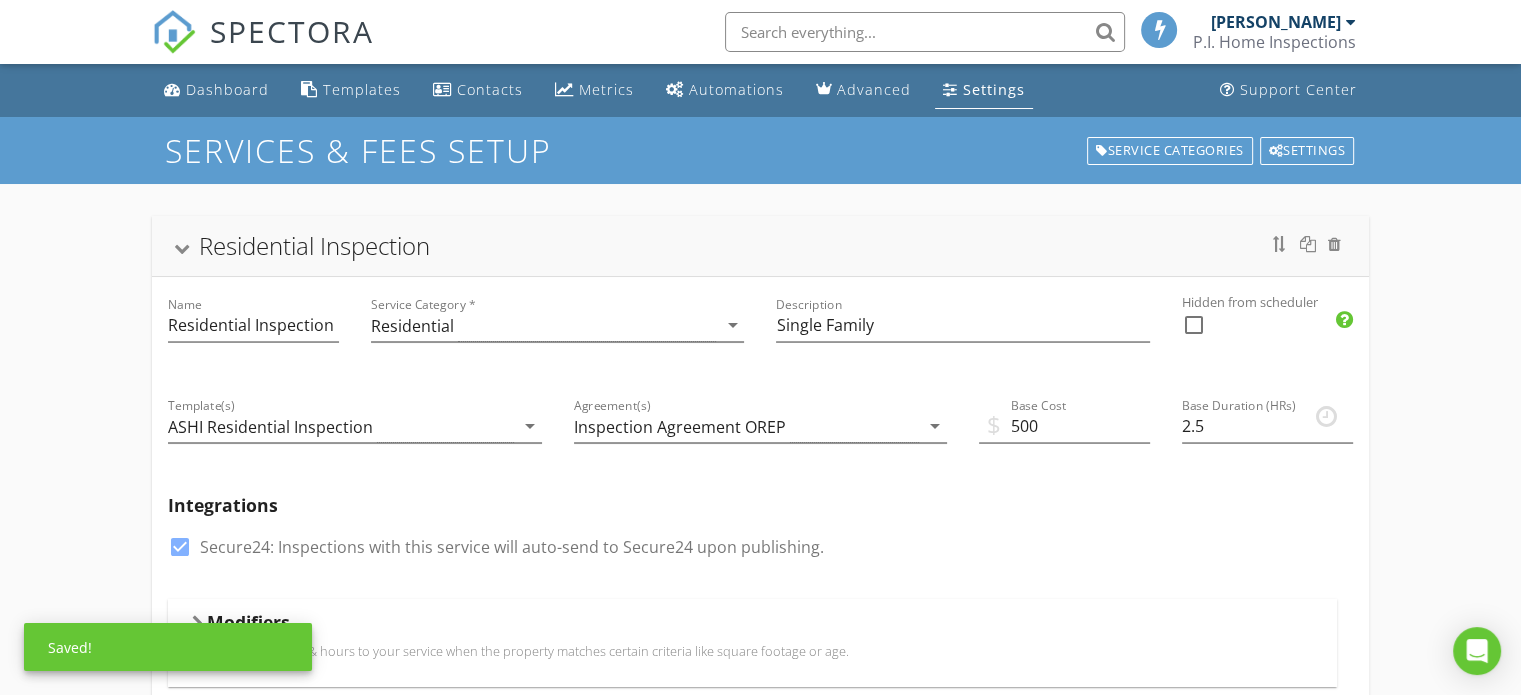 click on "check_box Secure24: Inspections with this service will auto-send to Secure24 upon publishing." at bounding box center (760, 557) 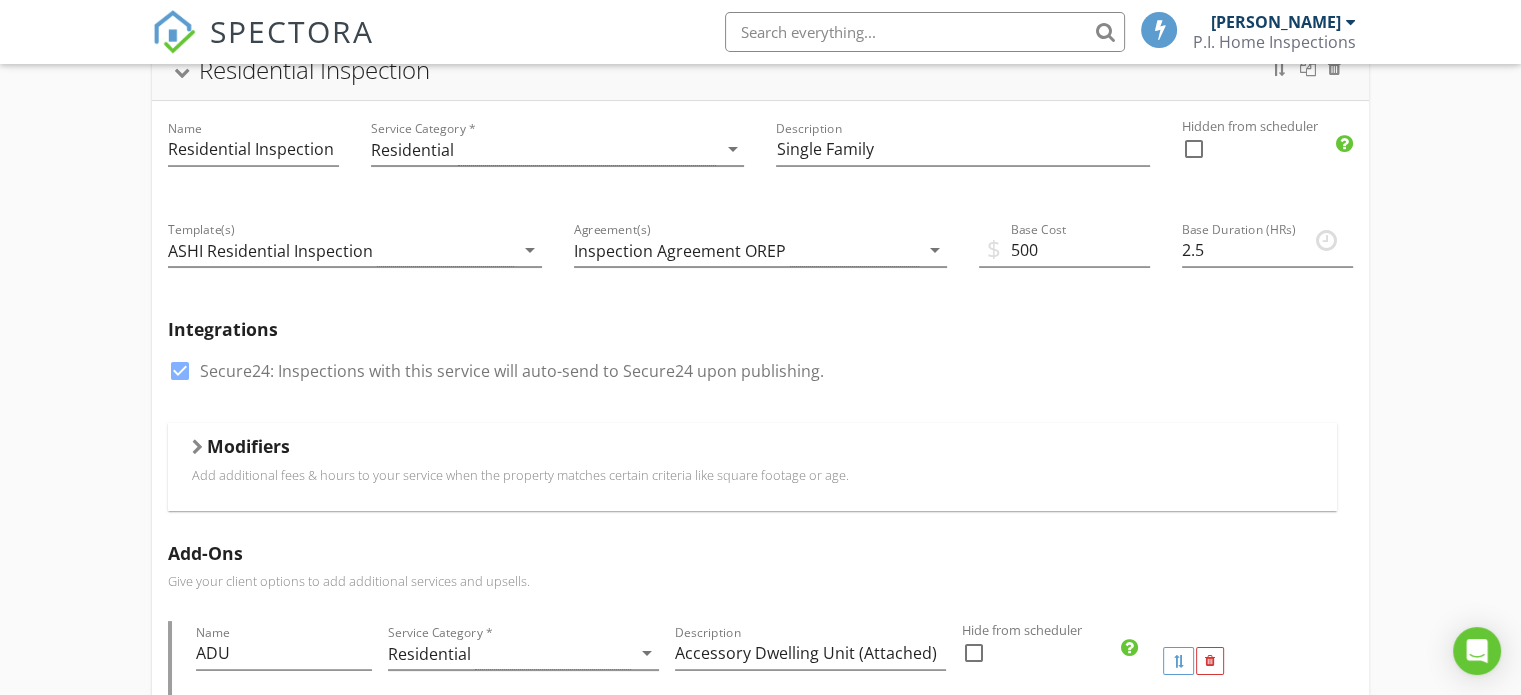 scroll, scrollTop: 188, scrollLeft: 0, axis: vertical 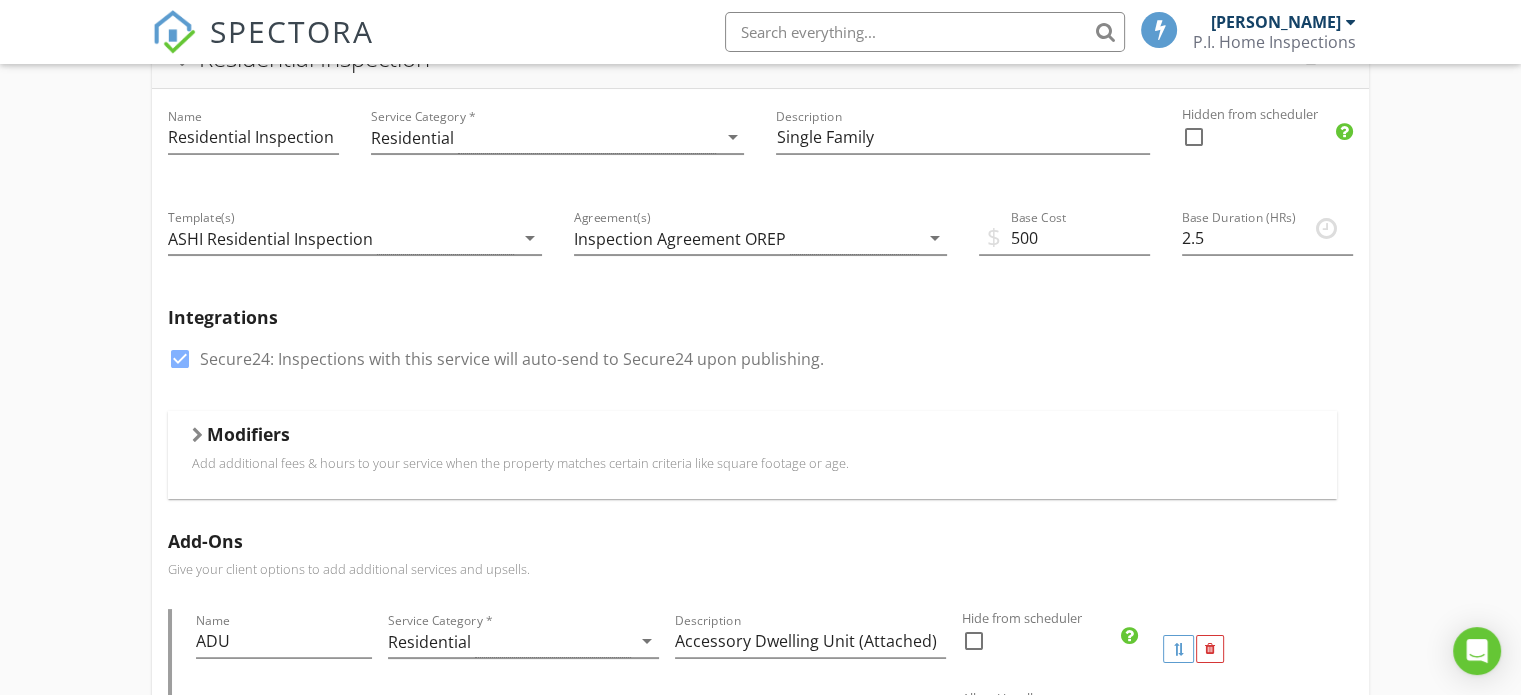 click on "Modifiers" at bounding box center (248, 434) 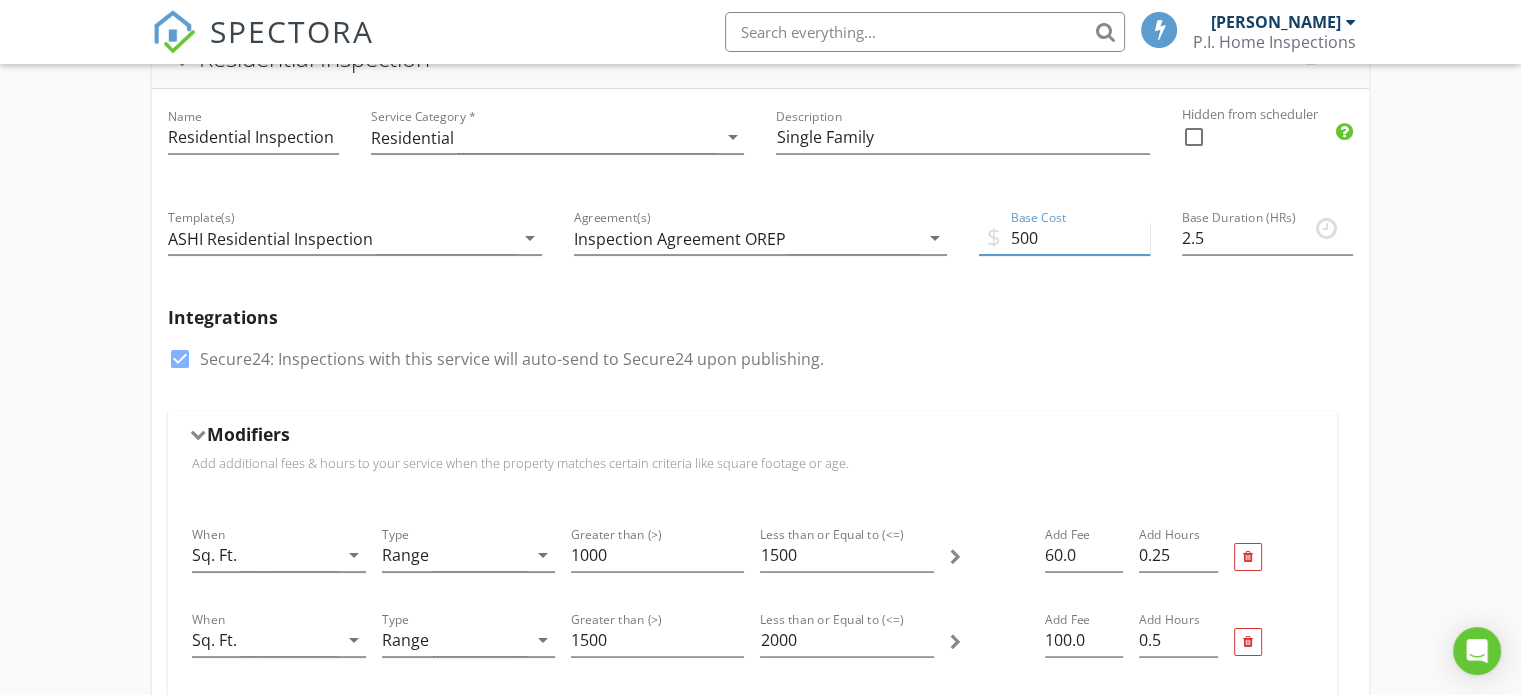 click on "500" at bounding box center [1064, 238] 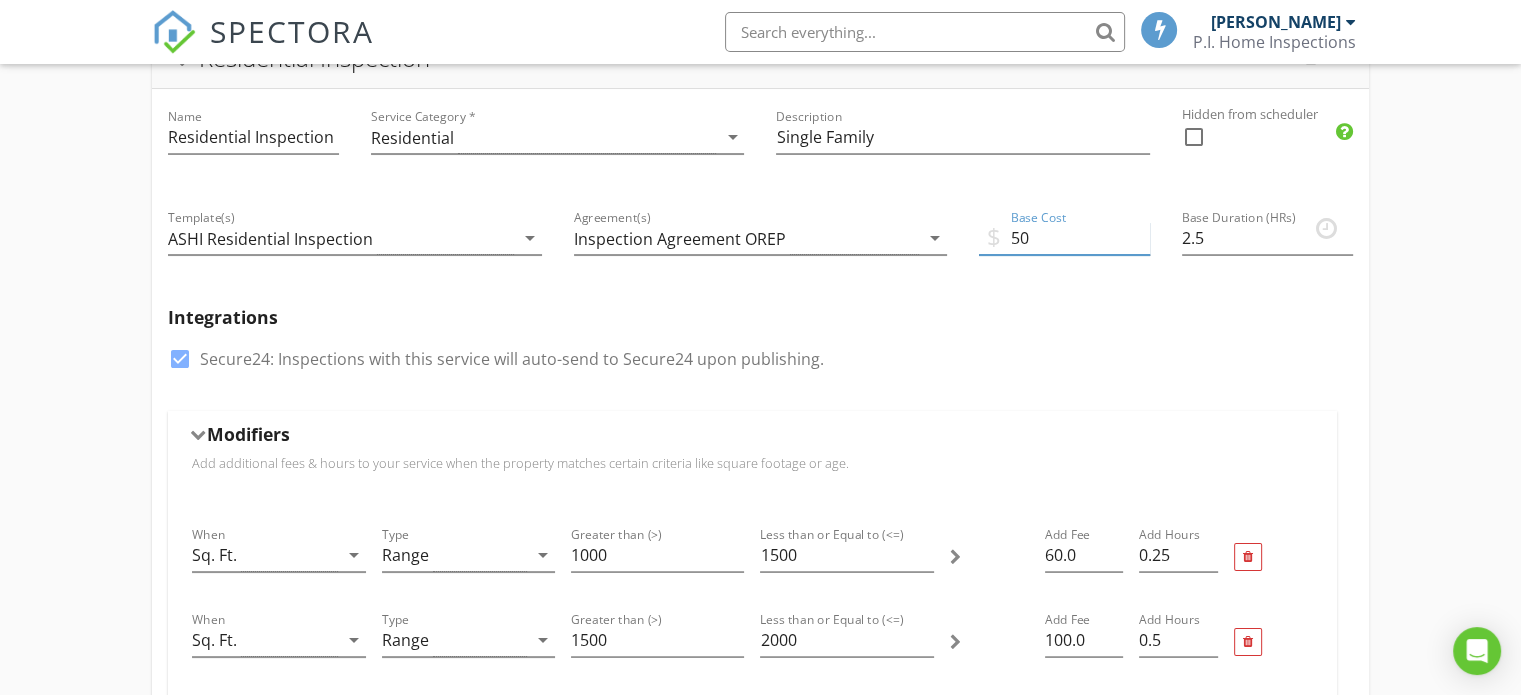type on "5" 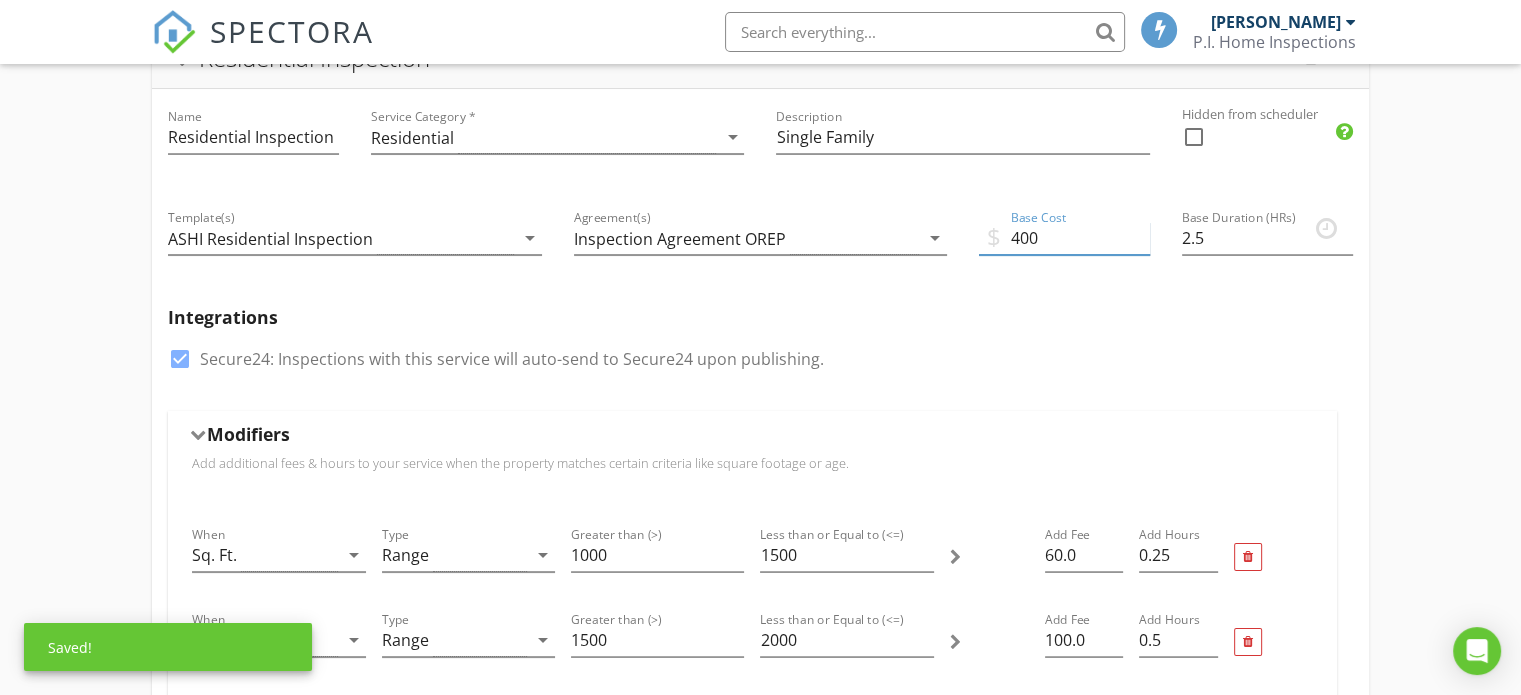 type on "400" 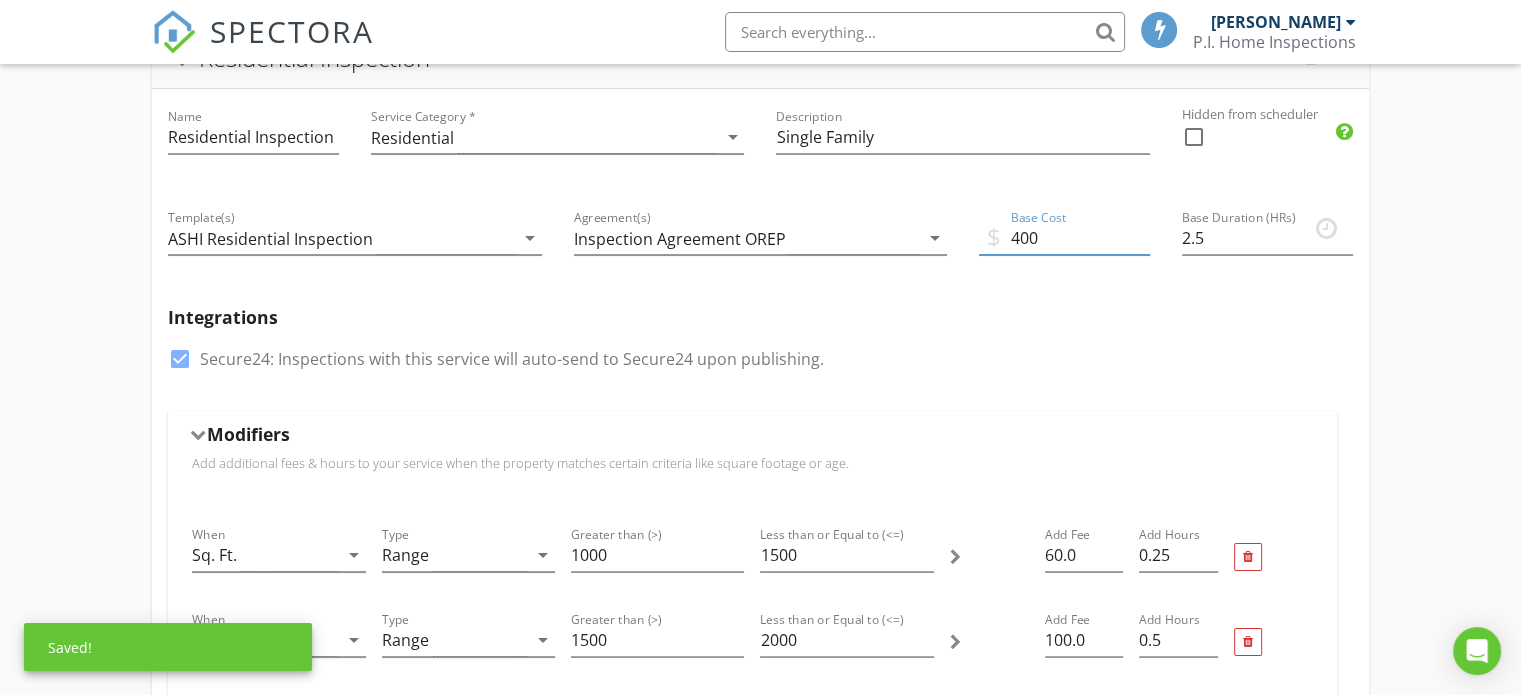 click on "check_box Secure24: Inspections with this service will auto-send to Secure24 upon publishing." at bounding box center (760, 369) 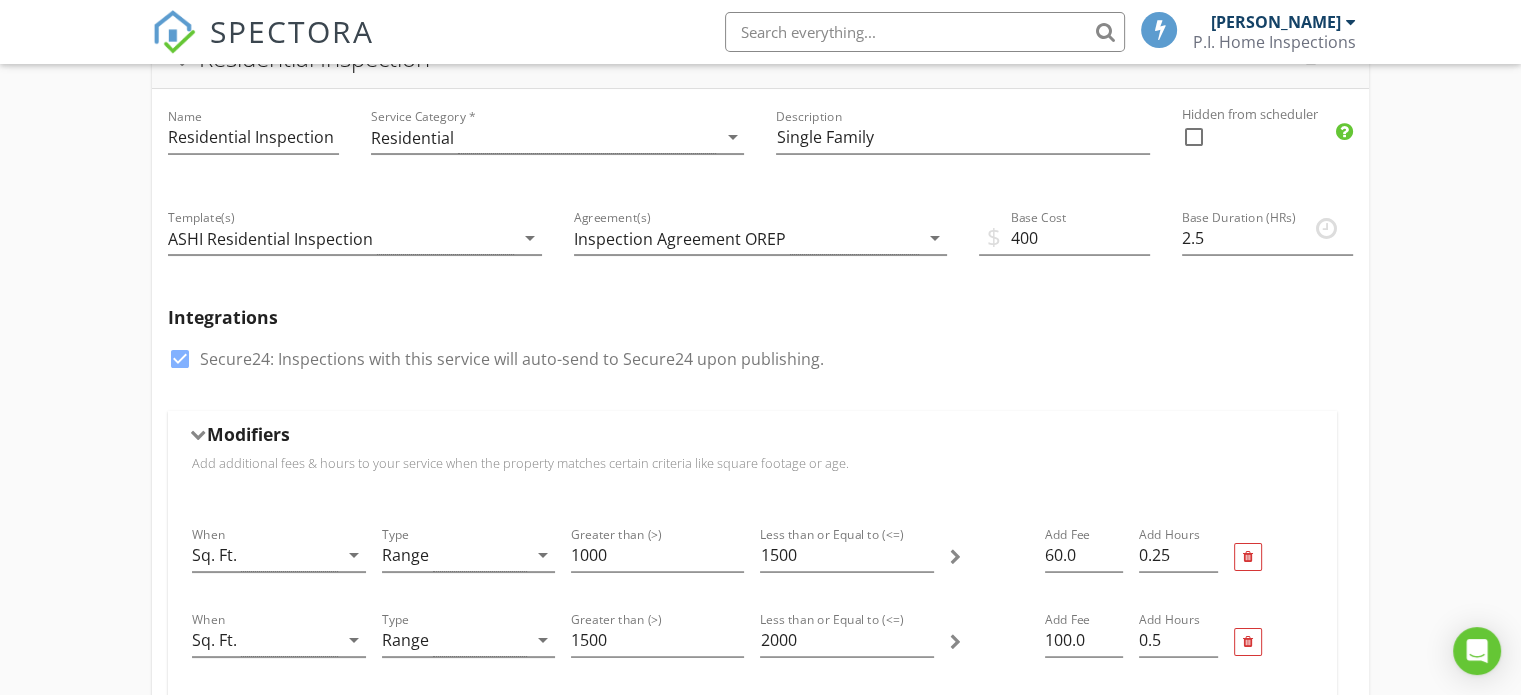 click on "SPECTORA" at bounding box center [292, 31] 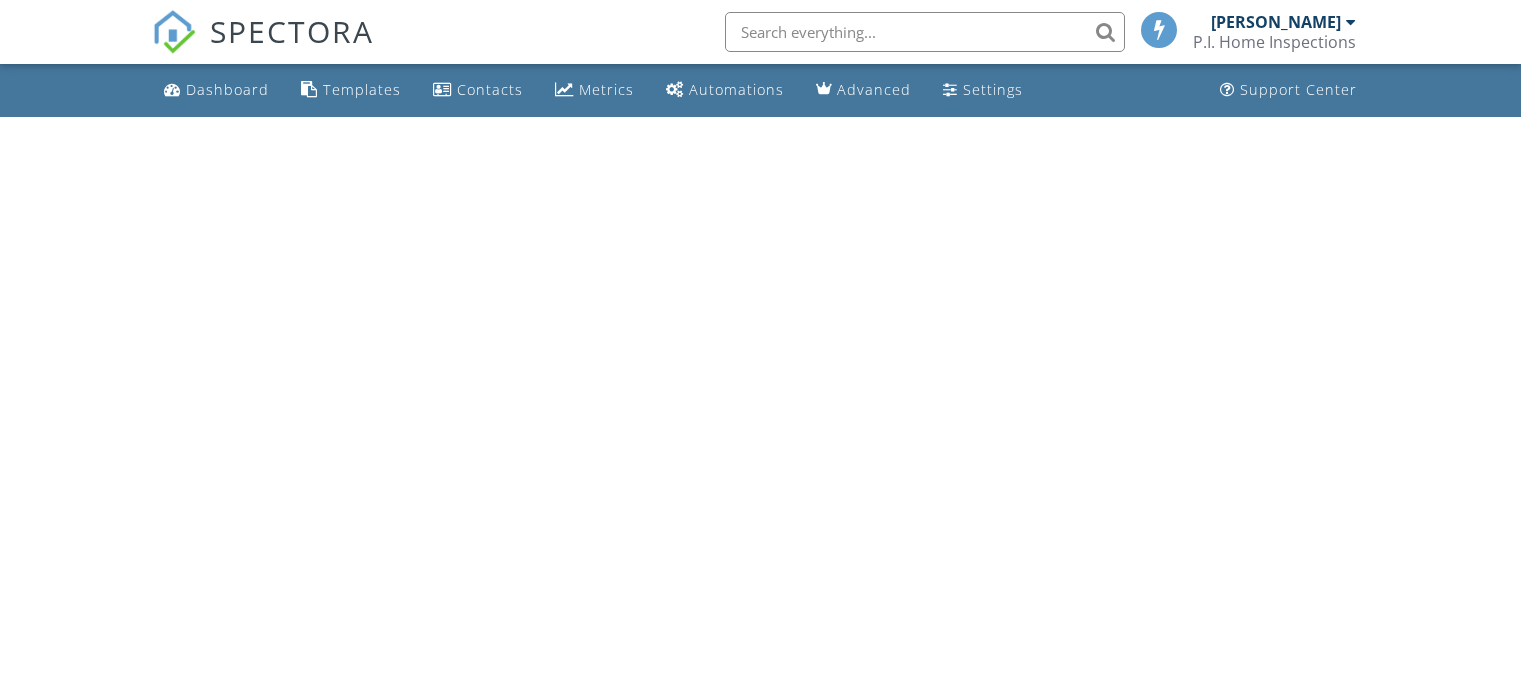 scroll, scrollTop: 0, scrollLeft: 0, axis: both 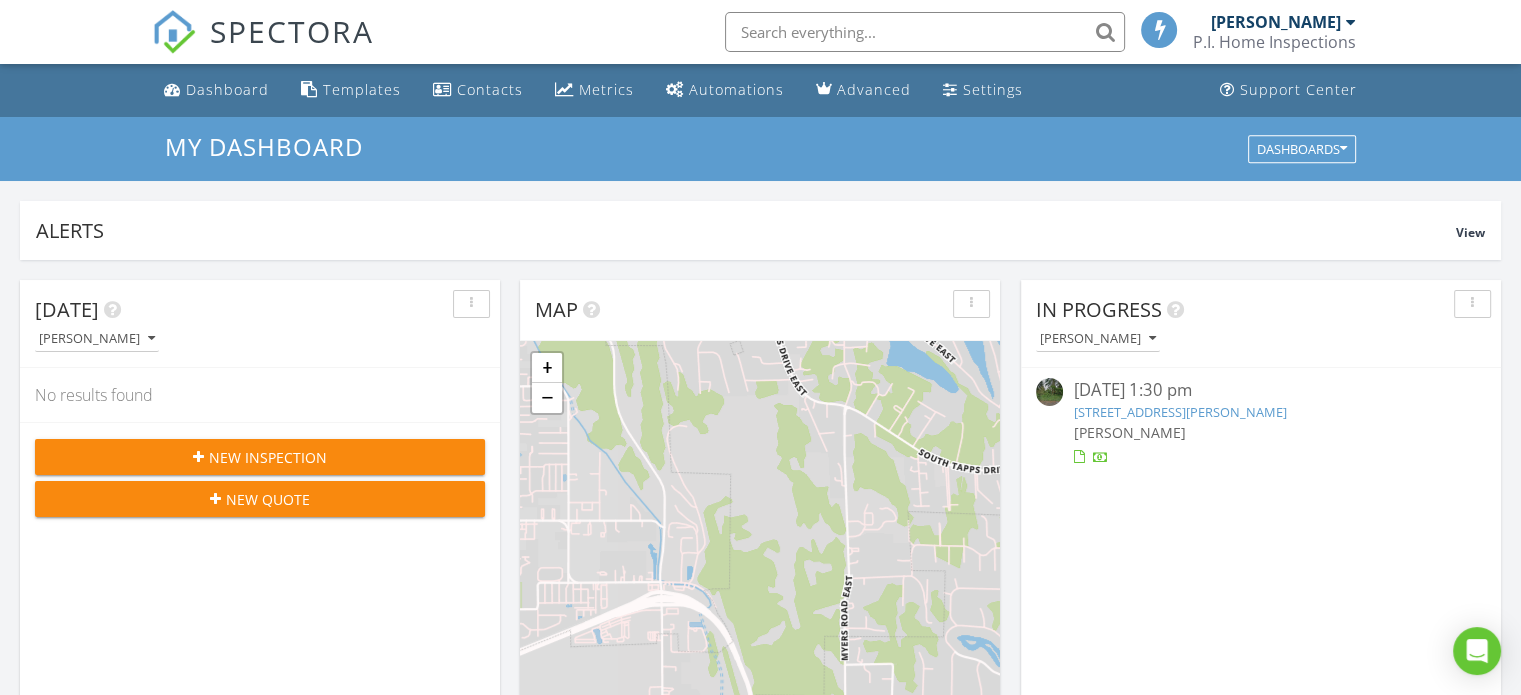 click on "New Inspection" at bounding box center [268, 457] 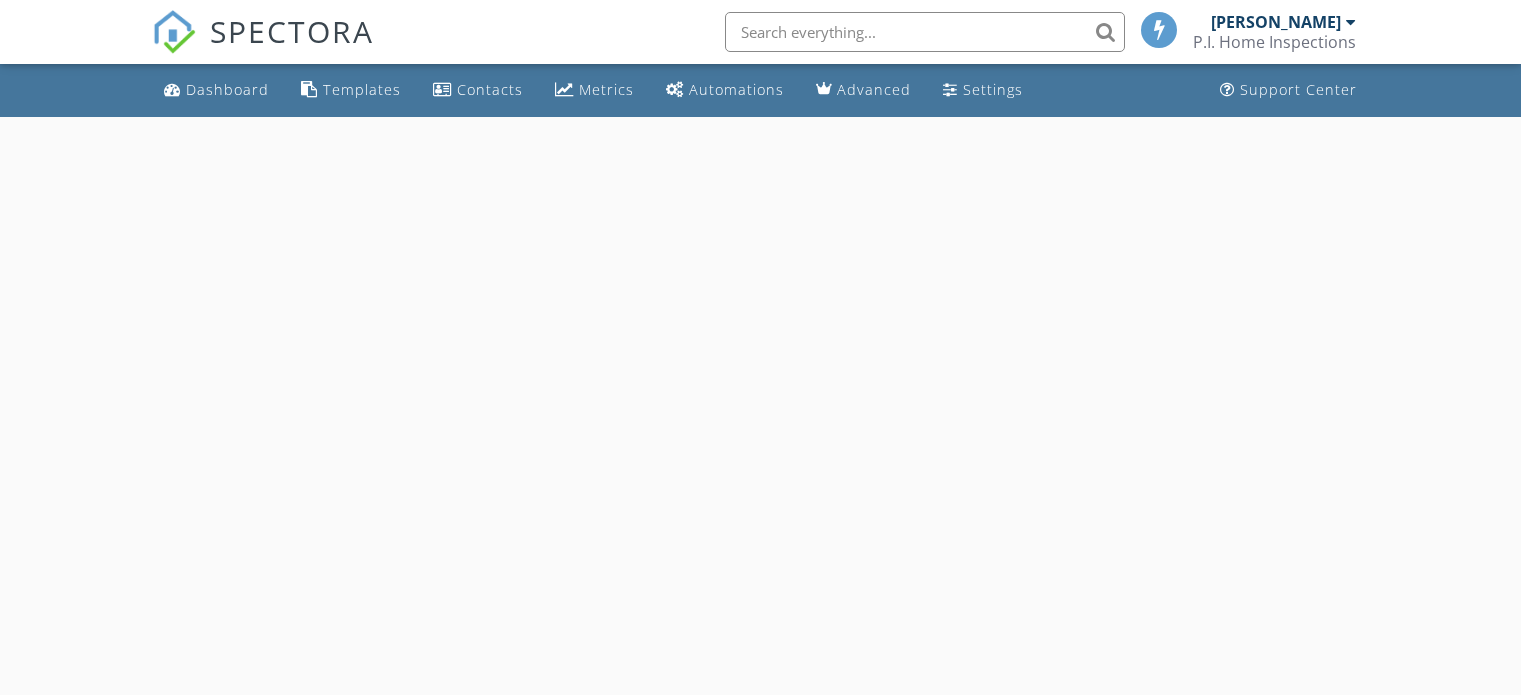 scroll, scrollTop: 0, scrollLeft: 0, axis: both 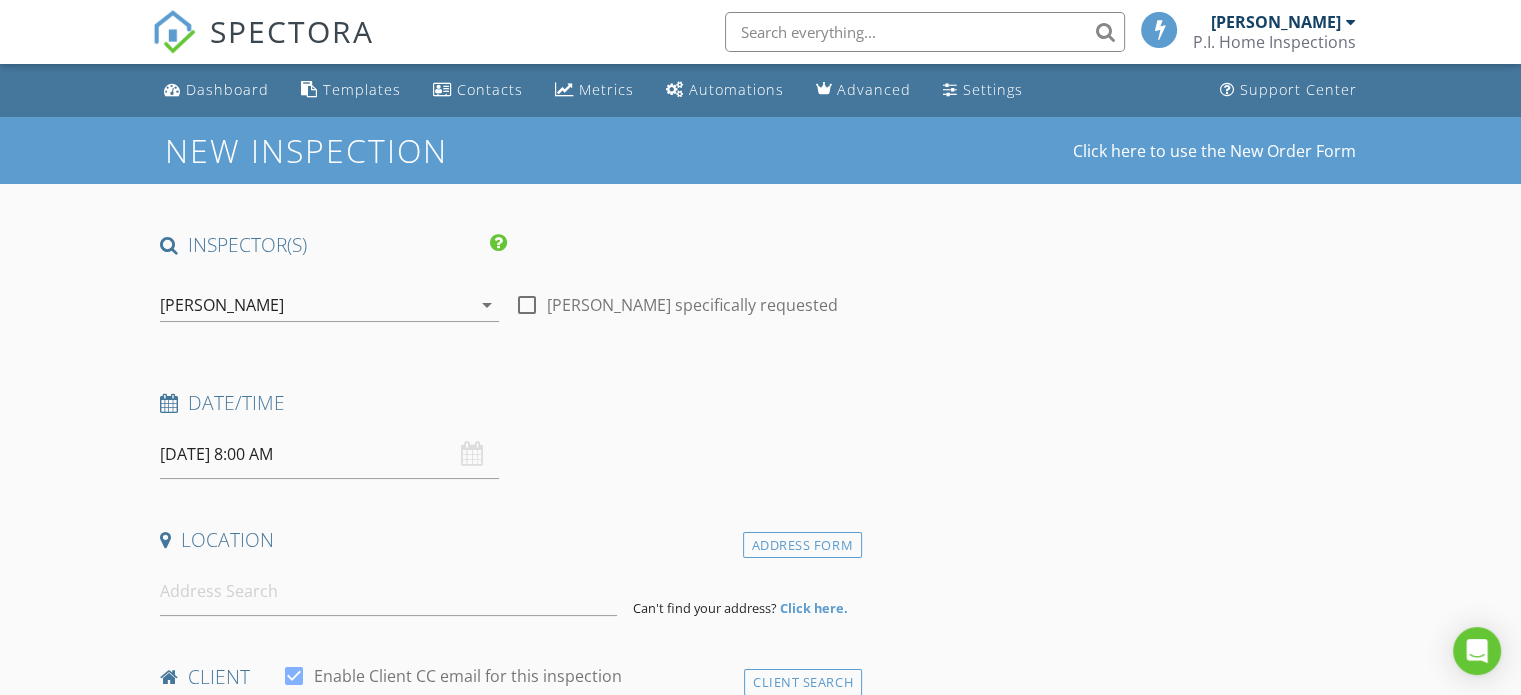 click on "SPECTORA" at bounding box center [292, 31] 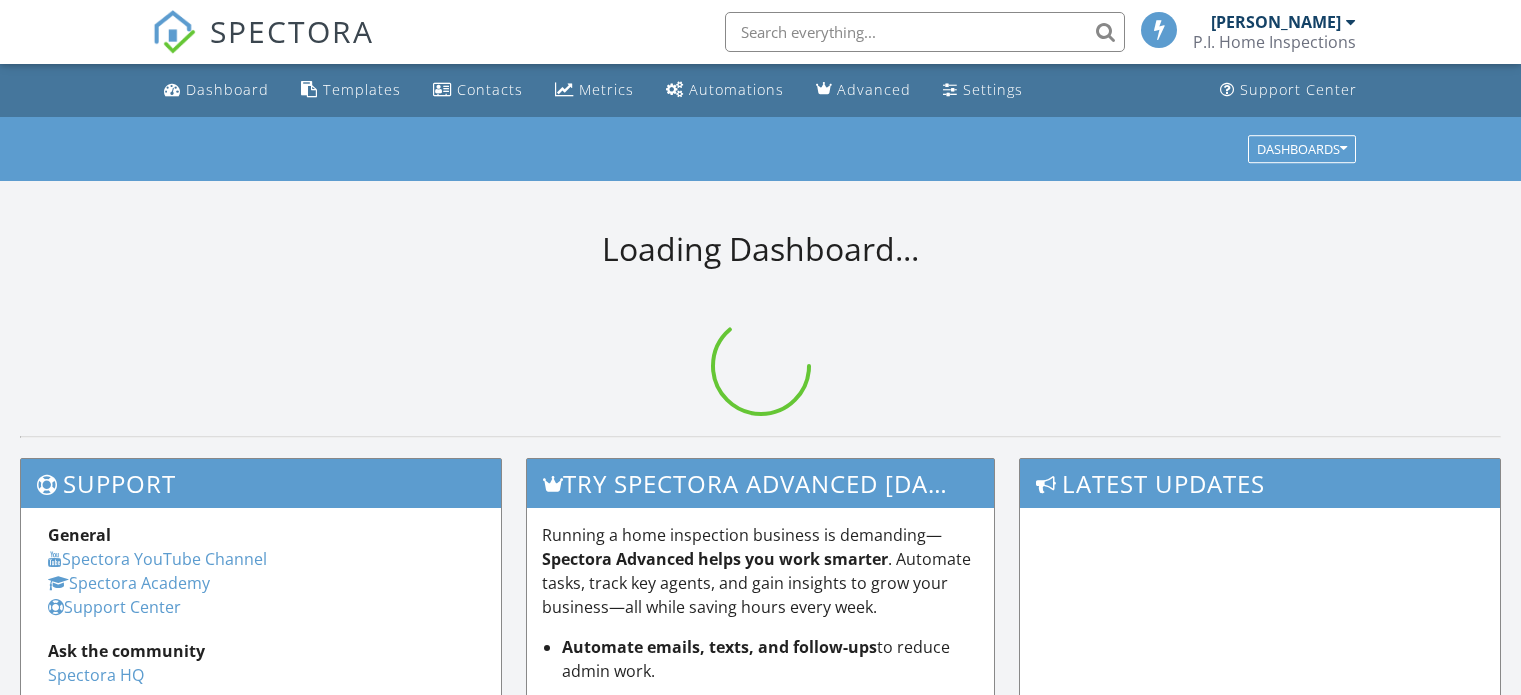 scroll, scrollTop: 0, scrollLeft: 0, axis: both 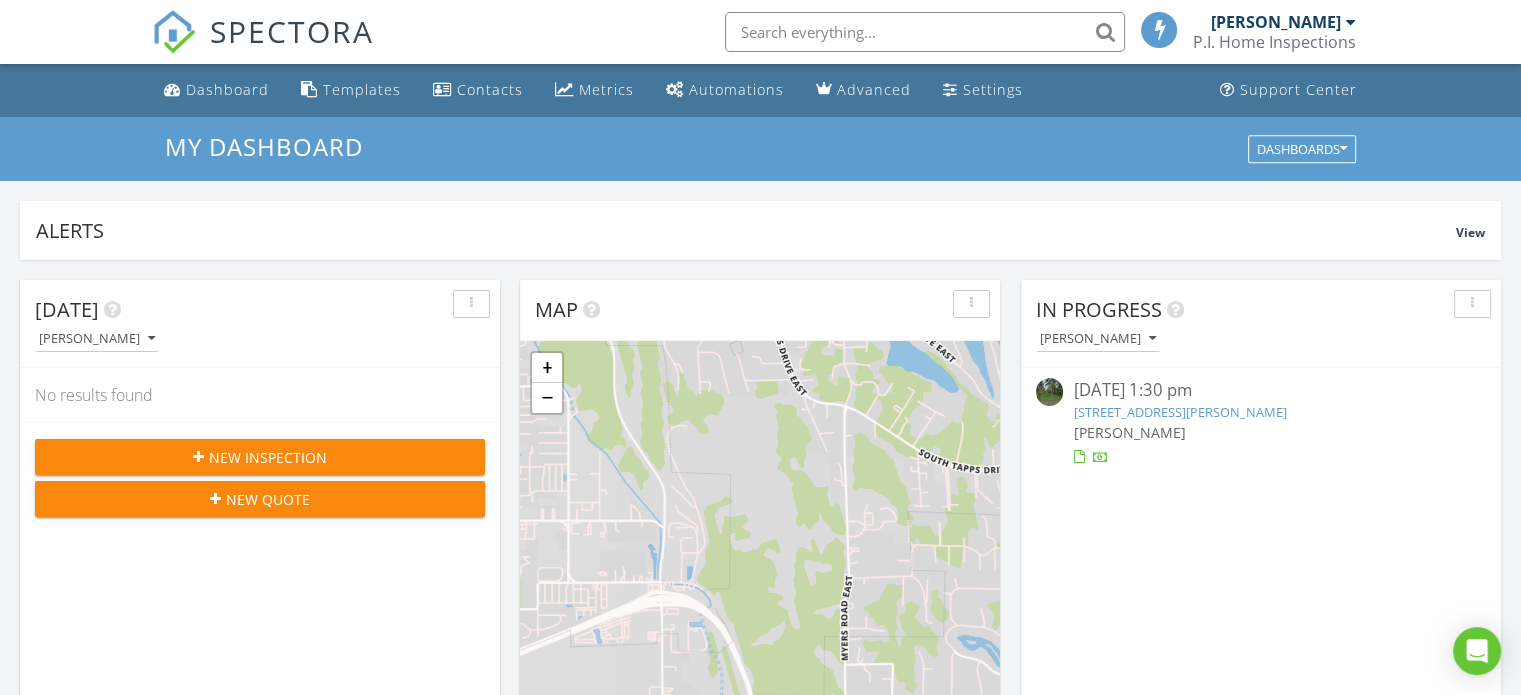 click on "New Quote" at bounding box center (268, 499) 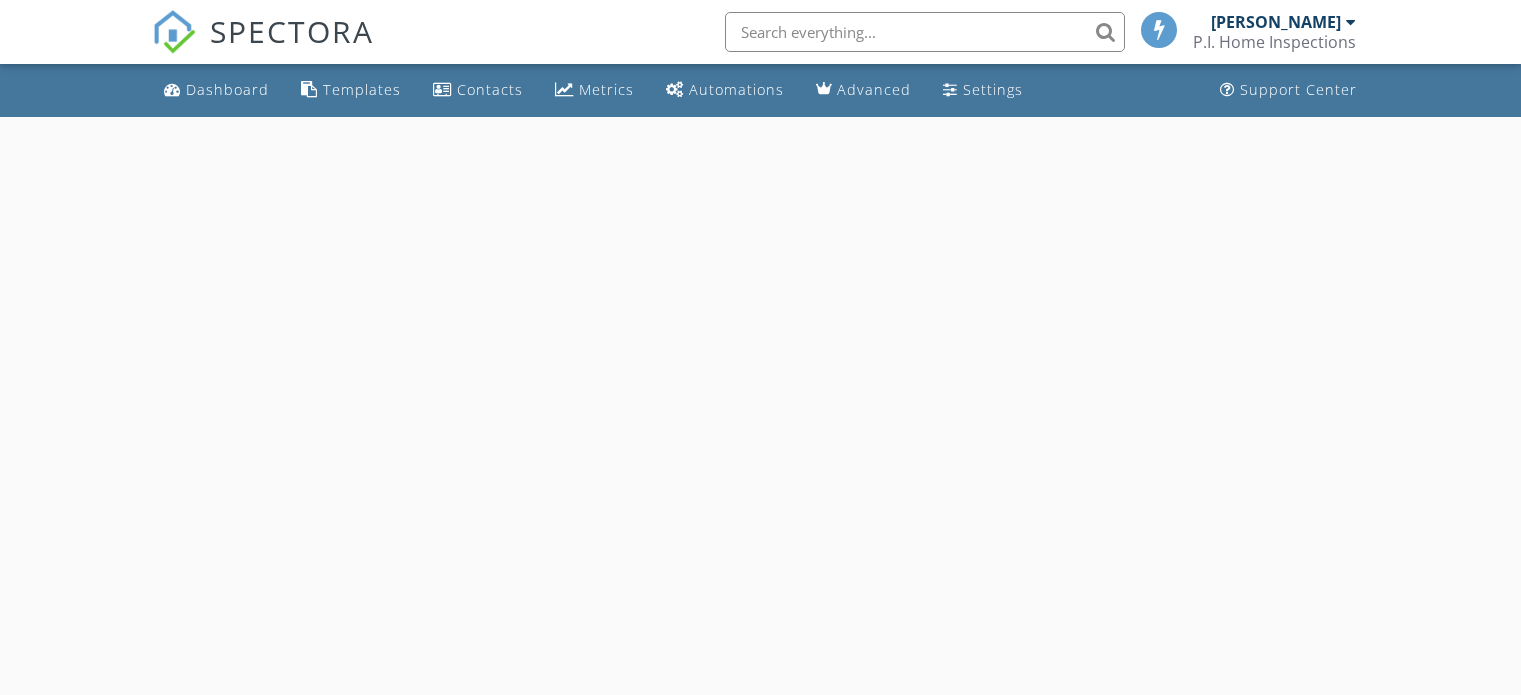 scroll, scrollTop: 0, scrollLeft: 0, axis: both 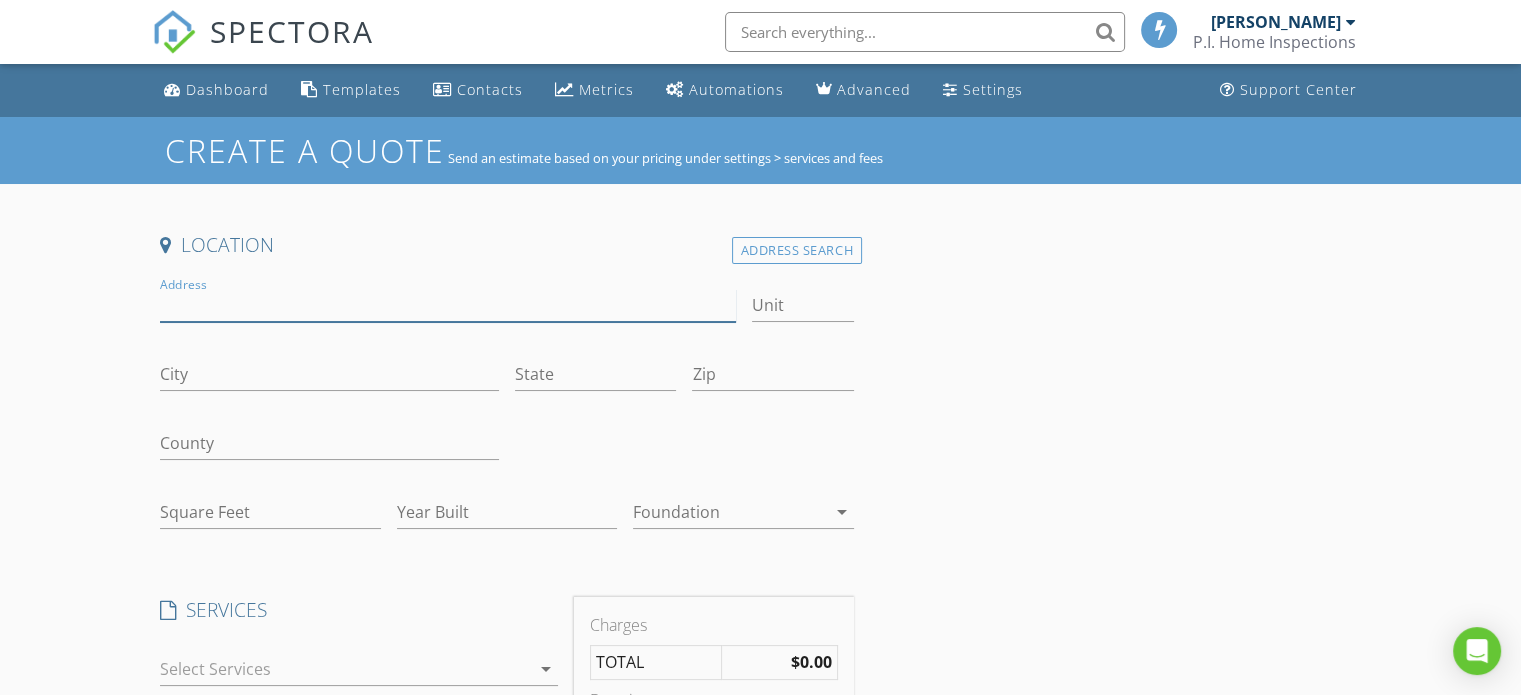 click on "Address" at bounding box center (447, 305) 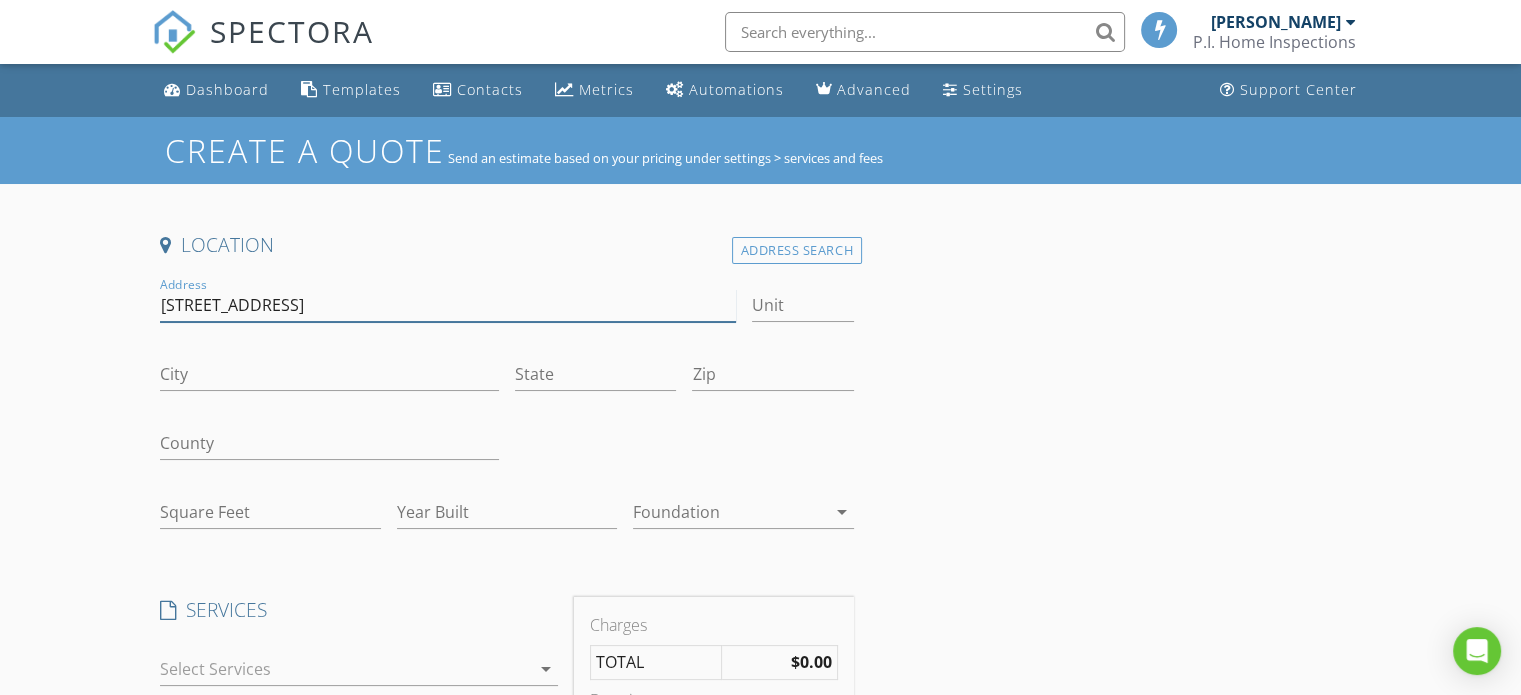 type on "[STREET_ADDRESS]" 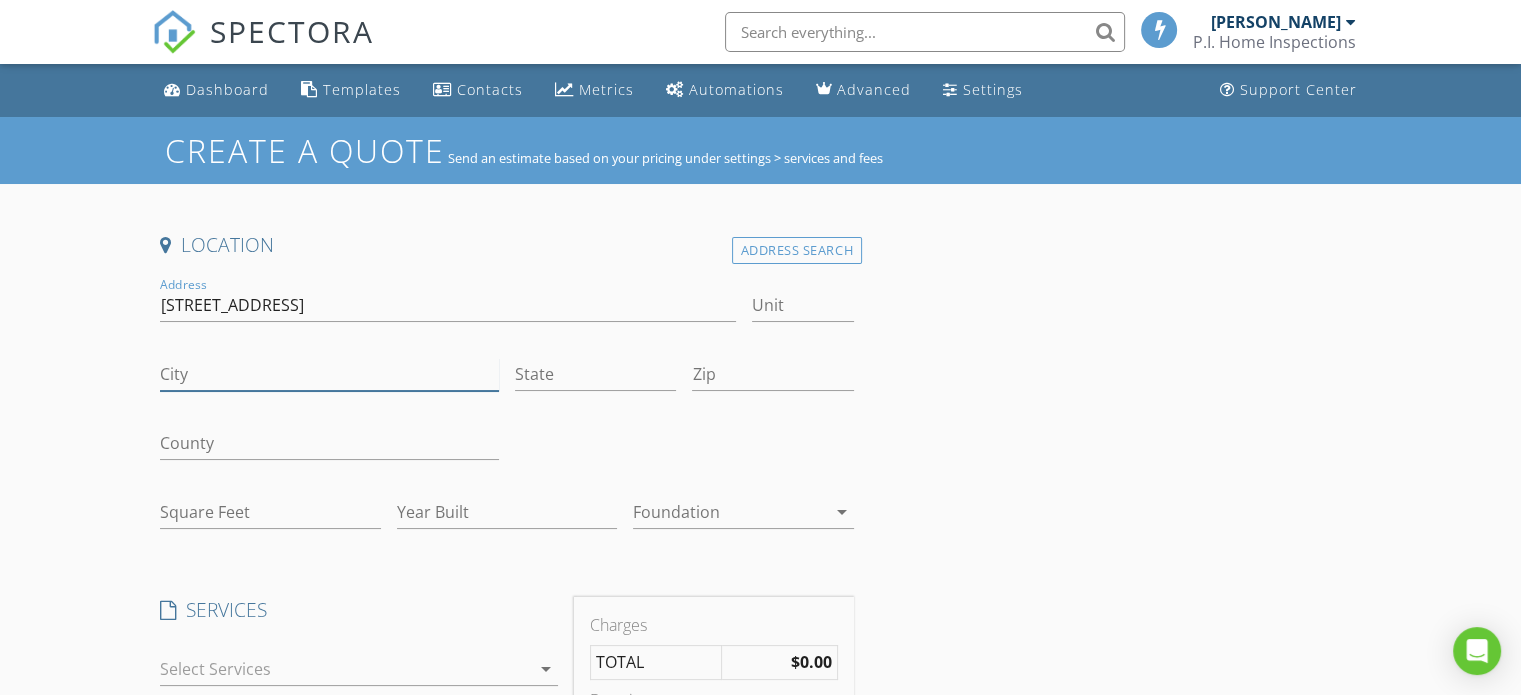 click on "City" at bounding box center [329, 374] 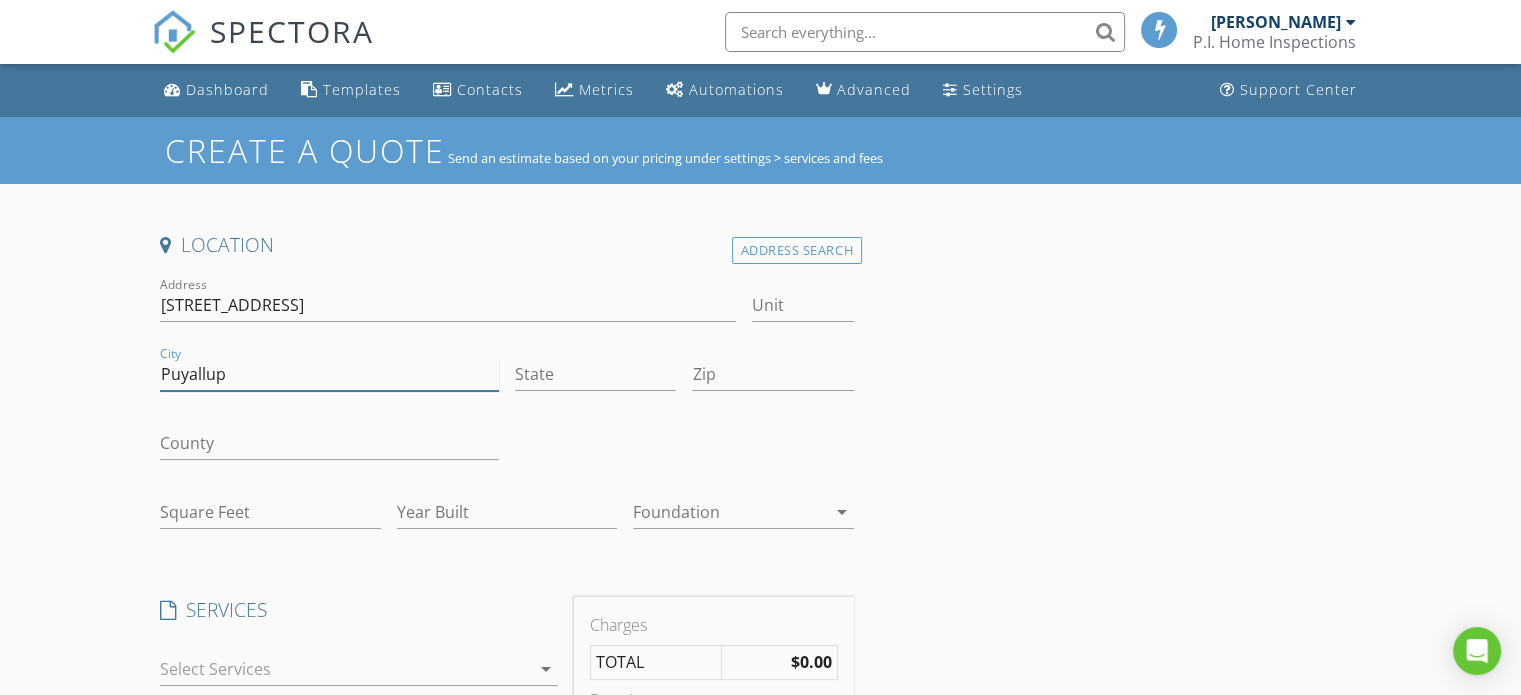type on "Puyallup" 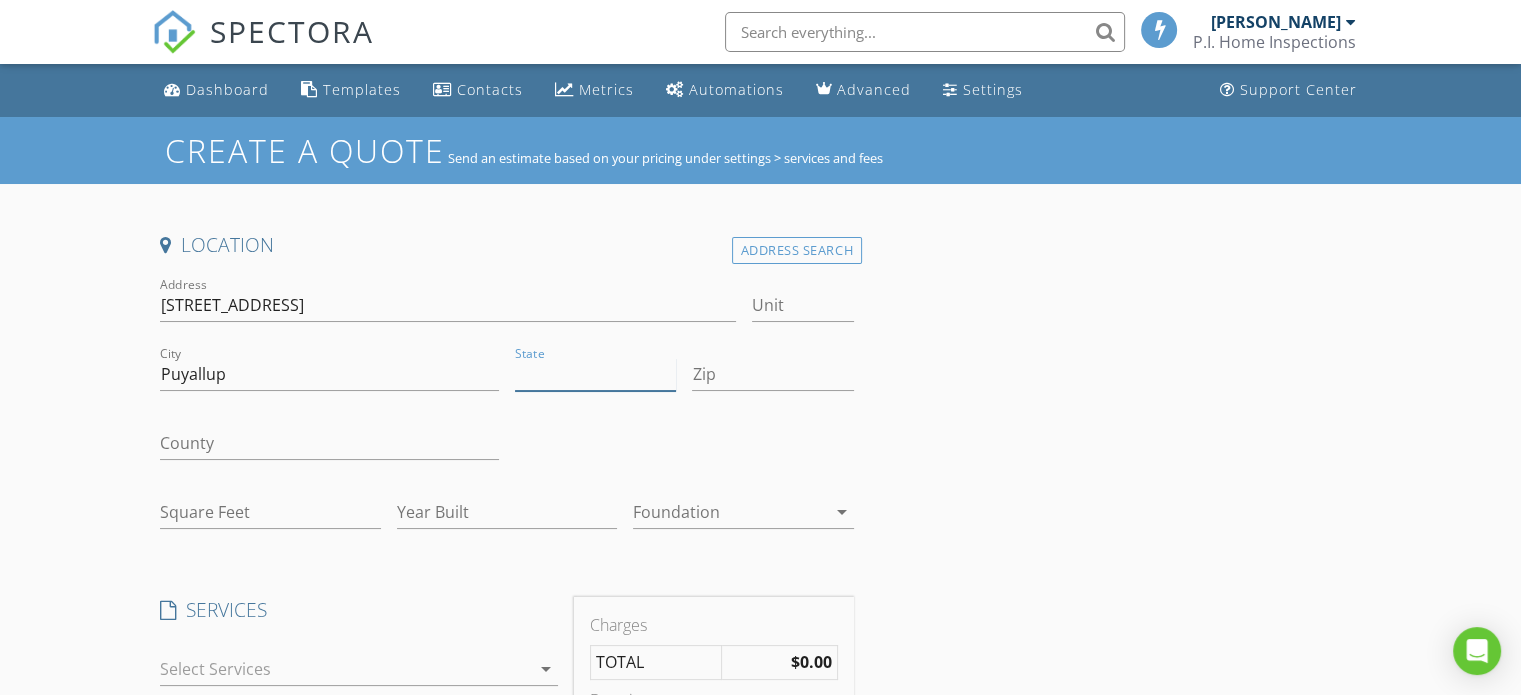drag, startPoint x: 584, startPoint y: 366, endPoint x: 572, endPoint y: 363, distance: 12.369317 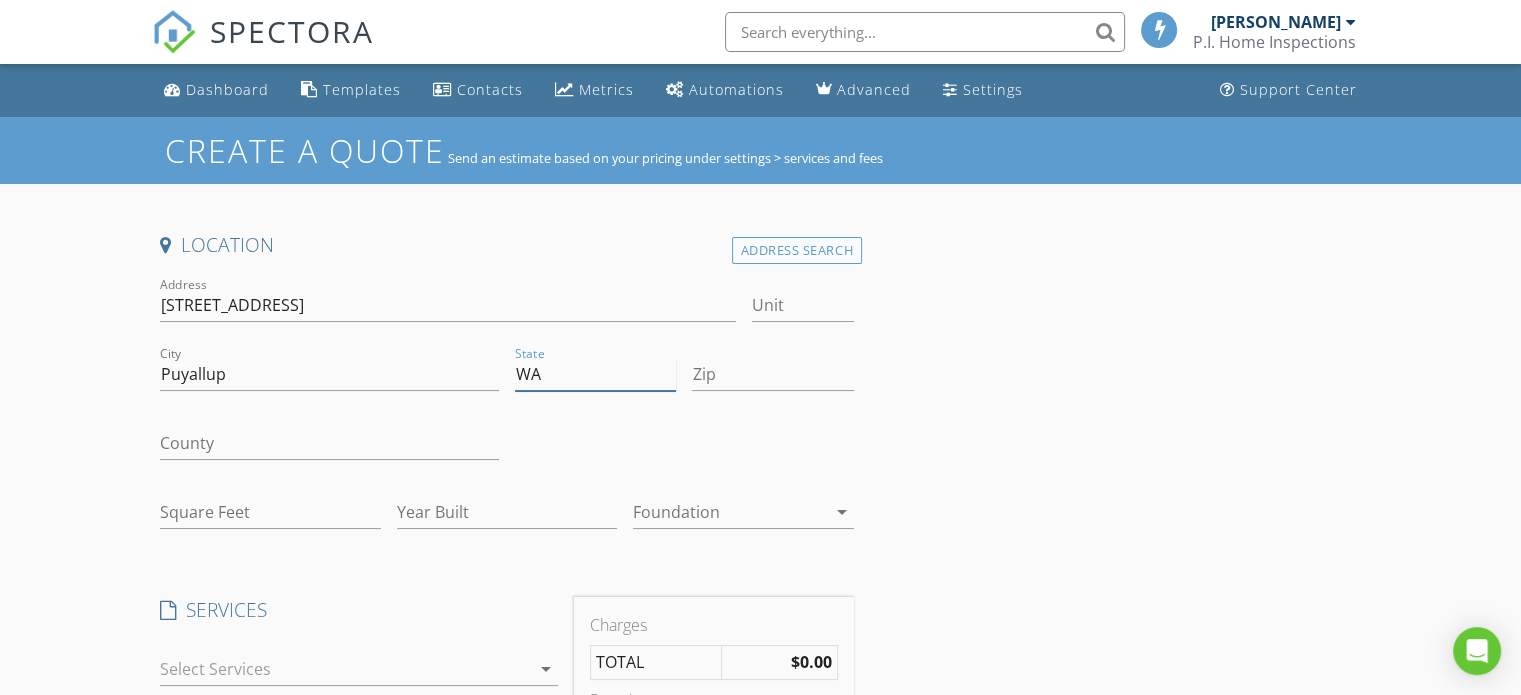 type on "WA" 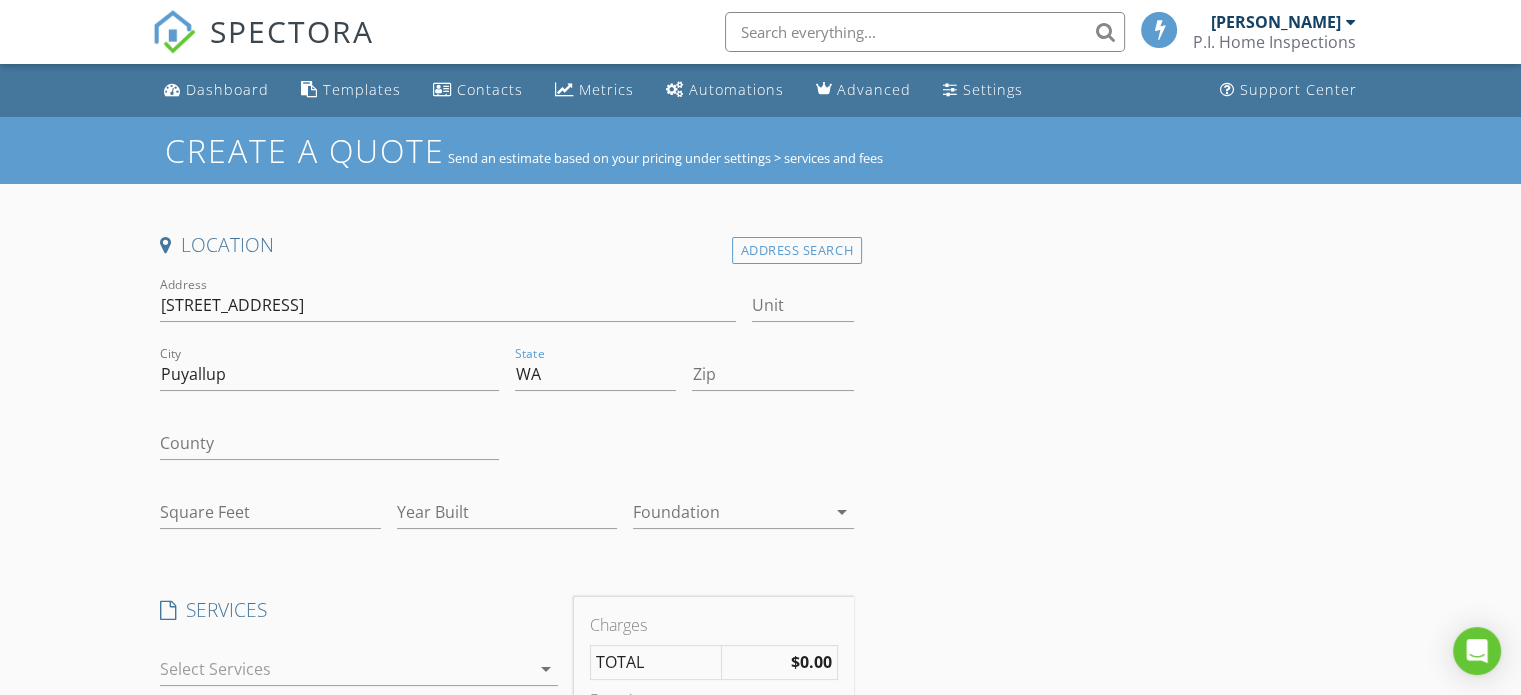 click at bounding box center (684, 445) 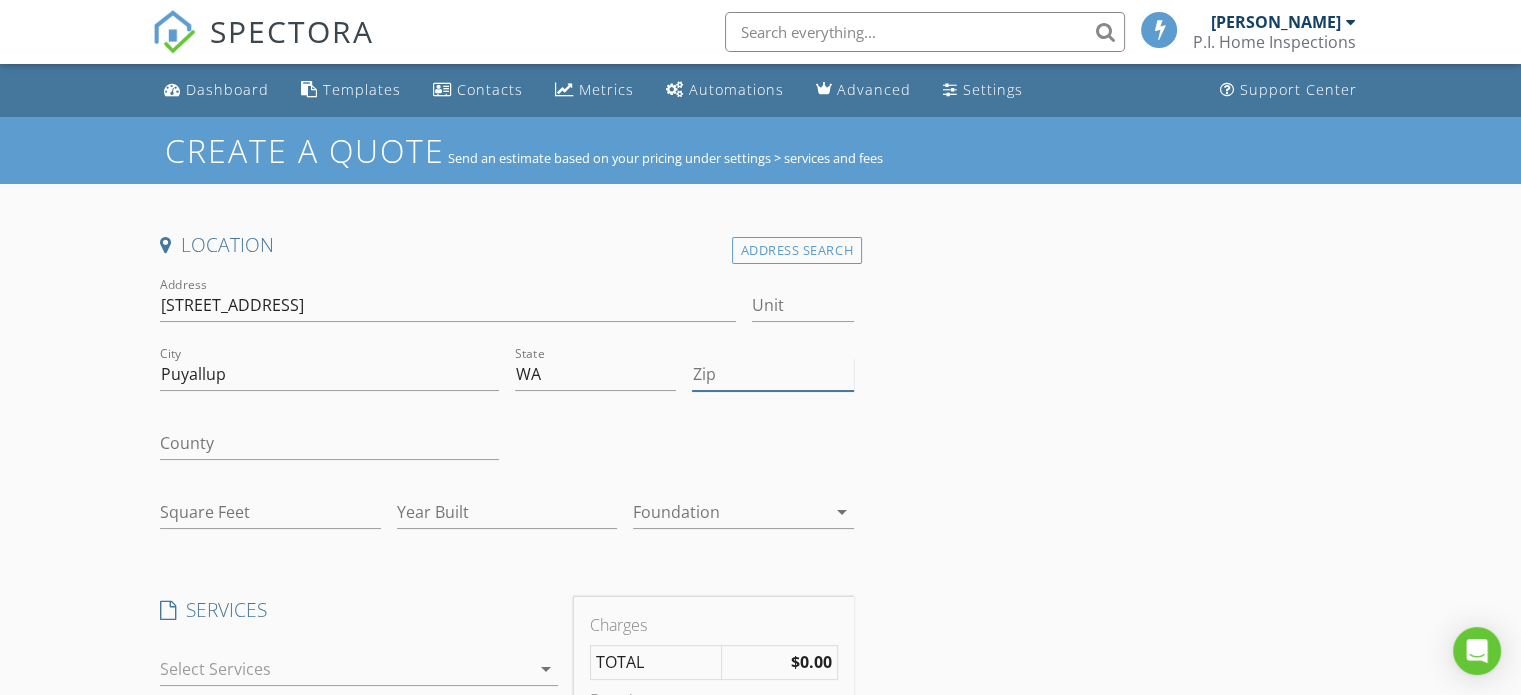 click on "Zip" at bounding box center (772, 374) 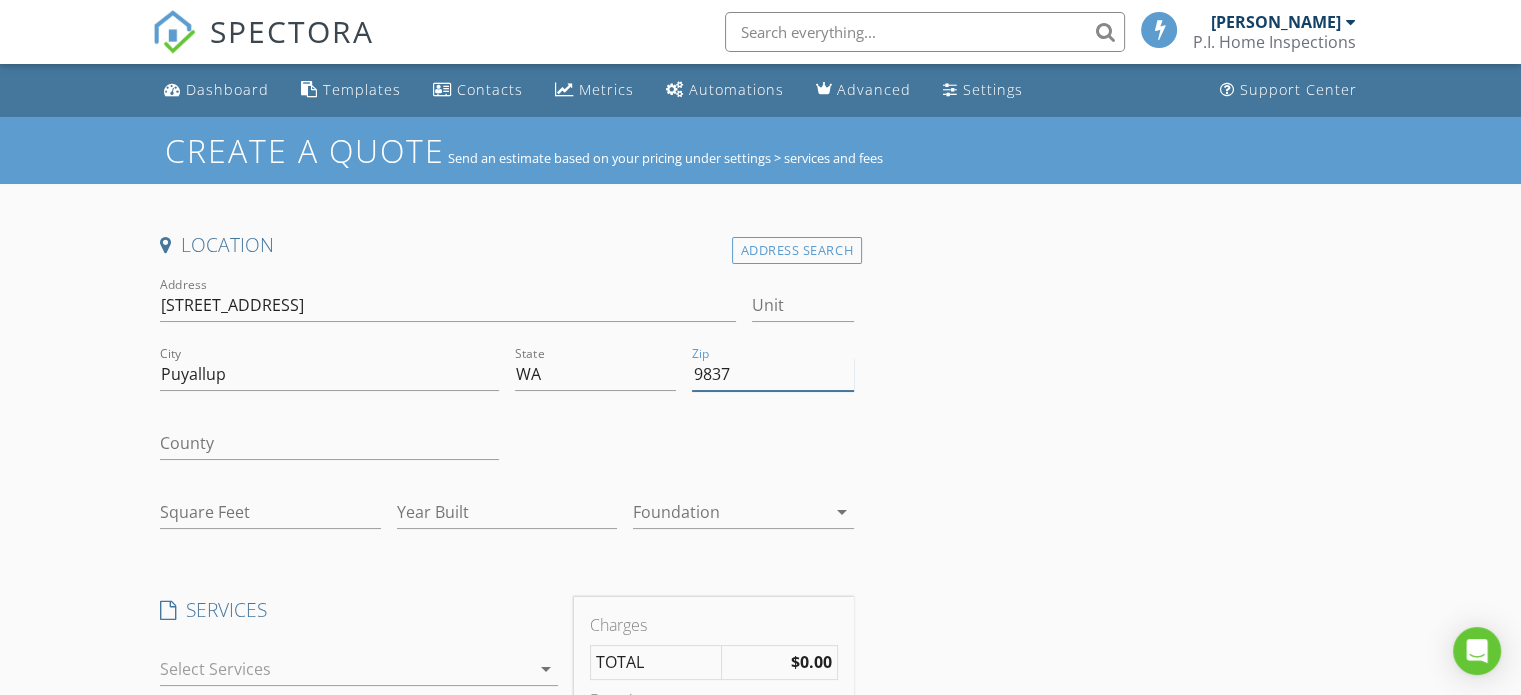 type on "98373" 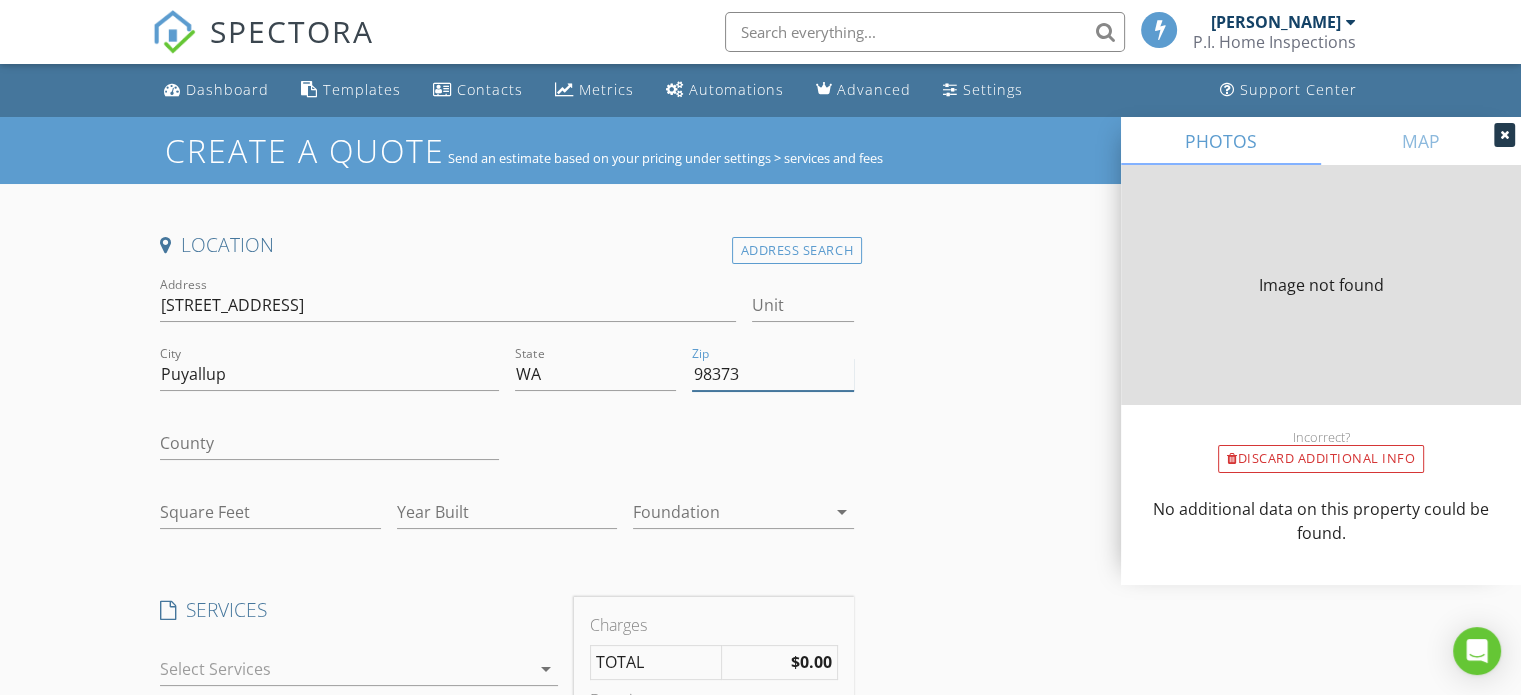 type on "1578" 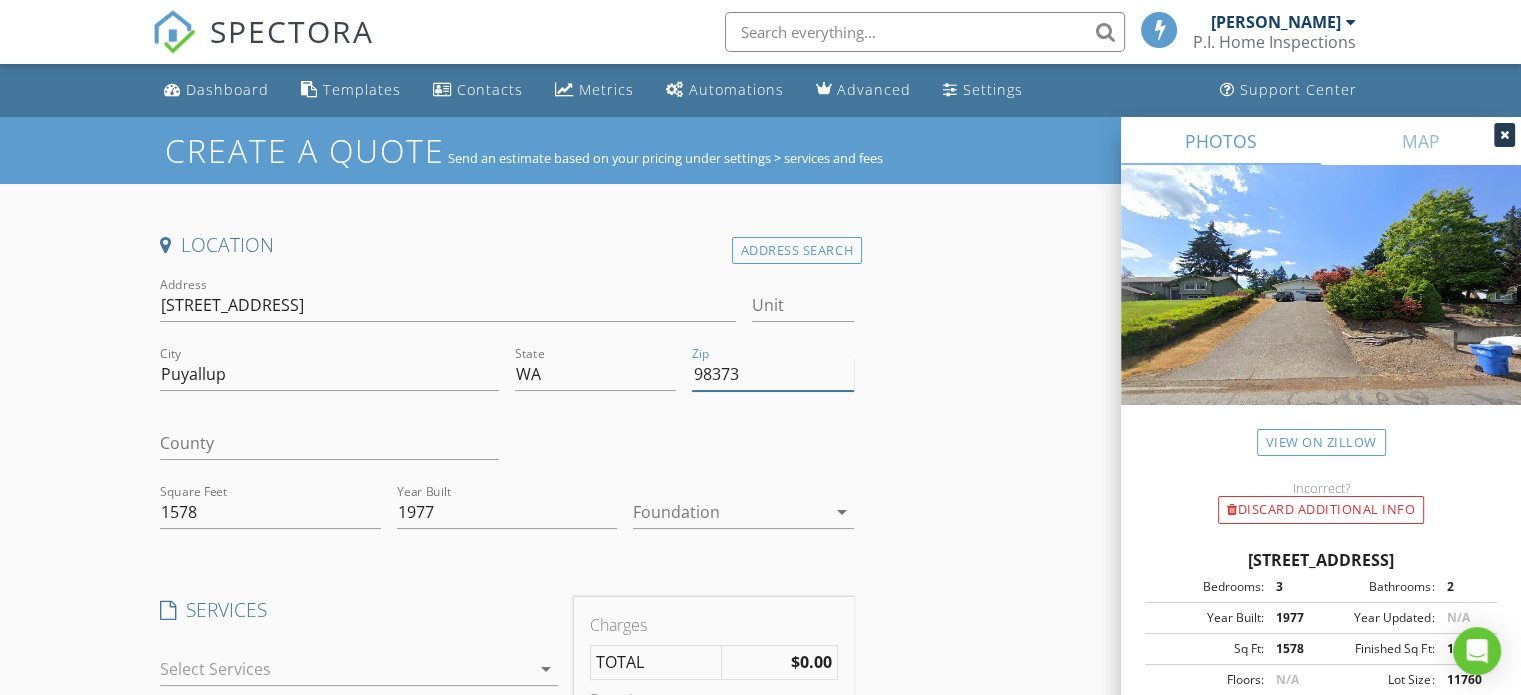 type on "98373" 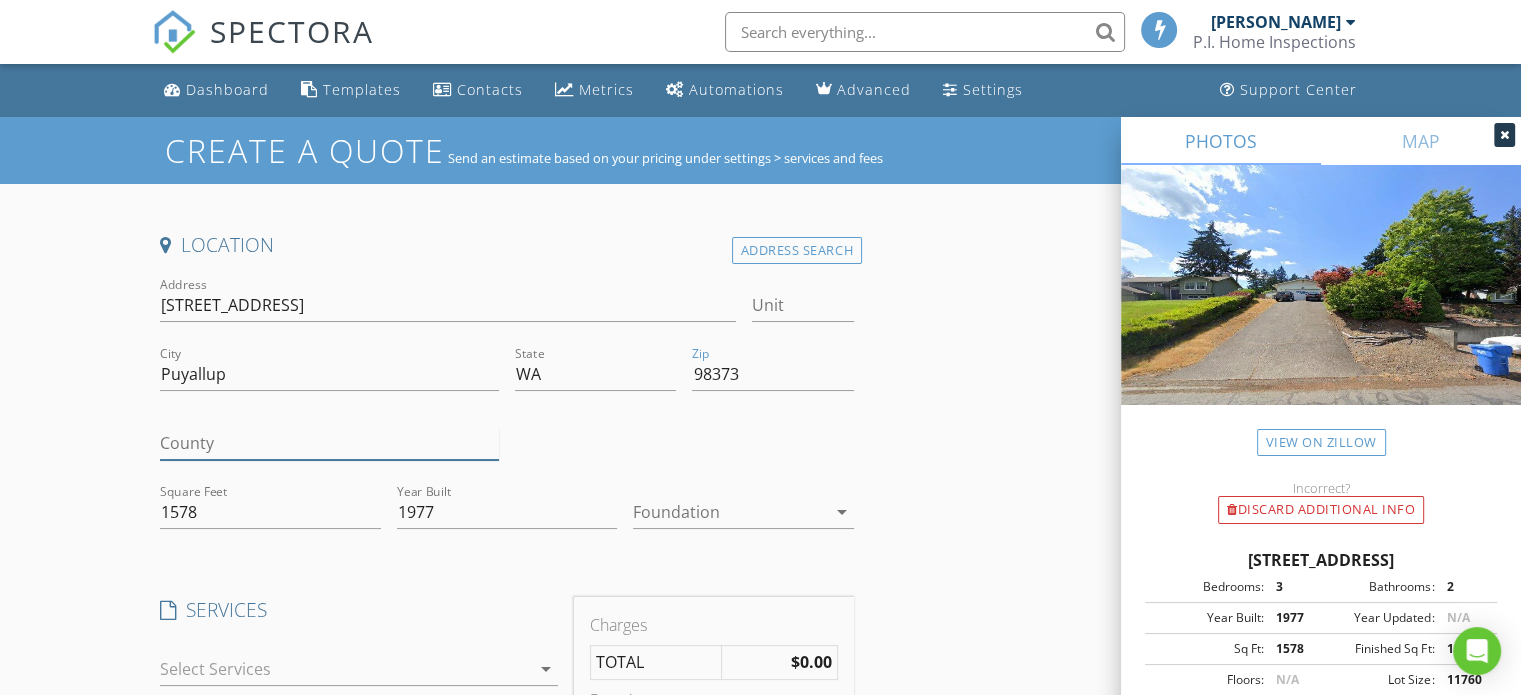 click on "County" at bounding box center [329, 443] 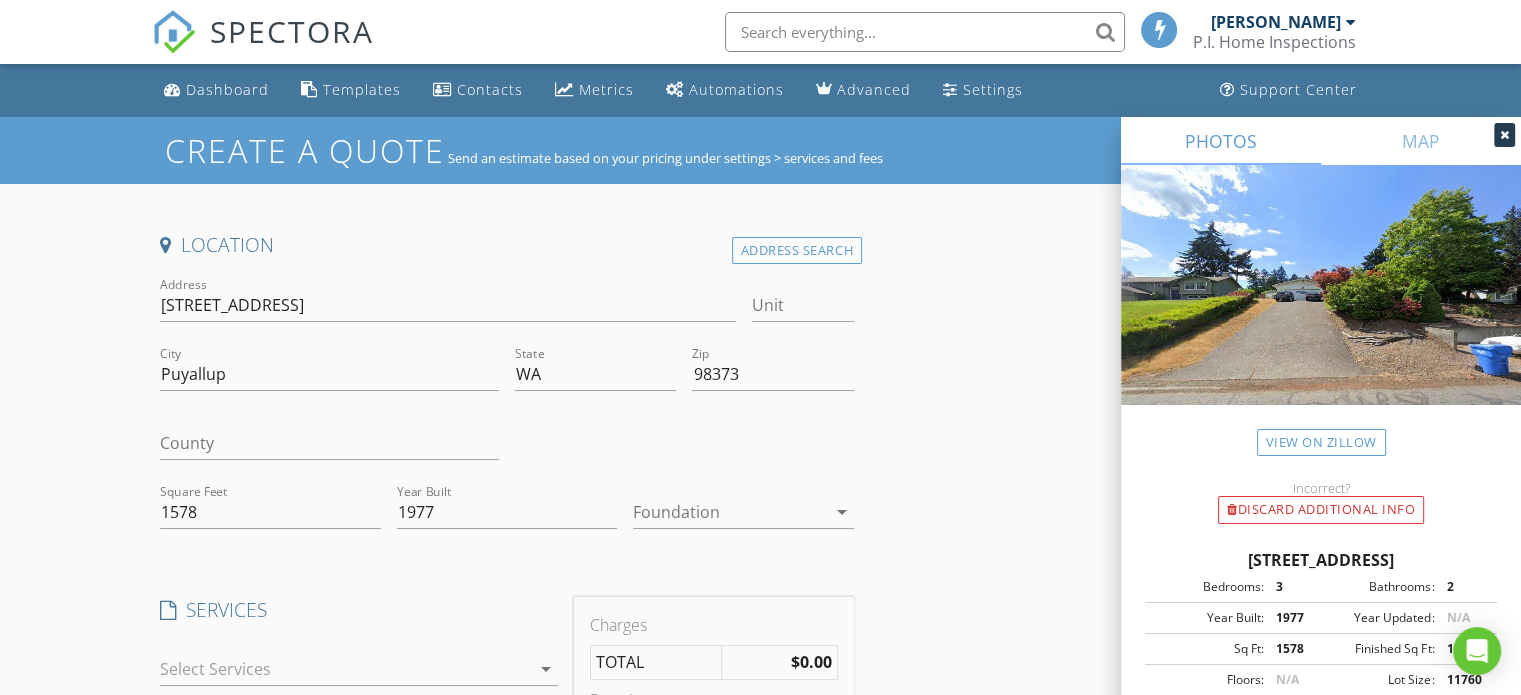 click on "Create a Quote   Send an estimate based on your pricing under settings > services and
fees
Location
Address Search       Address 10218 63rd Avenue Court   Unit   City Puyallup   State WA   Zip 98373   County     Square Feet 1578   Year Built 1977   Foundation arrow_drop_down
SERVICES
check_box_outline_blank   Residential Inspection   Single Family arrow_drop_down     Discount Code    Charges       TOTAL   $0.00    Duration    No services with durations selected      Templates    No templates selected    Agreements    No agreements selected
Manual Edit
FEES
TOTAL:   $0.00
Fee
Revert changes
ADDITIONAL SCHEDULING FIELDS
*   Client Phone Number
Recipient
Name  *
Email  *
The recipient is the:   * arrow_drop_down   Save Quote       PHOTOS   MAP" at bounding box center (760, 803) 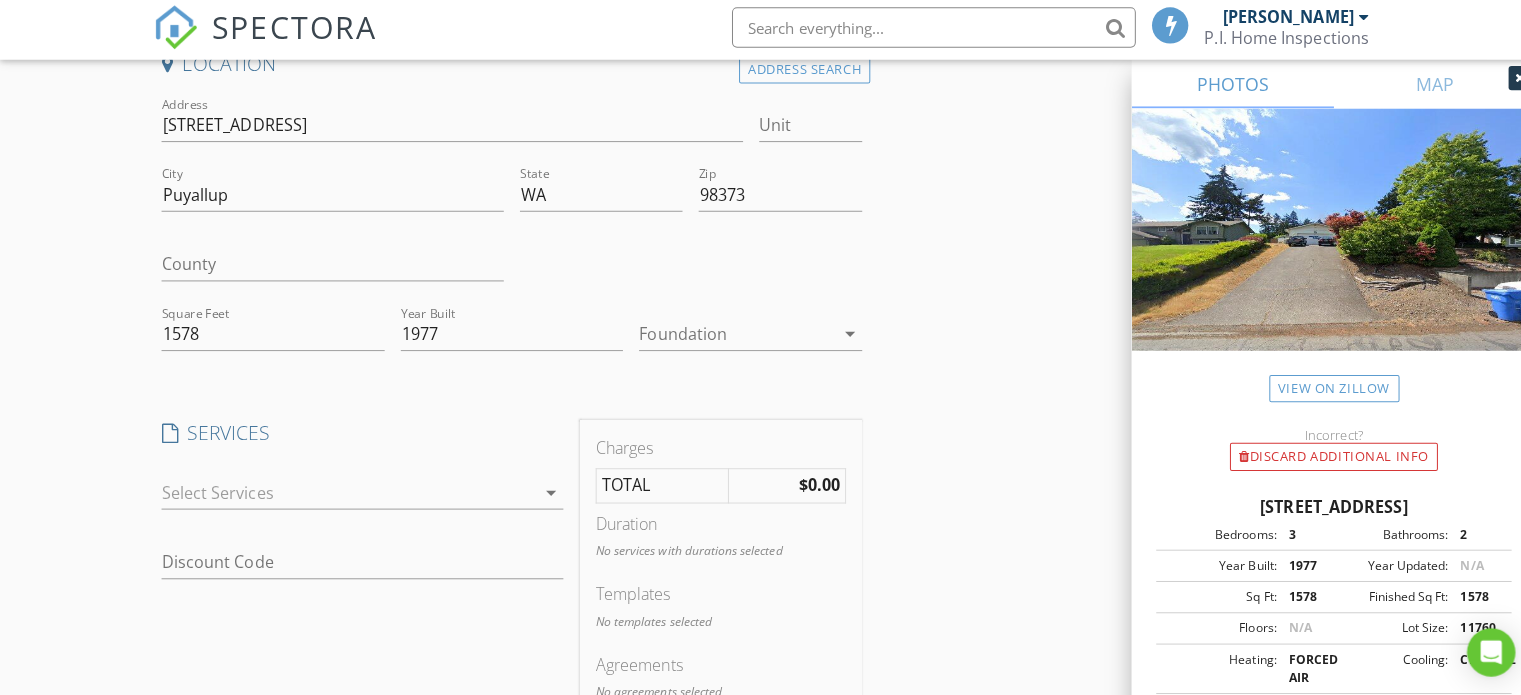 scroll, scrollTop: 176, scrollLeft: 0, axis: vertical 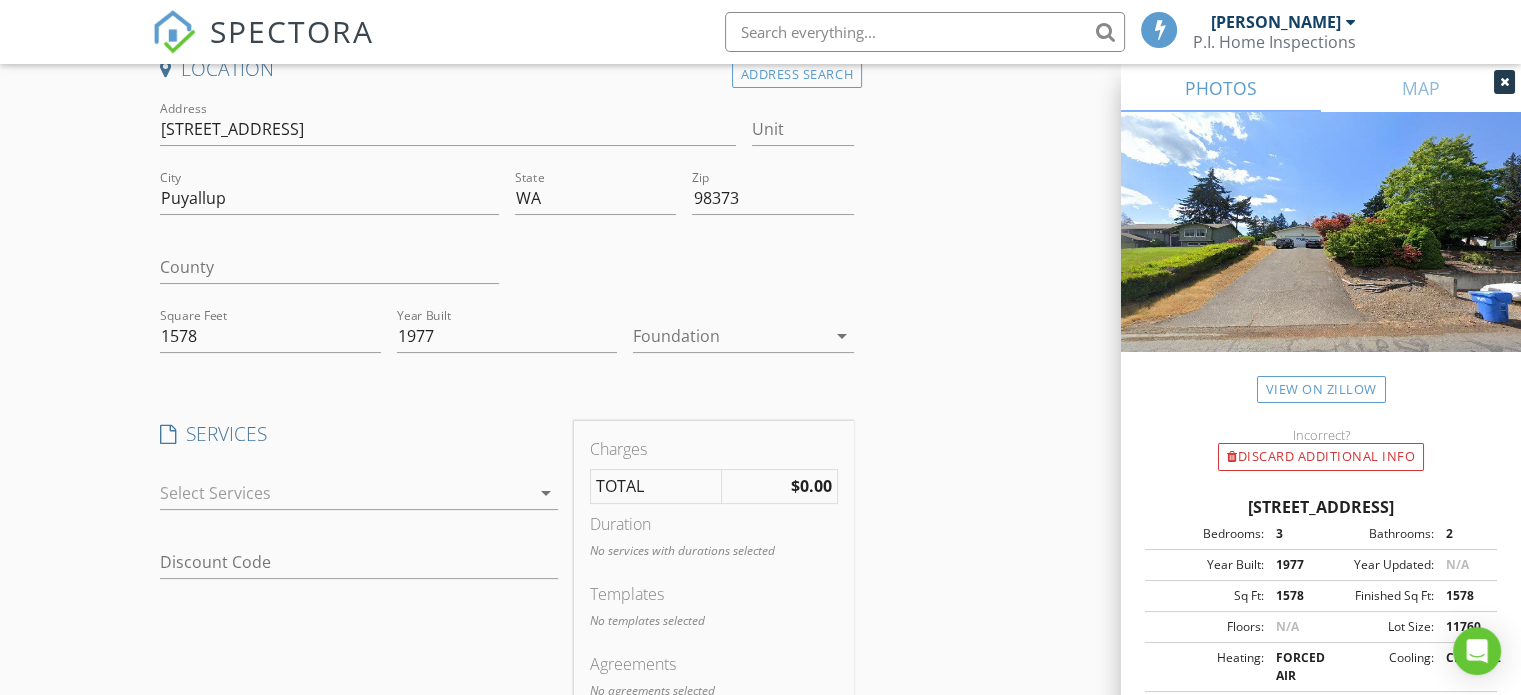 click at bounding box center (345, 493) 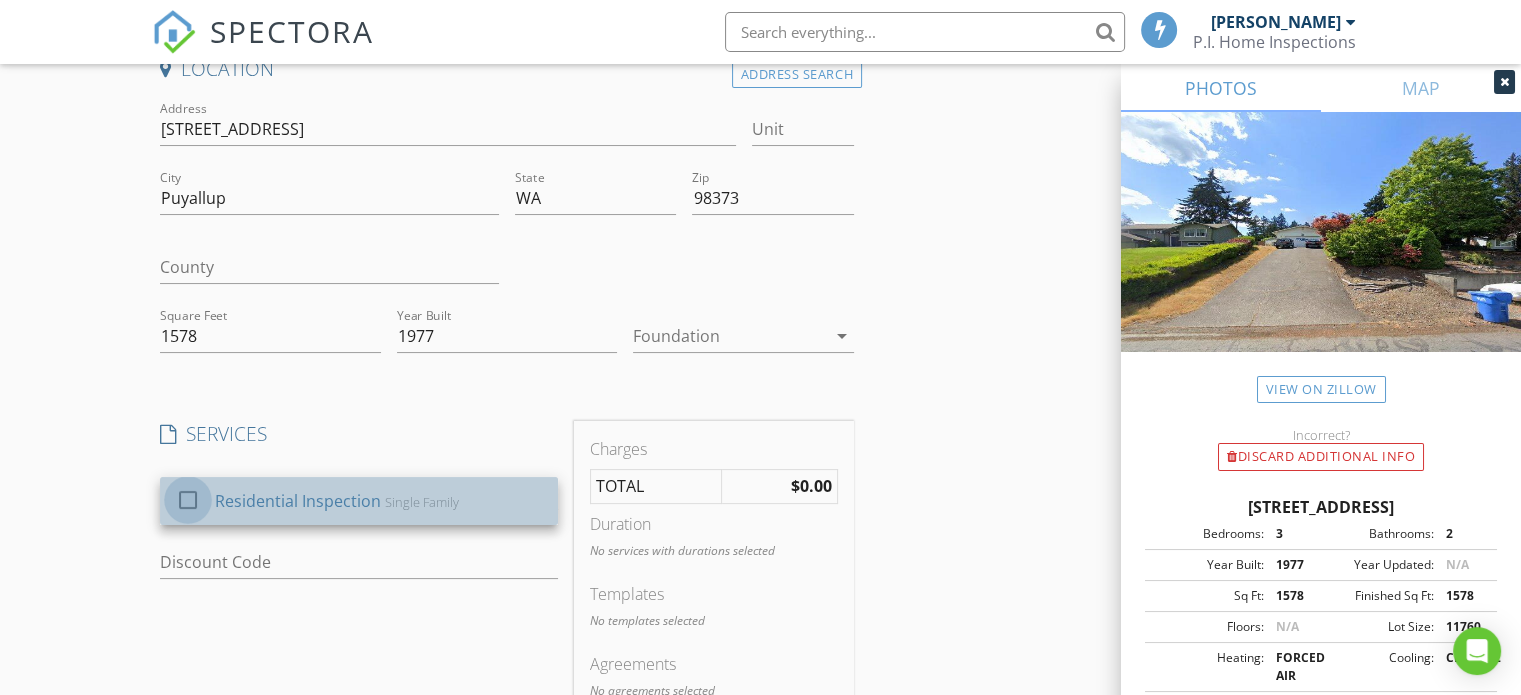 click at bounding box center (188, 499) 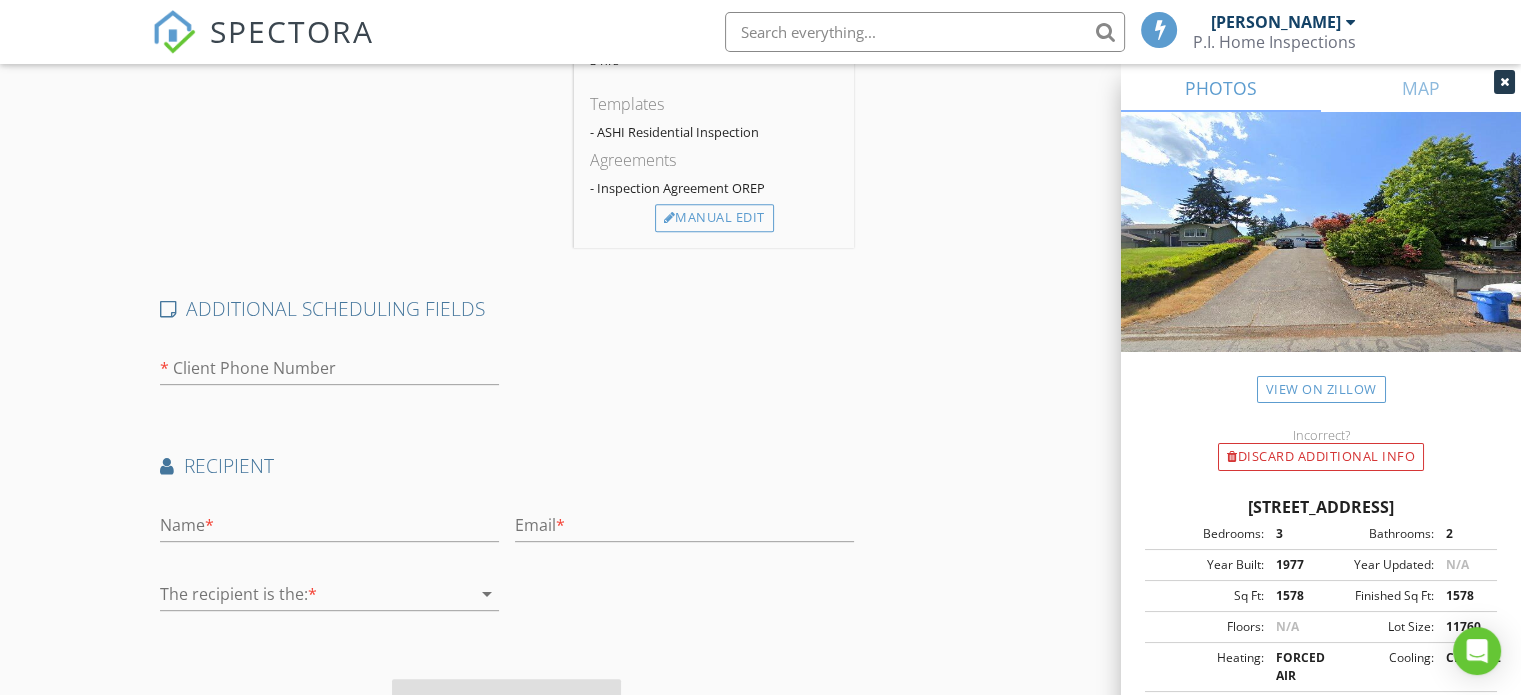 scroll, scrollTop: 779, scrollLeft: 0, axis: vertical 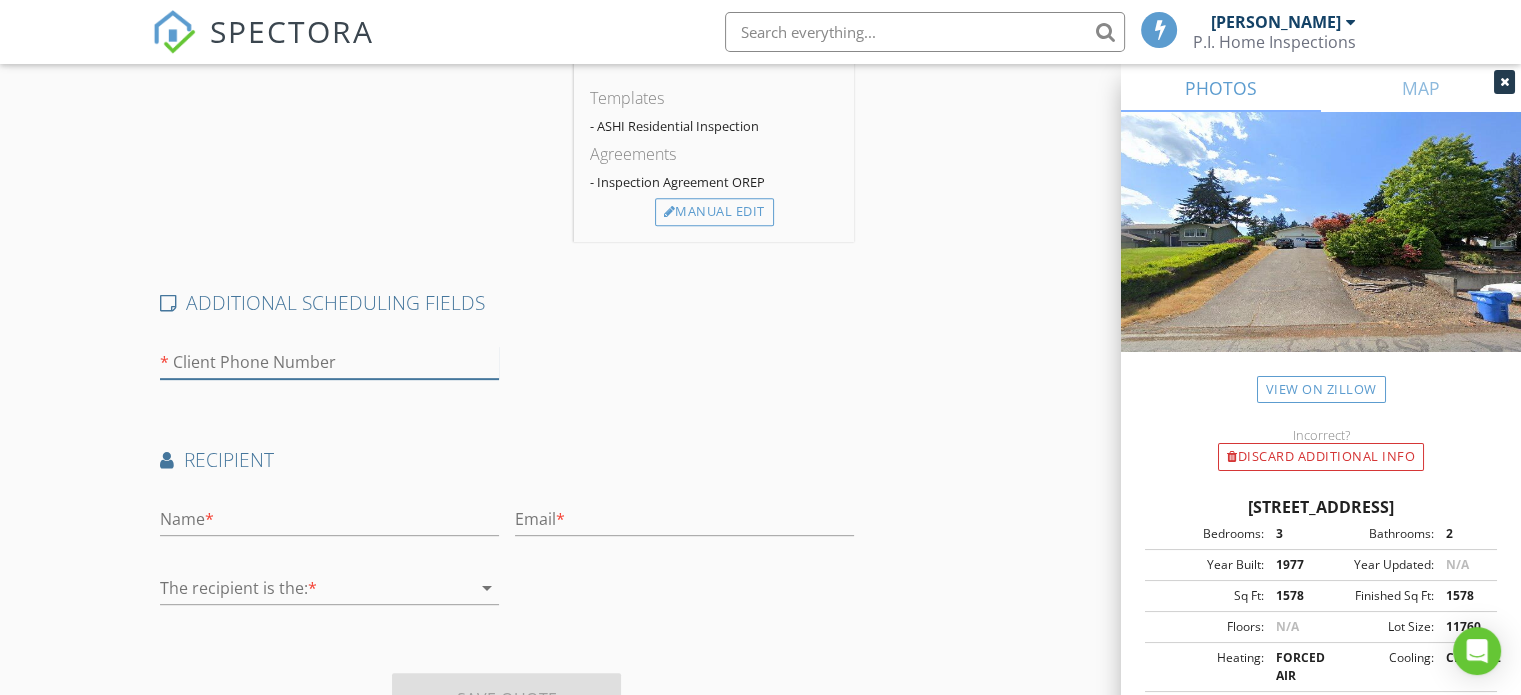 click at bounding box center (329, 362) 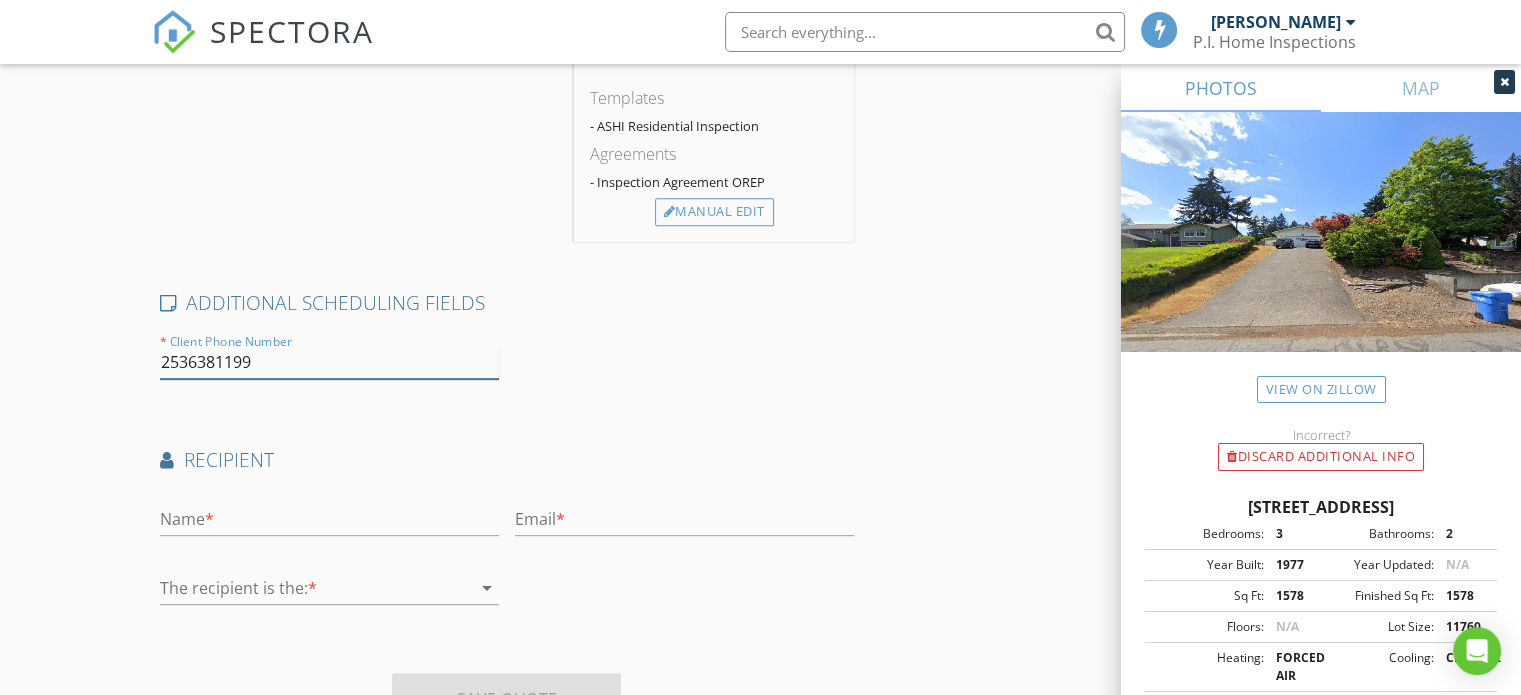 type on "2536381199" 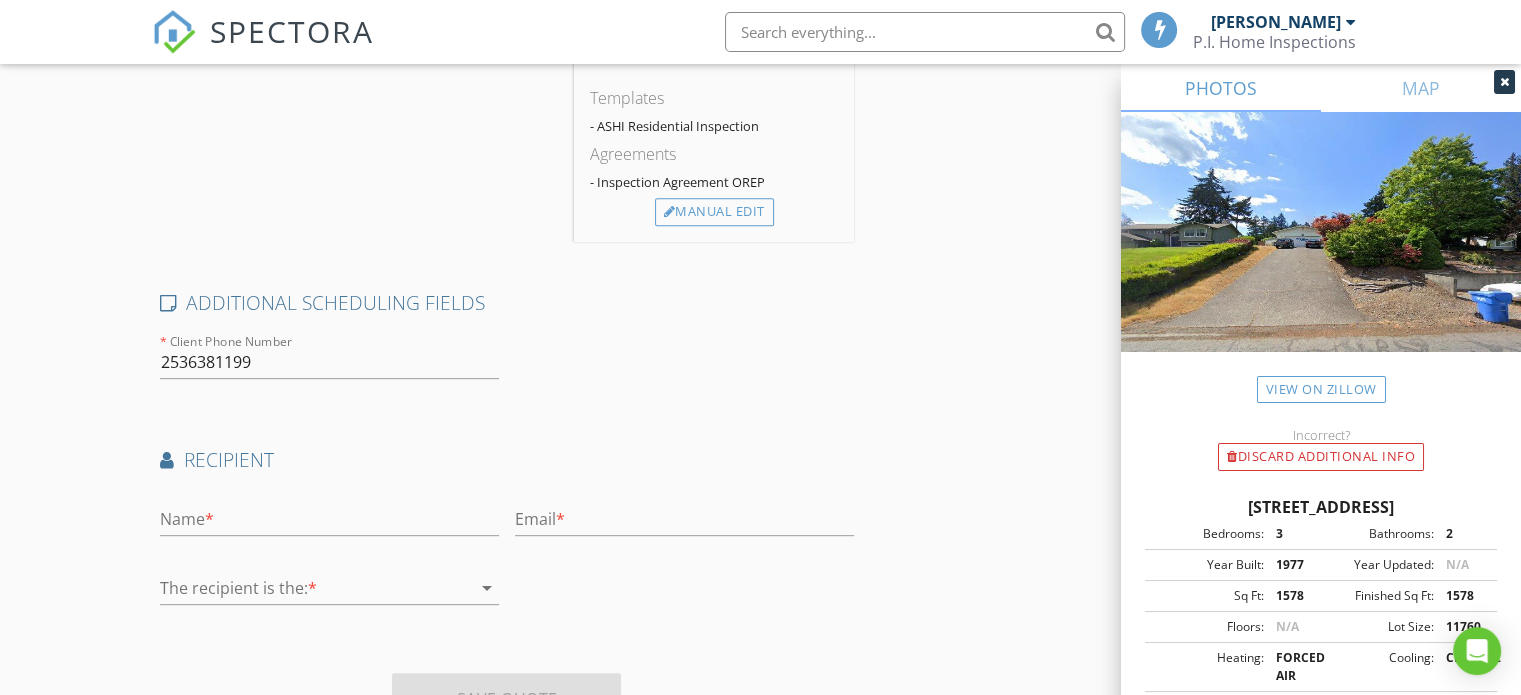 click on "Create a Quote   Send an estimate based on your pricing under settings > services and
fees
Location
Address Search       Address 10218 63rd Avenue Court   Unit   City Puyallup   State WA   Zip 98373   County     Square Feet 1578   Year Built 1977   Foundation arrow_drop_down
SERVICES
check_box   Residential Inspection   Single Family Residential Inspection arrow_drop_down   check_box_outline_blank   ADU   Accessory Dwelling Unit (Attached) check_box_outline_blank   DADU   Detached Accessory Dwelling Unit check_box_outline_blank   S/DG   Shop / Detached Garage check_box_outline_blank   Radon   Radon Testing Residential Inspection Options arrow_drop_down   Discount Code    Charges    Residential Inspection
$400.00 (Base)
+$100.00 (sqft 1500 - 2000)
+ $0.00 Sales Tax for Residential Inspection (0.0% on $500.00)
$500.00    TOTAL   $500.00    Duration    3 hrs      Templates       Agreements" at bounding box center (760, 64) 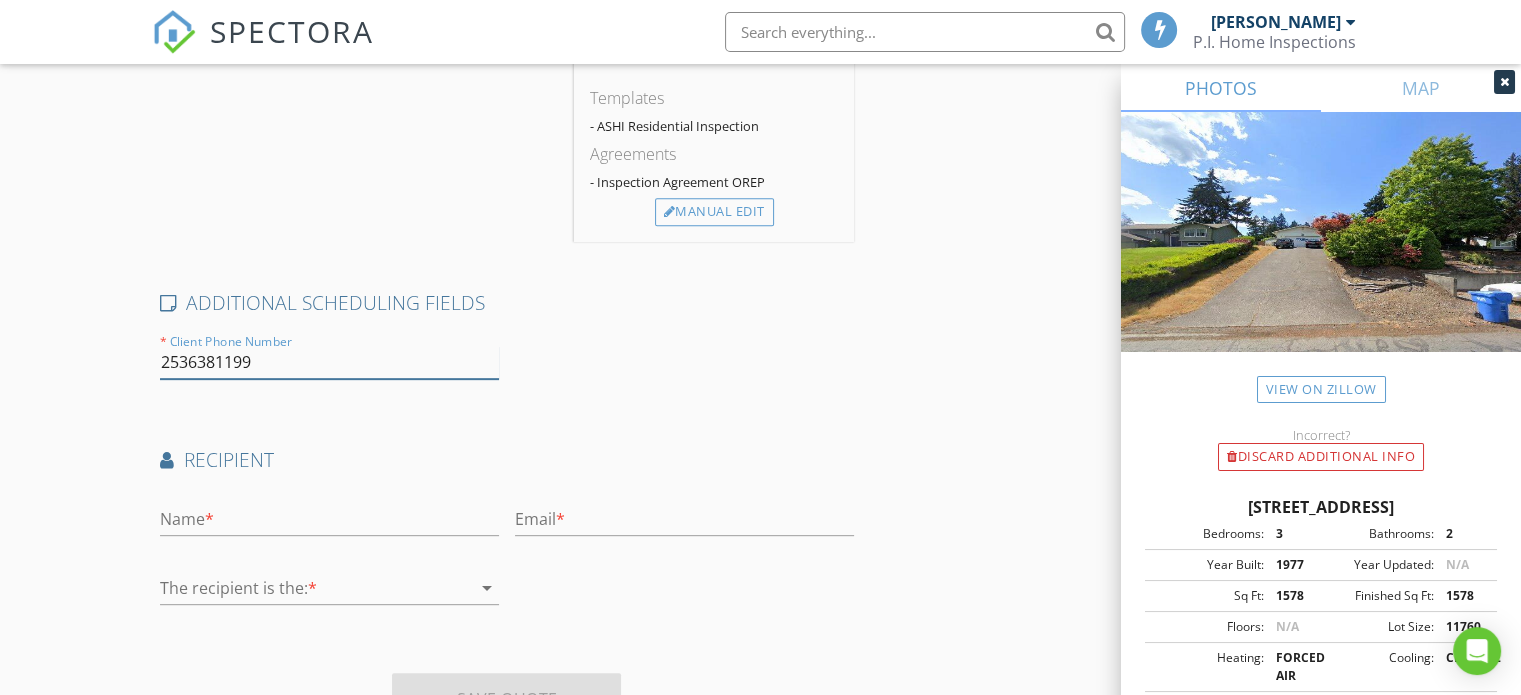 click on "2536381199" at bounding box center [329, 362] 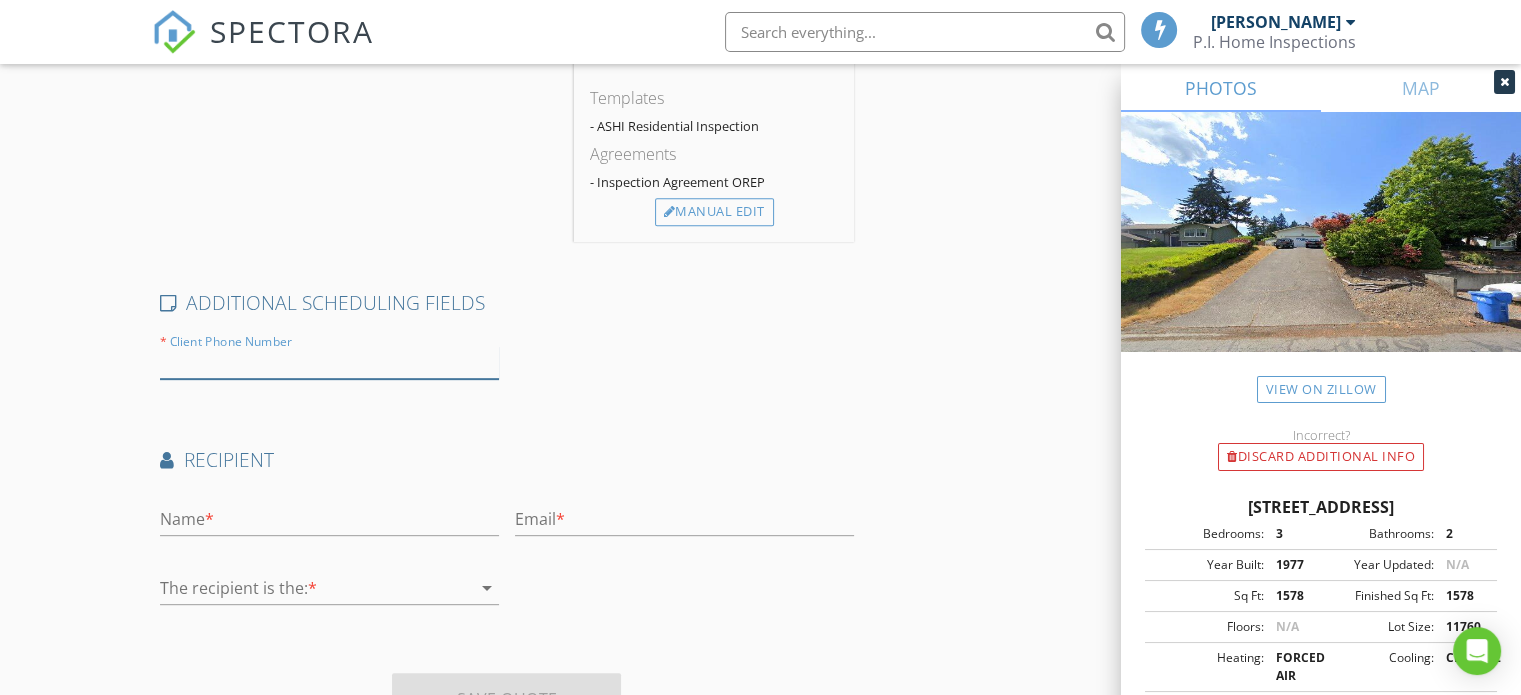 click at bounding box center (329, 362) 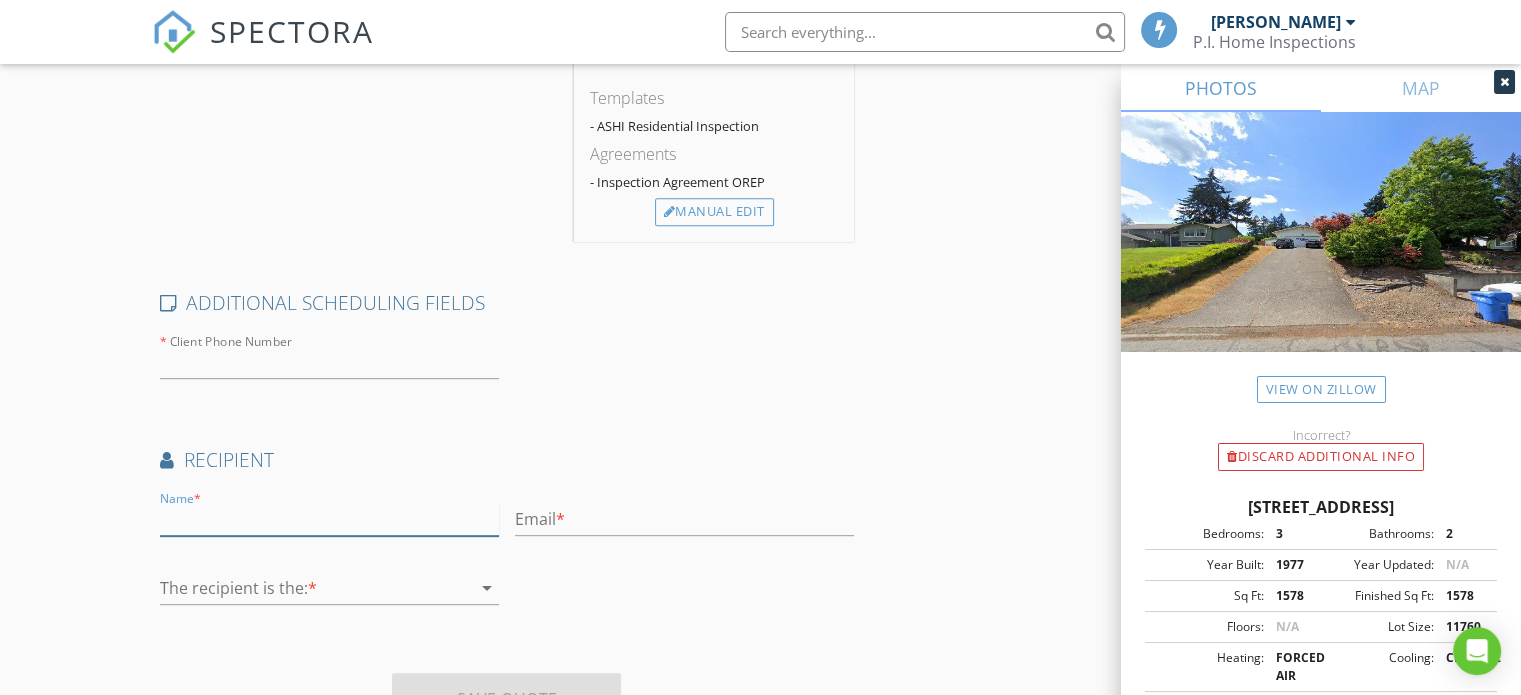 click at bounding box center [329, 519] 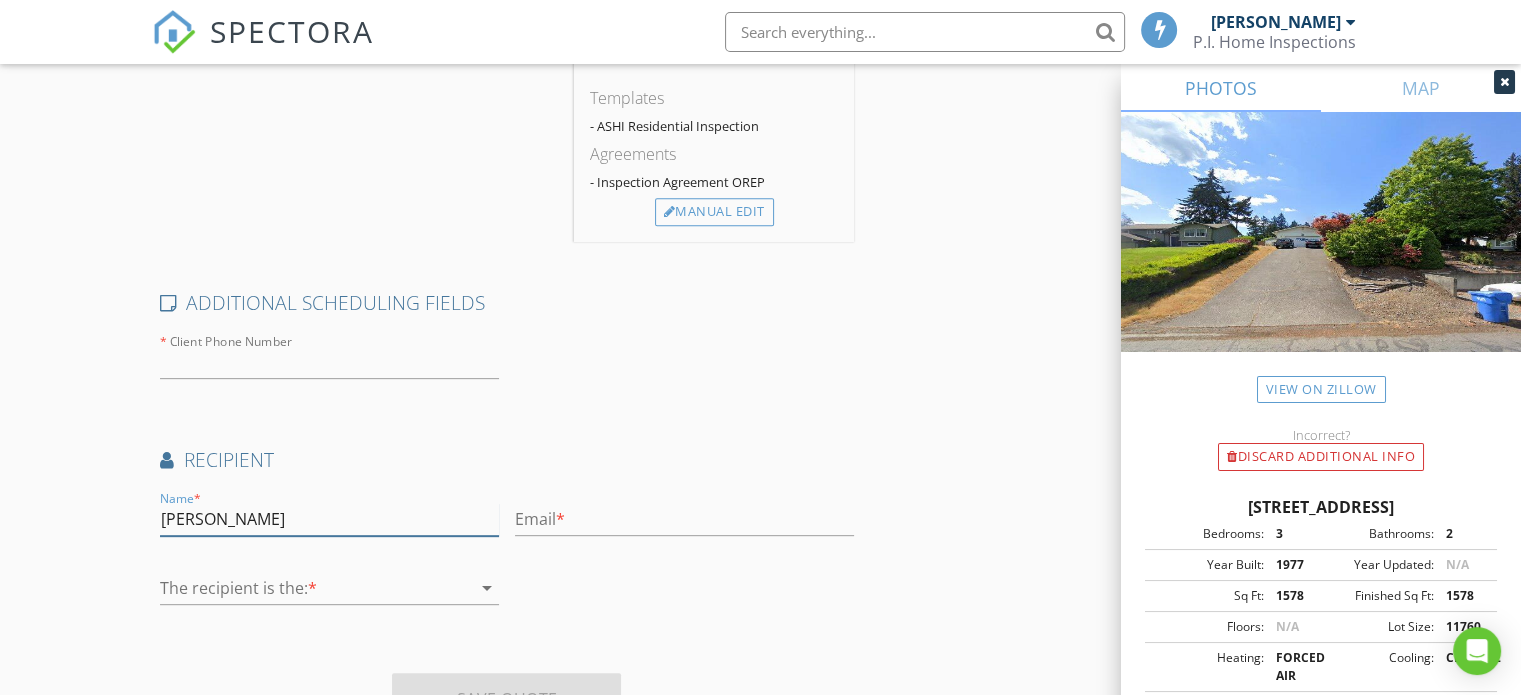 type on "[PERSON_NAME]" 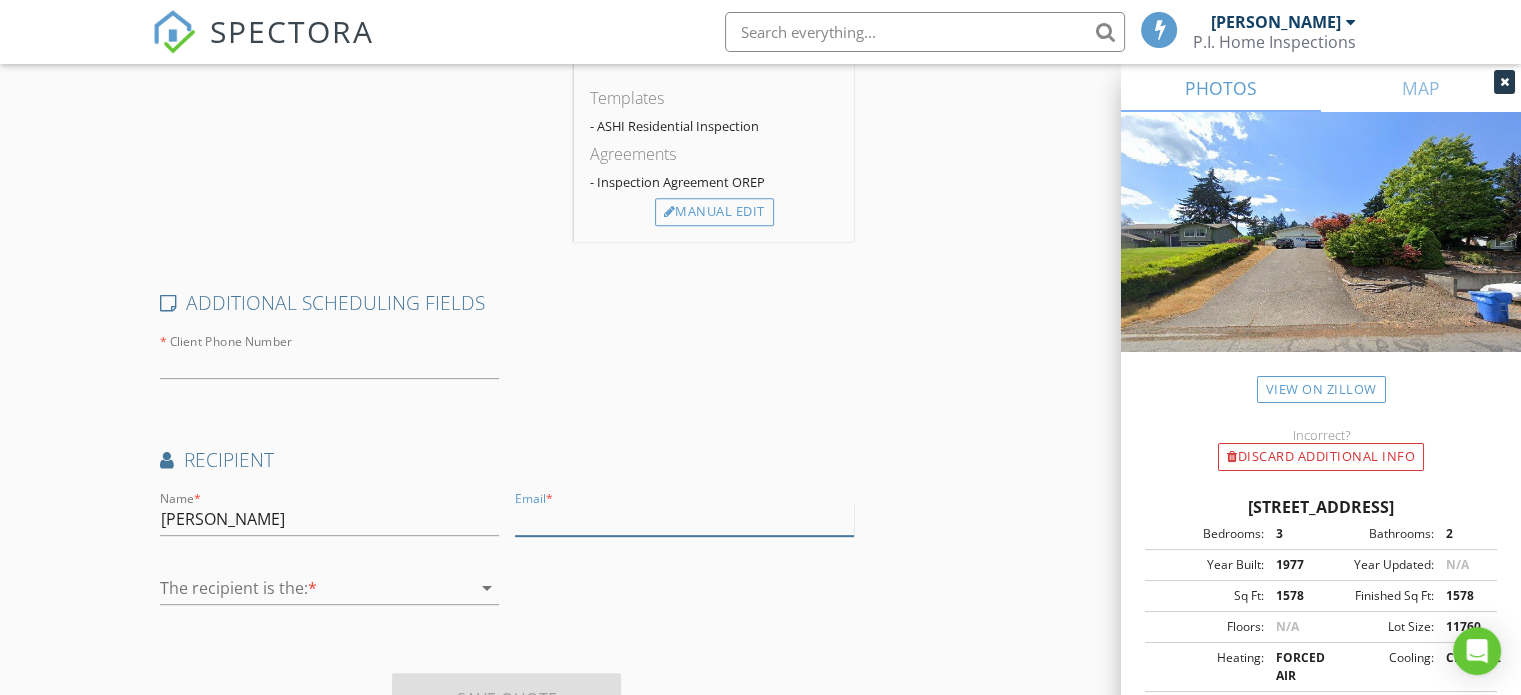 click at bounding box center [684, 519] 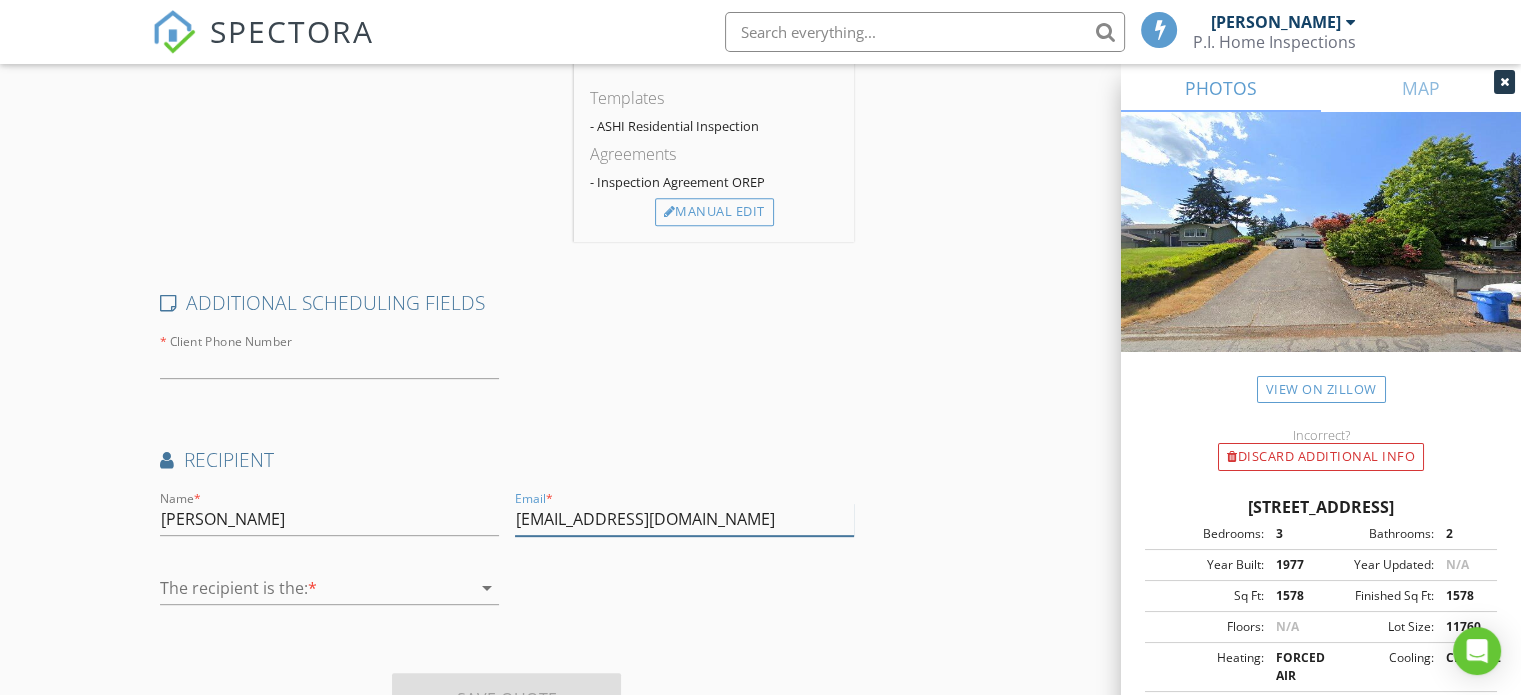 type on "Leniciaorays@yahoo.com" 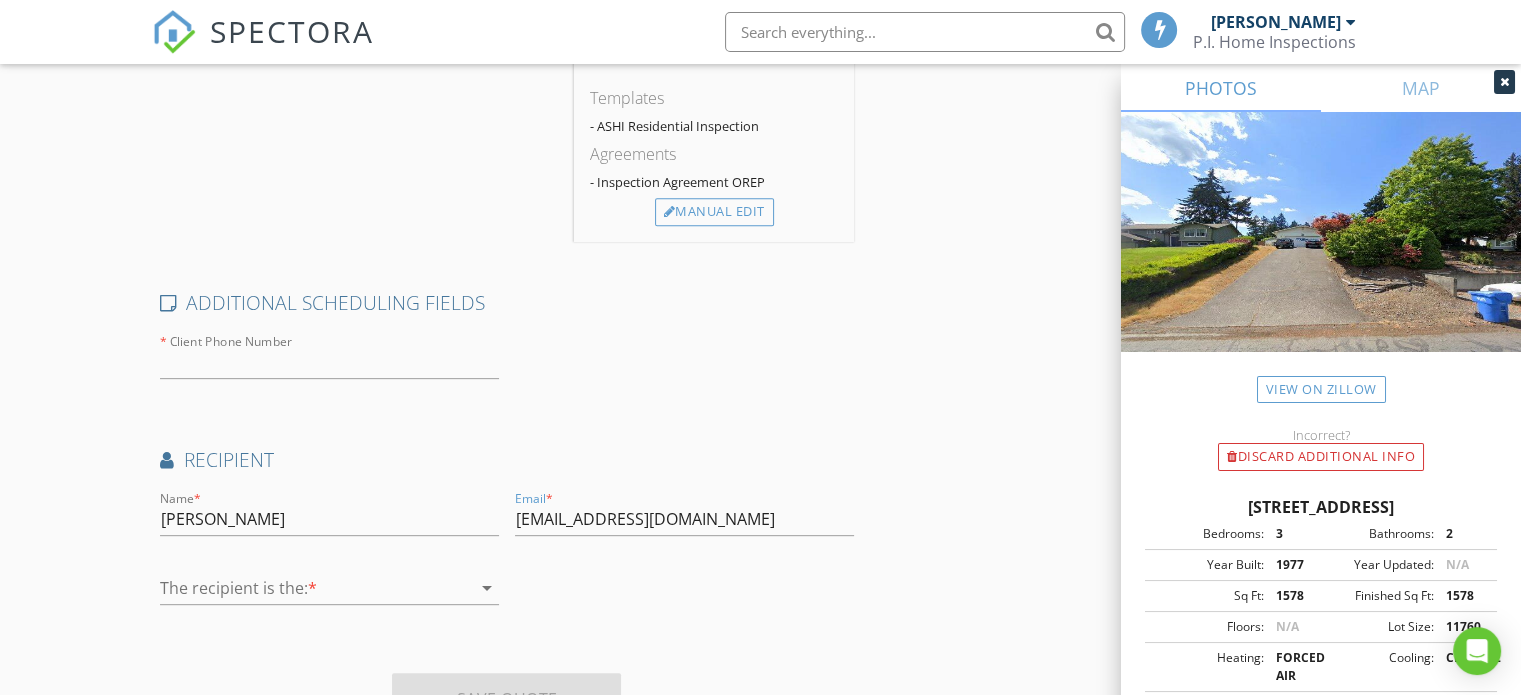 click on "Location
Address Search       Address 10218 63rd Avenue Court   Unit   City Puyallup   State WA   Zip 98373   County     Square Feet 1578   Year Built 1977   Foundation arrow_drop_down
SERVICES
check_box   Residential Inspection   Single Family Residential Inspection arrow_drop_down   check_box_outline_blank   ADU   Accessory Dwelling Unit (Attached) check_box_outline_blank   DADU   Detached Accessory Dwelling Unit check_box_outline_blank   S/DG   Shop / Detached Garage check_box_outline_blank   Radon   Radon Testing Residential Inspection Options arrow_drop_down   Discount Code    Charges    Residential Inspection
$400.00 (Base)
+$100.00 (sqft 1500 - 2000)
+ $0.00 Sales Tax for Residential Inspection (0.0% on $500.00)
$500.00    TOTAL   $500.00    Duration    3 hrs      Templates
- ASHI Residential Inspection
Agreements
- Inspection Agreement OREP" at bounding box center [760, 97] 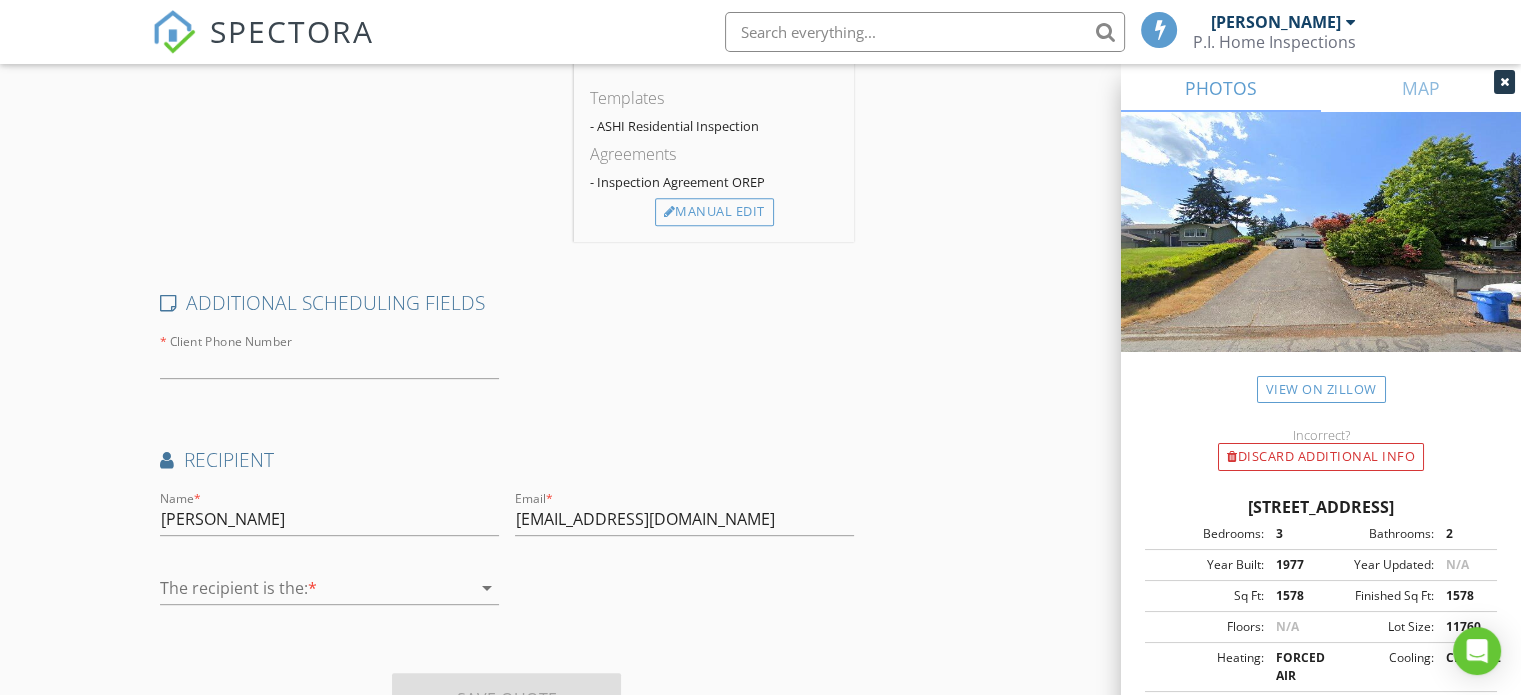 click at bounding box center (315, 588) 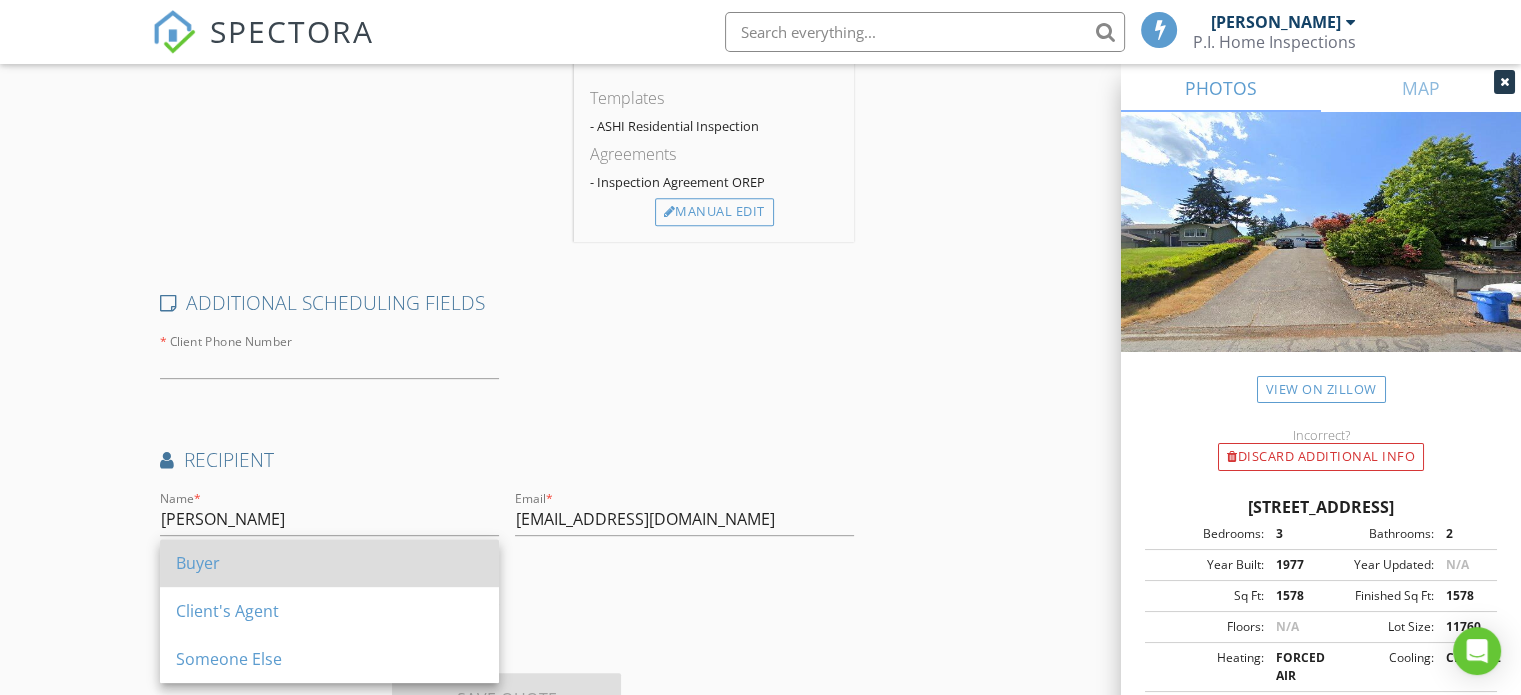 click on "Buyer" at bounding box center [329, 563] 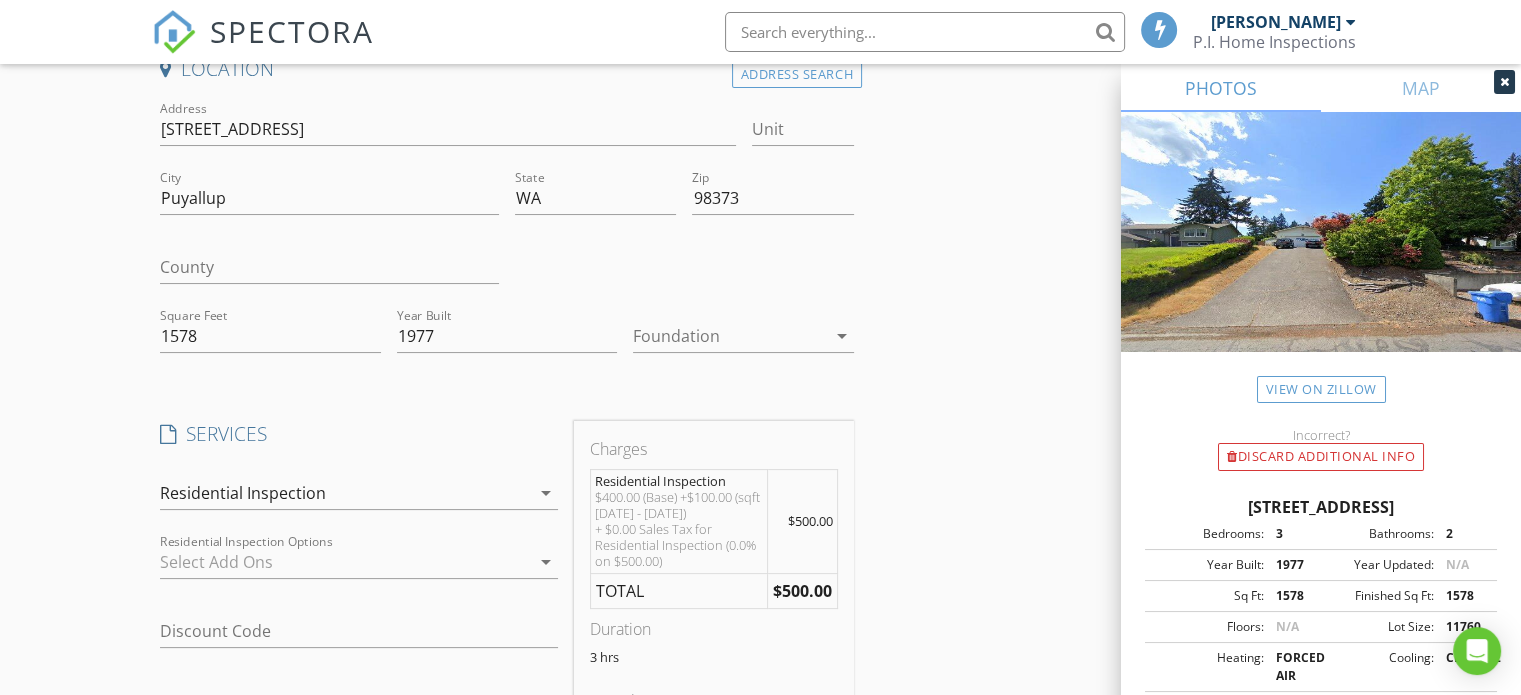 scroll, scrollTop: 179, scrollLeft: 0, axis: vertical 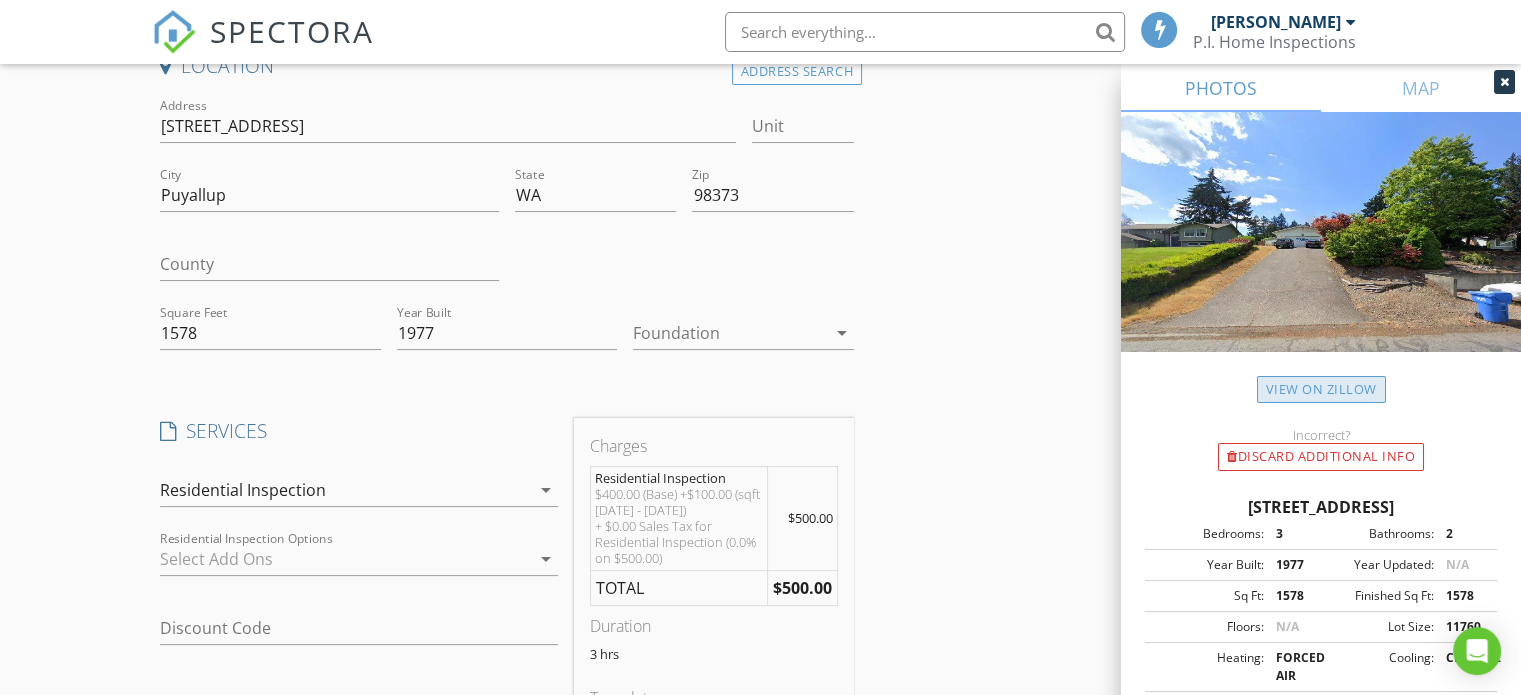 click on "View on Zillow" at bounding box center [1321, 389] 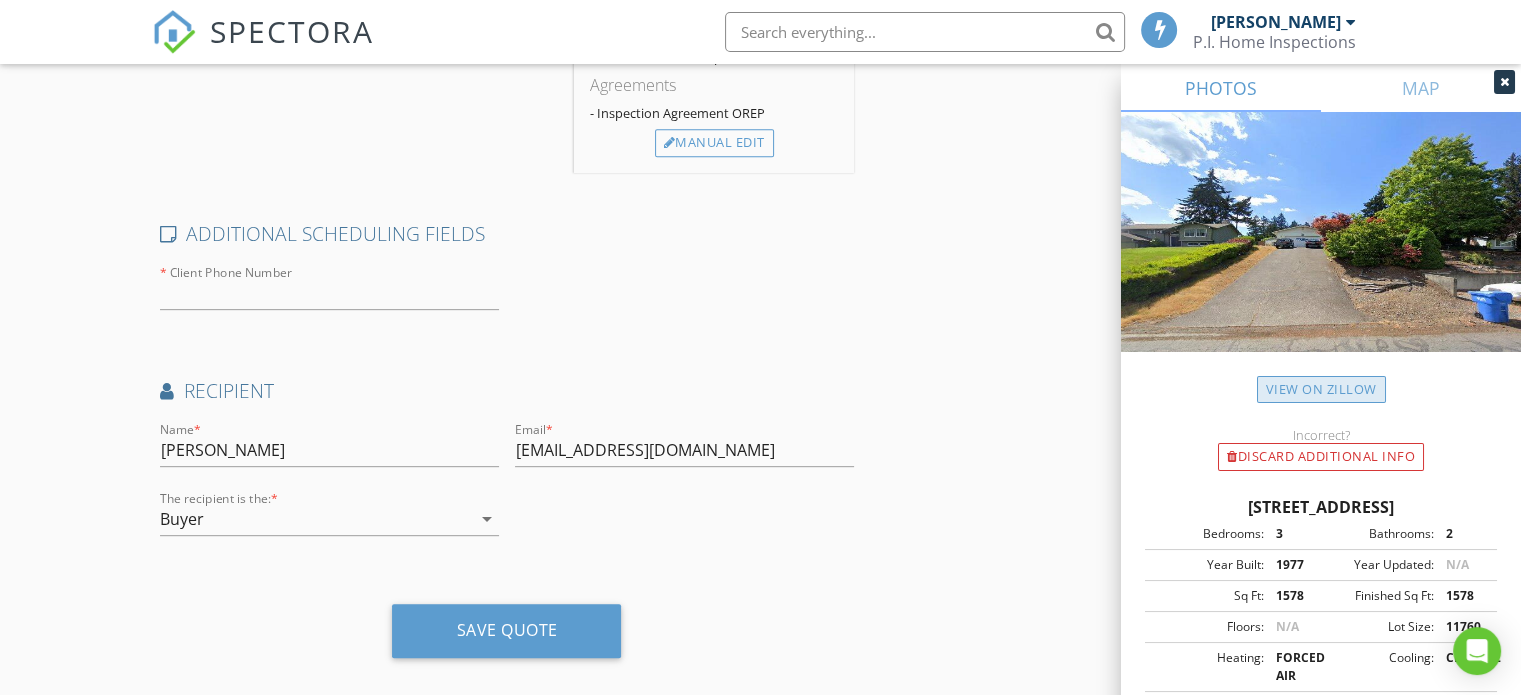 scroll, scrollTop: 870, scrollLeft: 0, axis: vertical 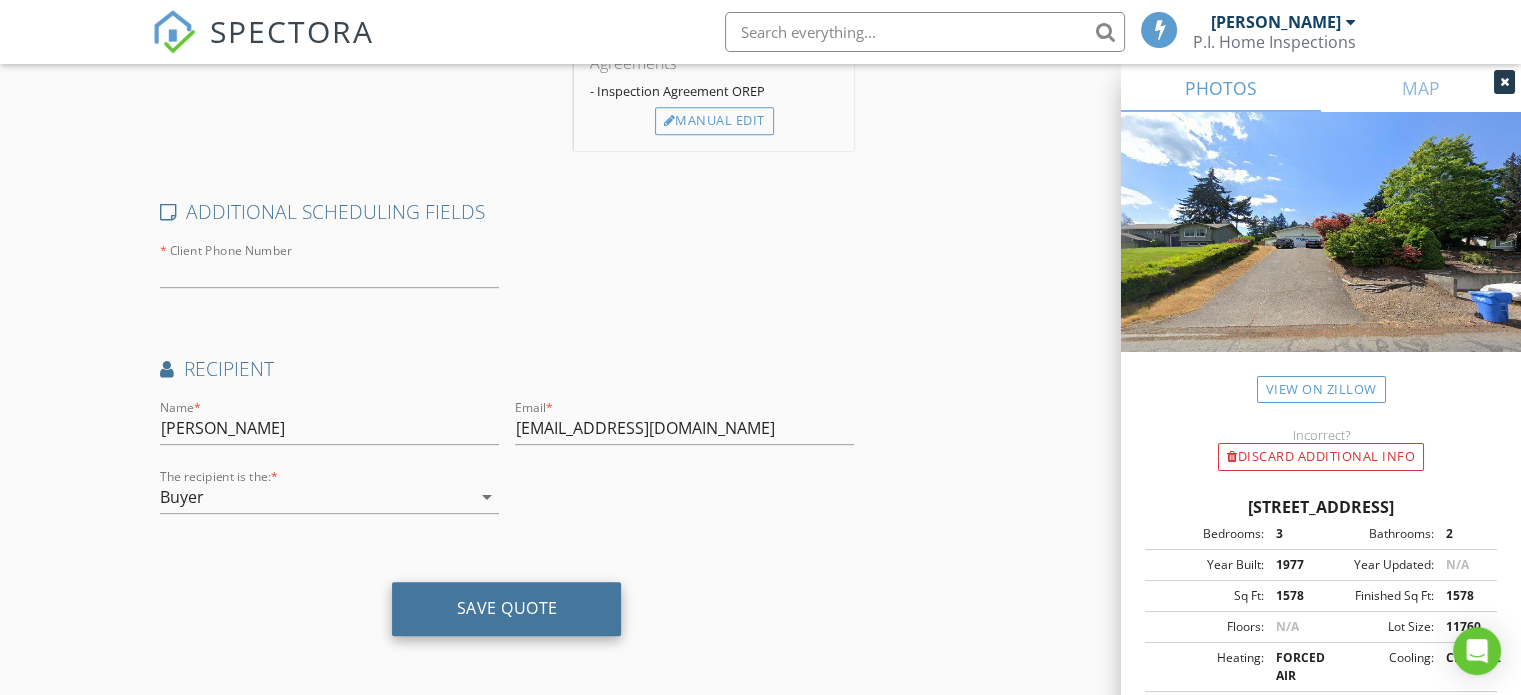 click on "Save Quote" at bounding box center (506, 608) 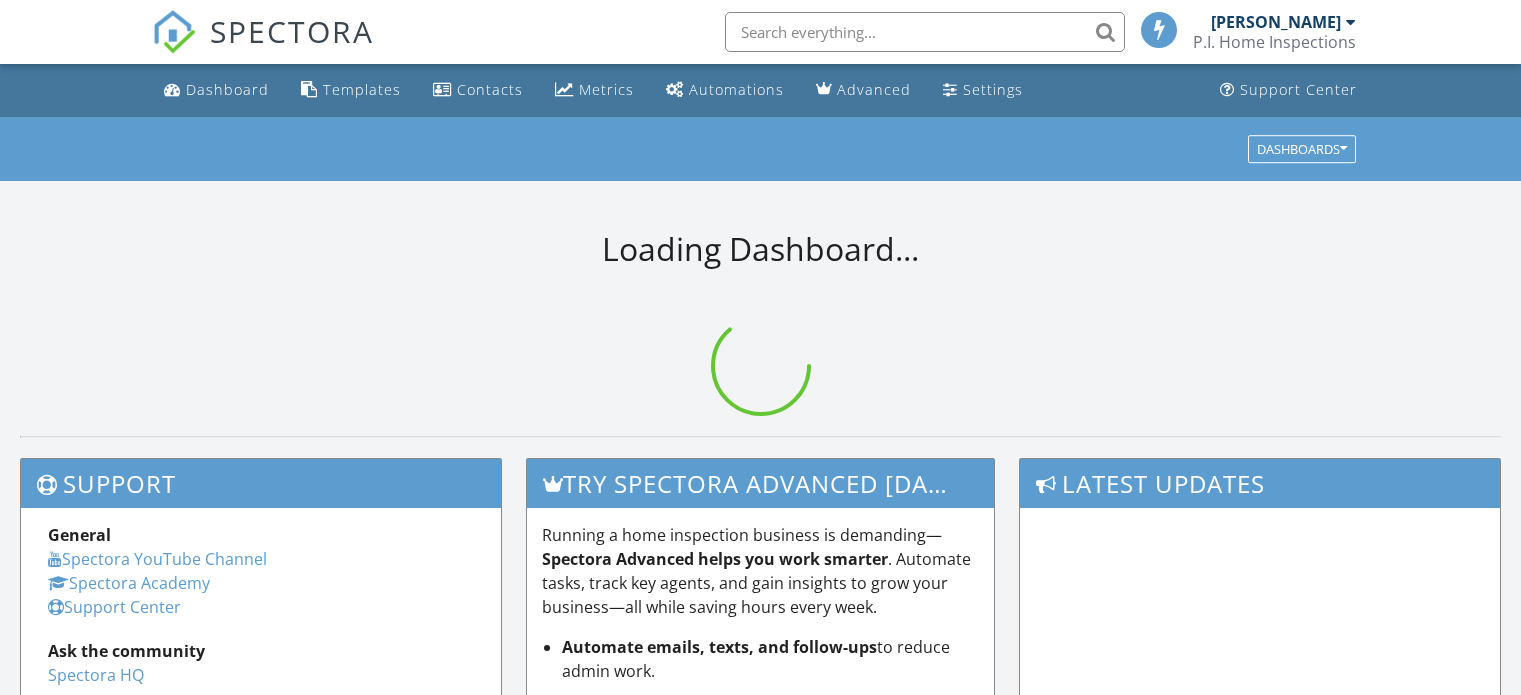 scroll, scrollTop: 0, scrollLeft: 0, axis: both 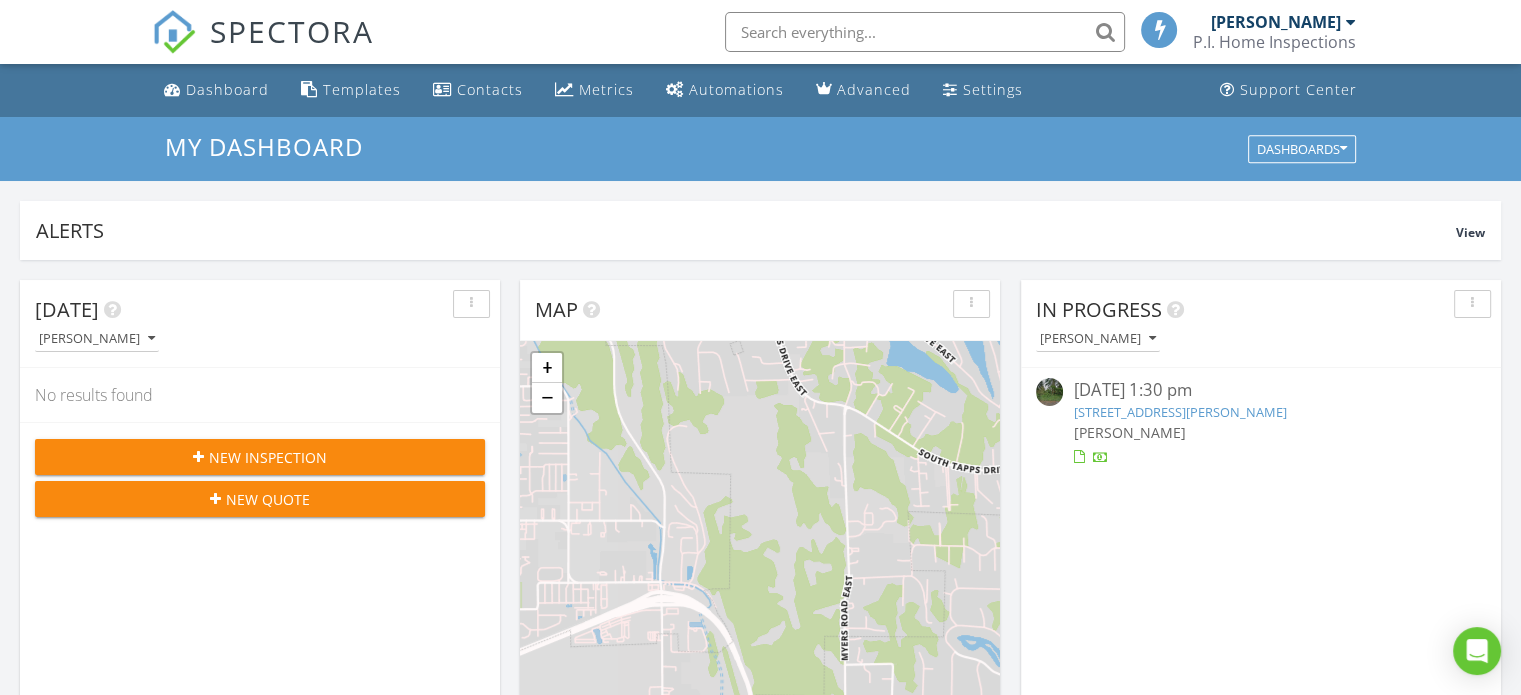 click on "New Inspection" at bounding box center (268, 457) 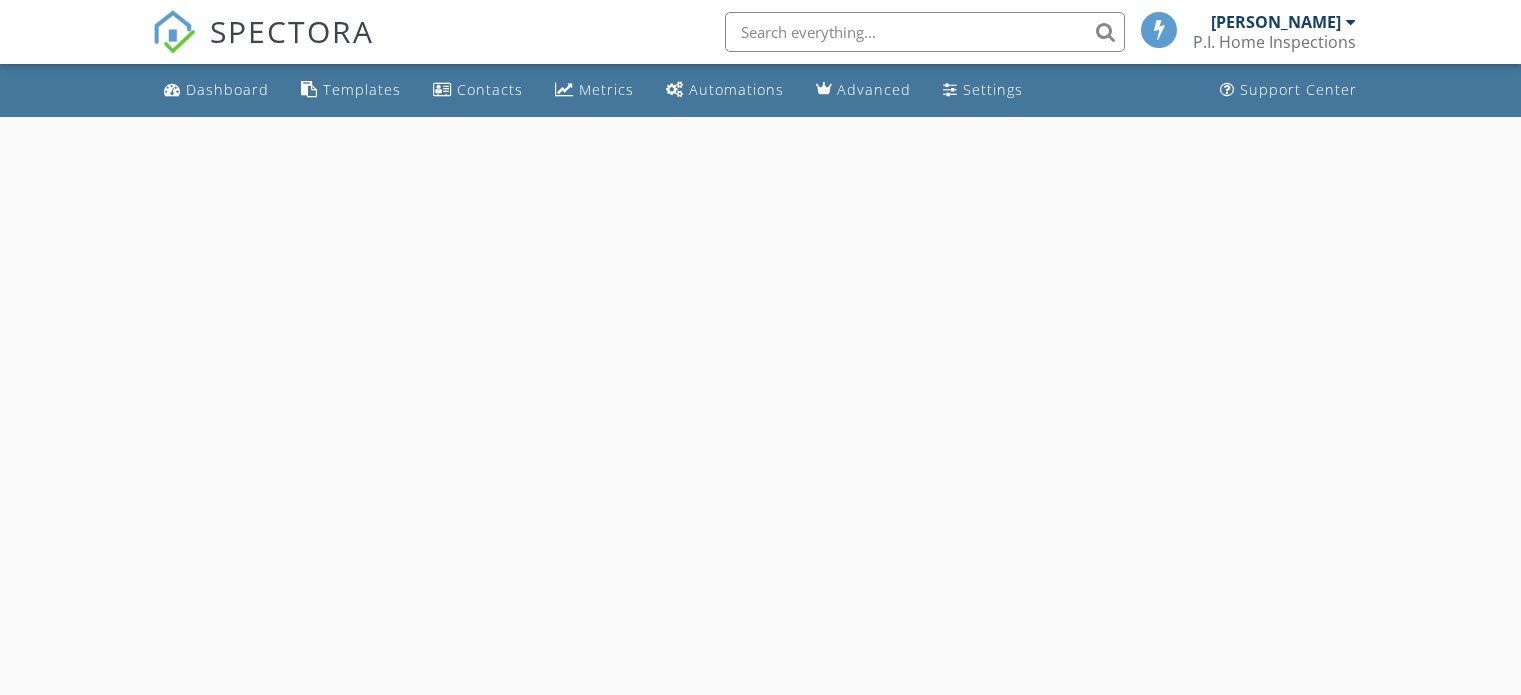 scroll, scrollTop: 0, scrollLeft: 0, axis: both 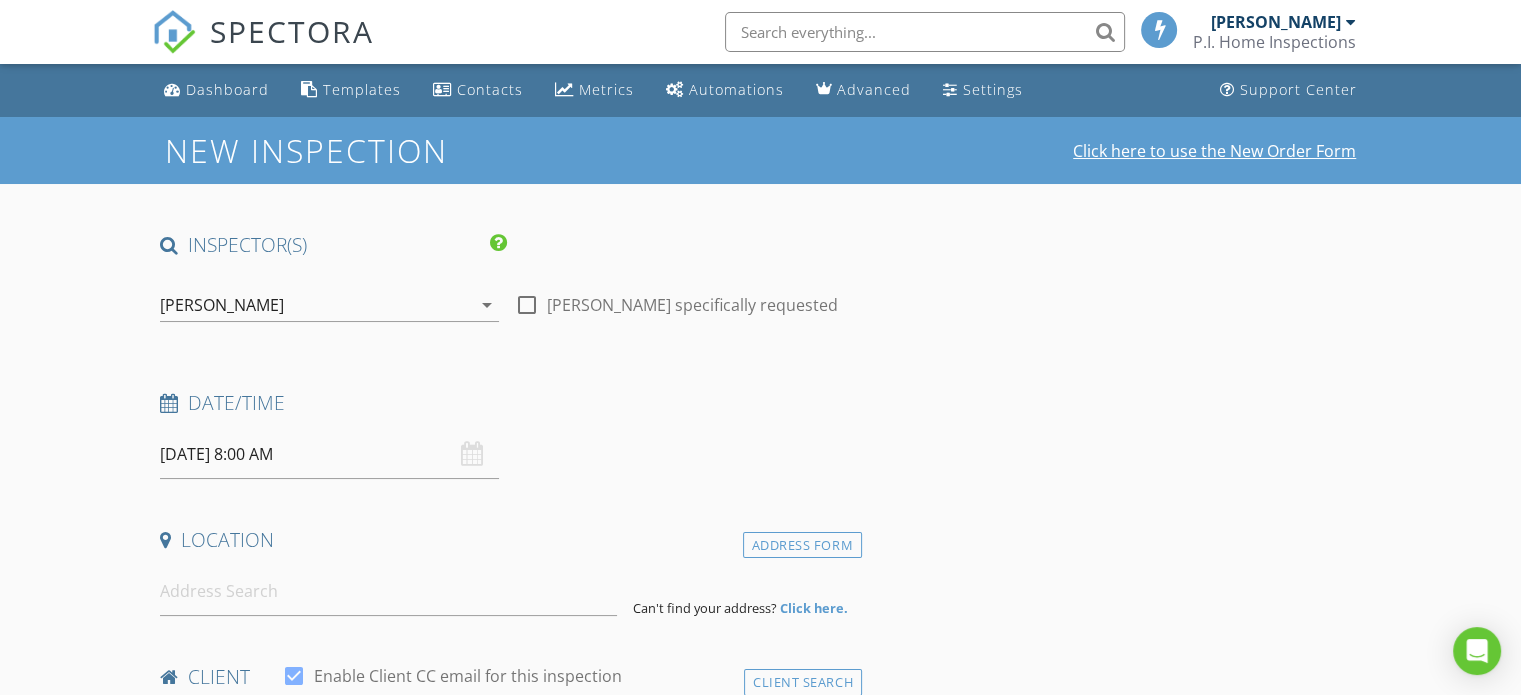 click on "Click here to use the New Order Form" at bounding box center (1214, 151) 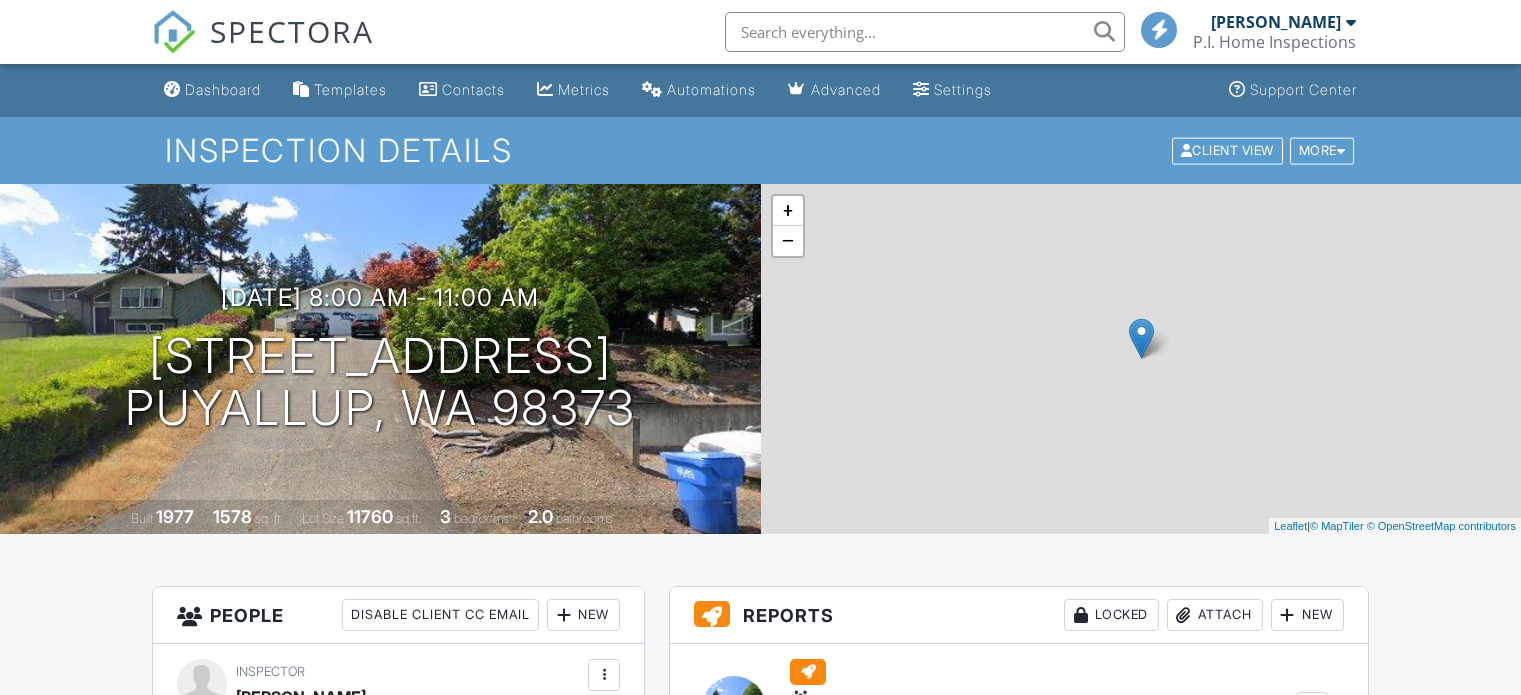 scroll, scrollTop: 0, scrollLeft: 0, axis: both 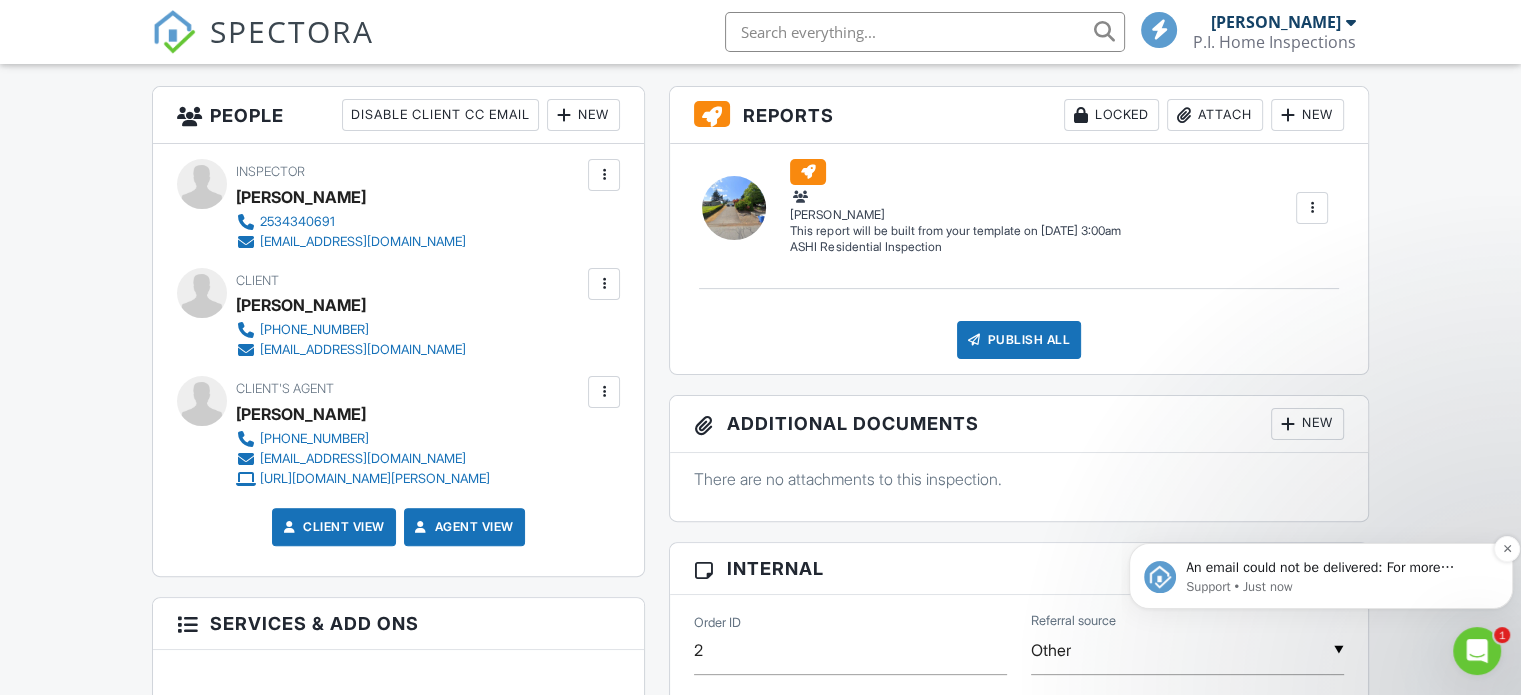 click on "An email could not be delivered:  For more information, view Why emails don't get delivered (Support Article)" at bounding box center (1337, 568) 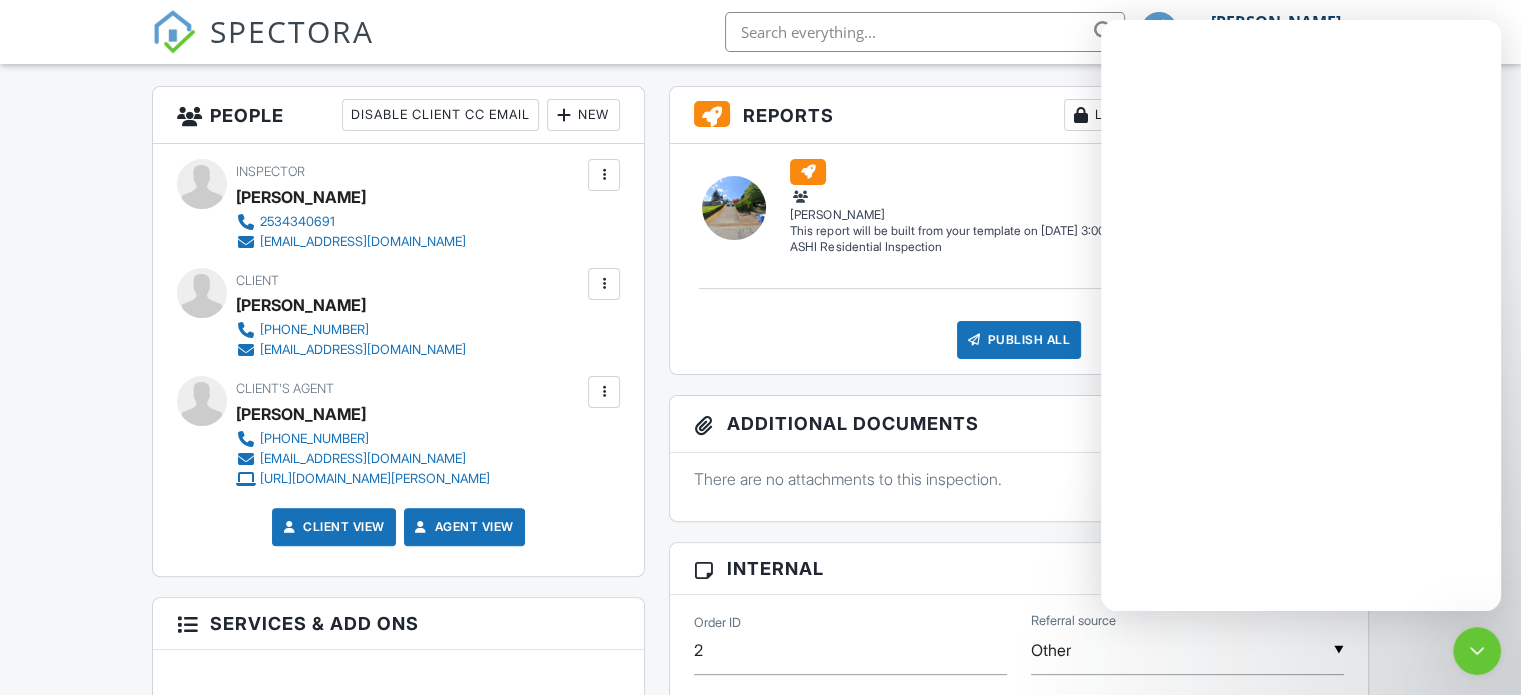 scroll, scrollTop: 0, scrollLeft: 0, axis: both 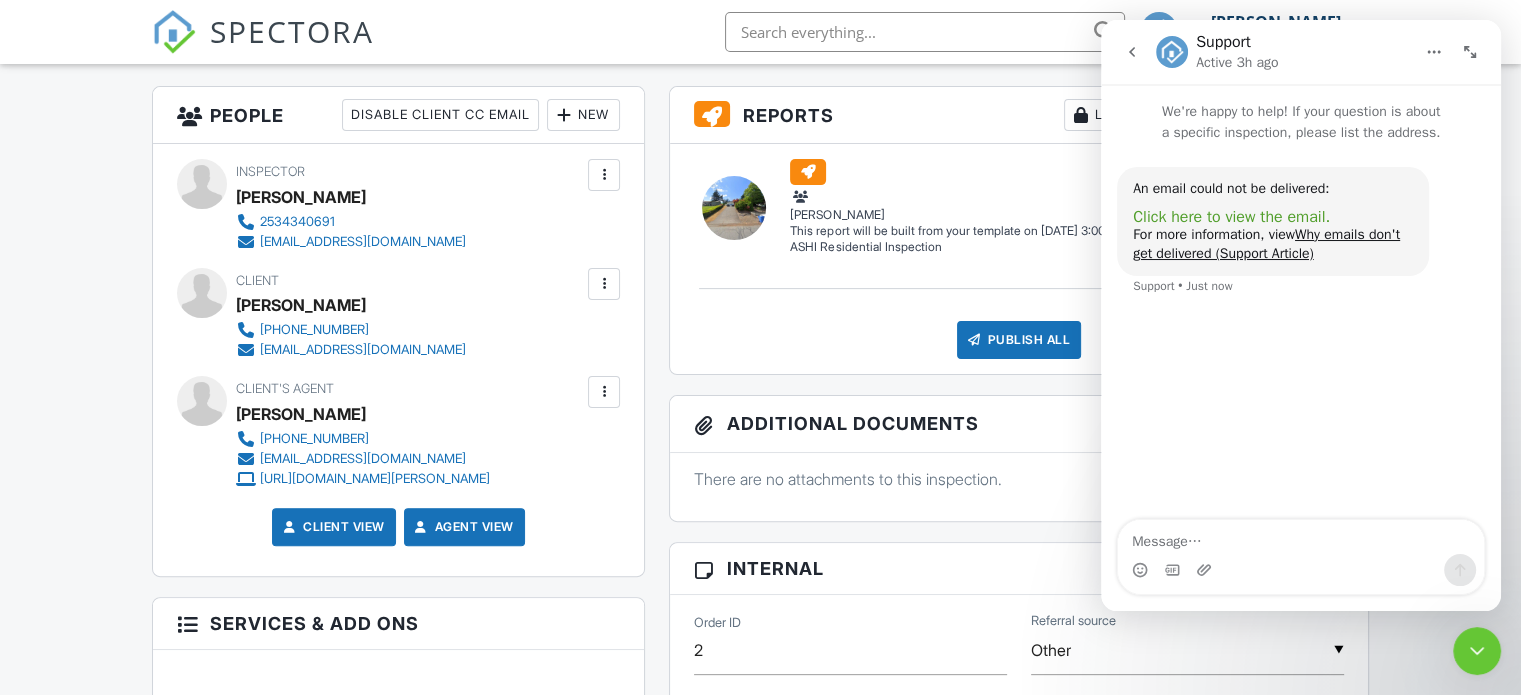 click on "Click here to view the email." at bounding box center (1231, 217) 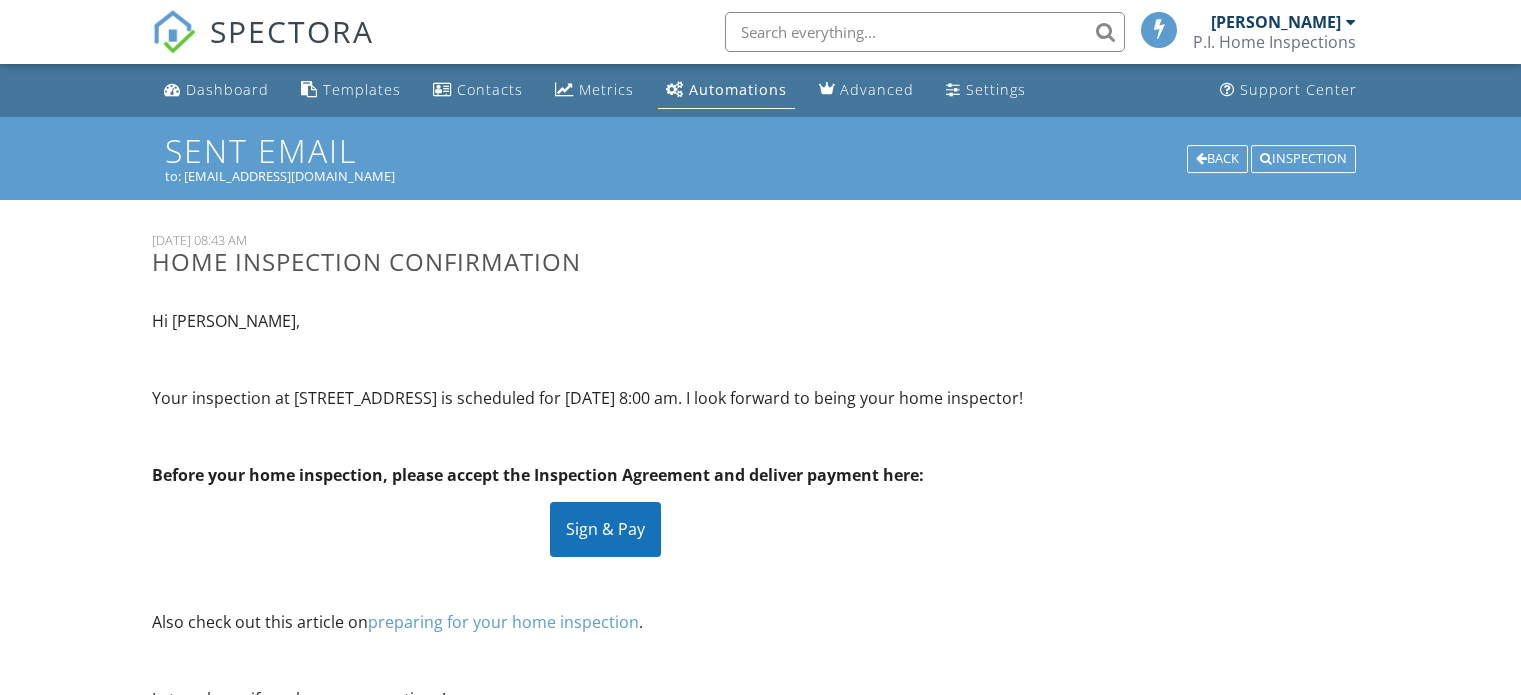 scroll, scrollTop: 0, scrollLeft: 0, axis: both 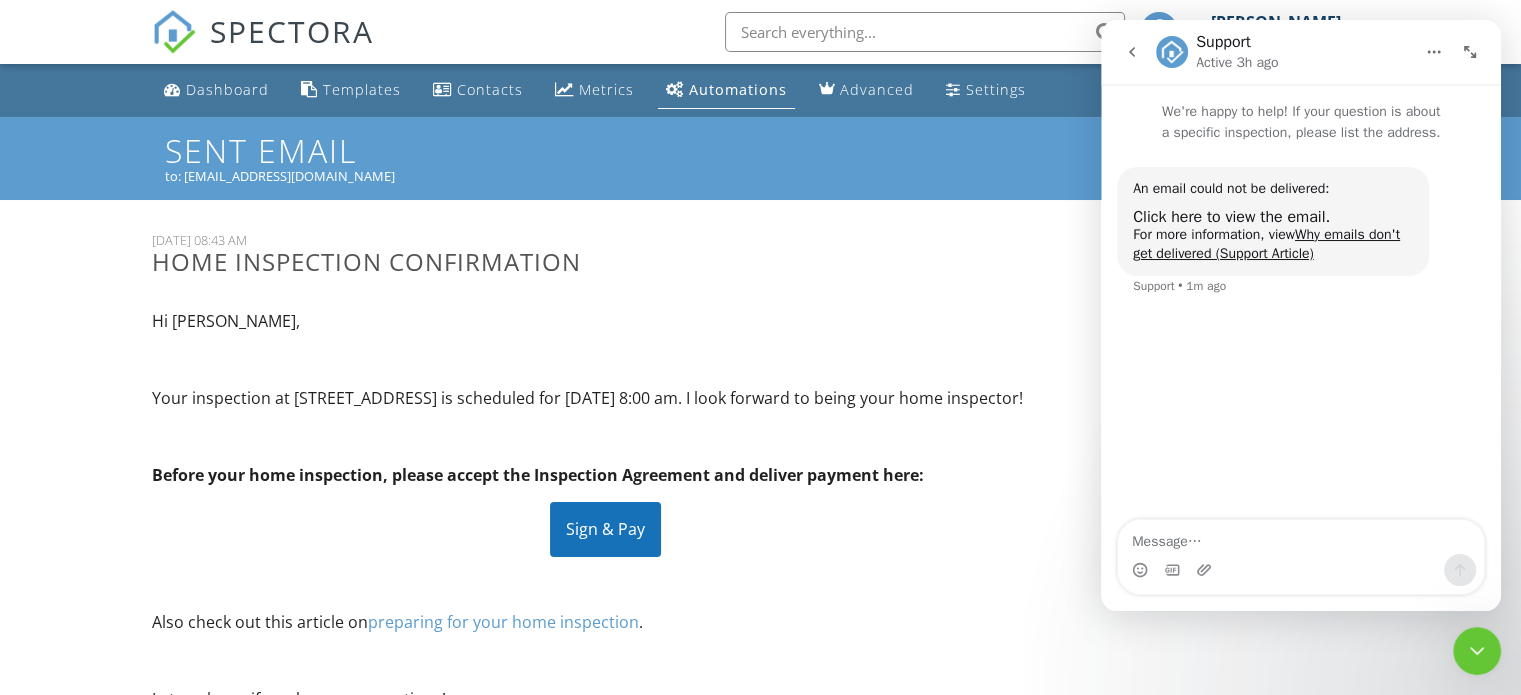 click 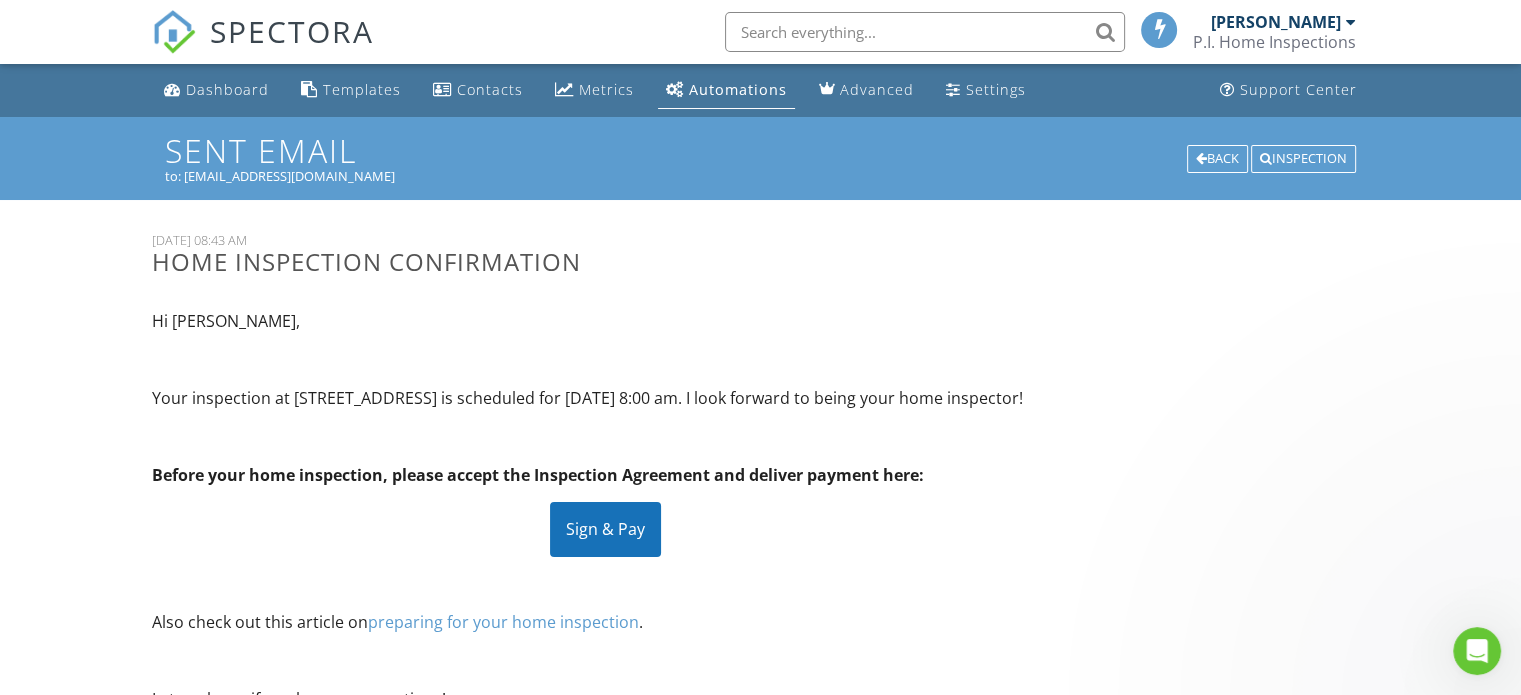 scroll, scrollTop: 0, scrollLeft: 0, axis: both 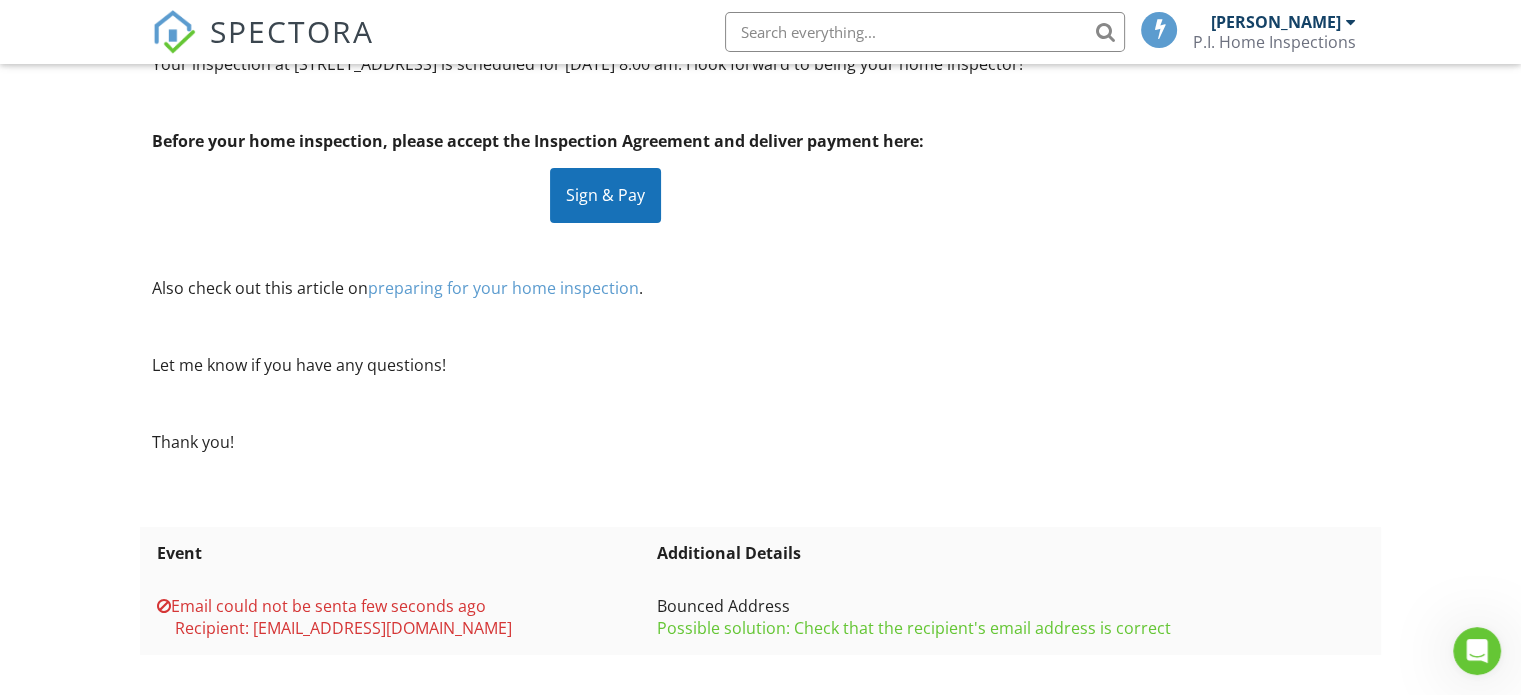 click on "preparing for your home inspection" at bounding box center (503, 288) 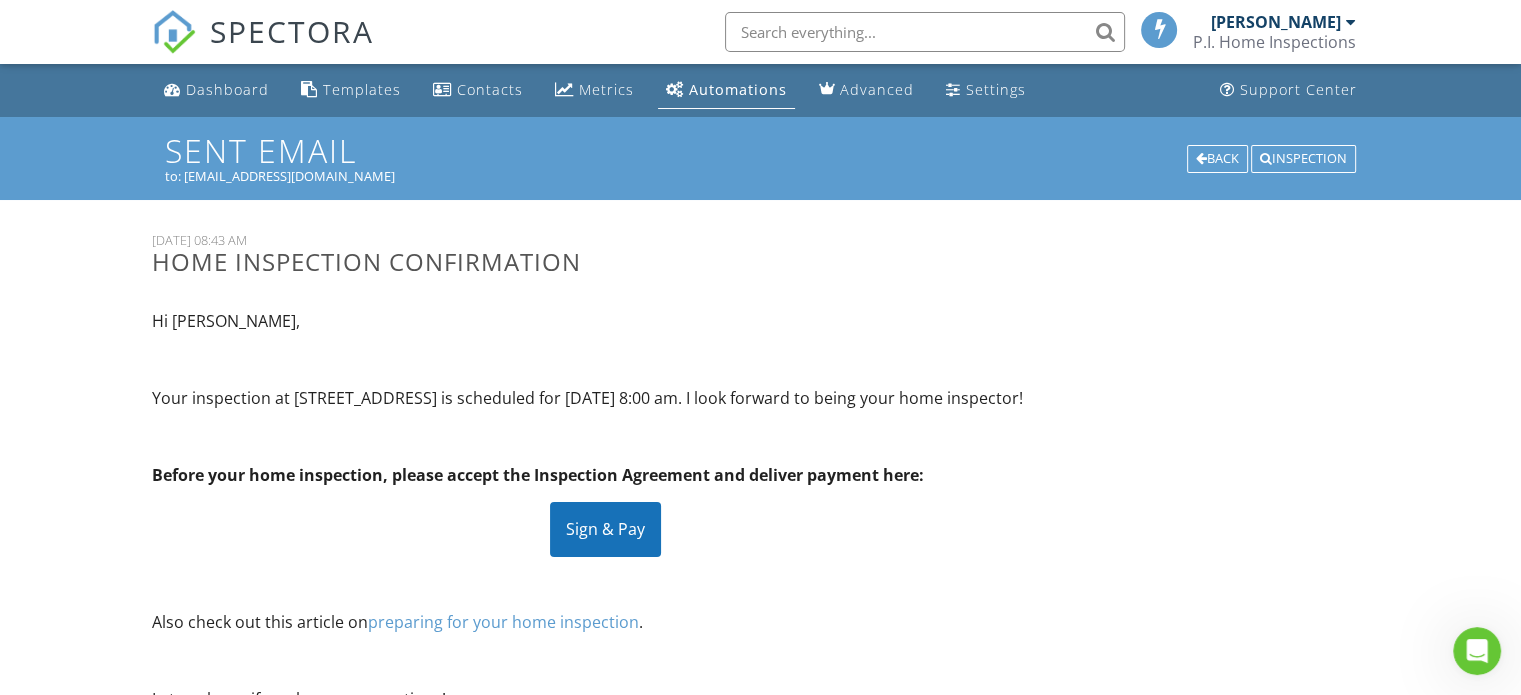 scroll, scrollTop: 0, scrollLeft: 0, axis: both 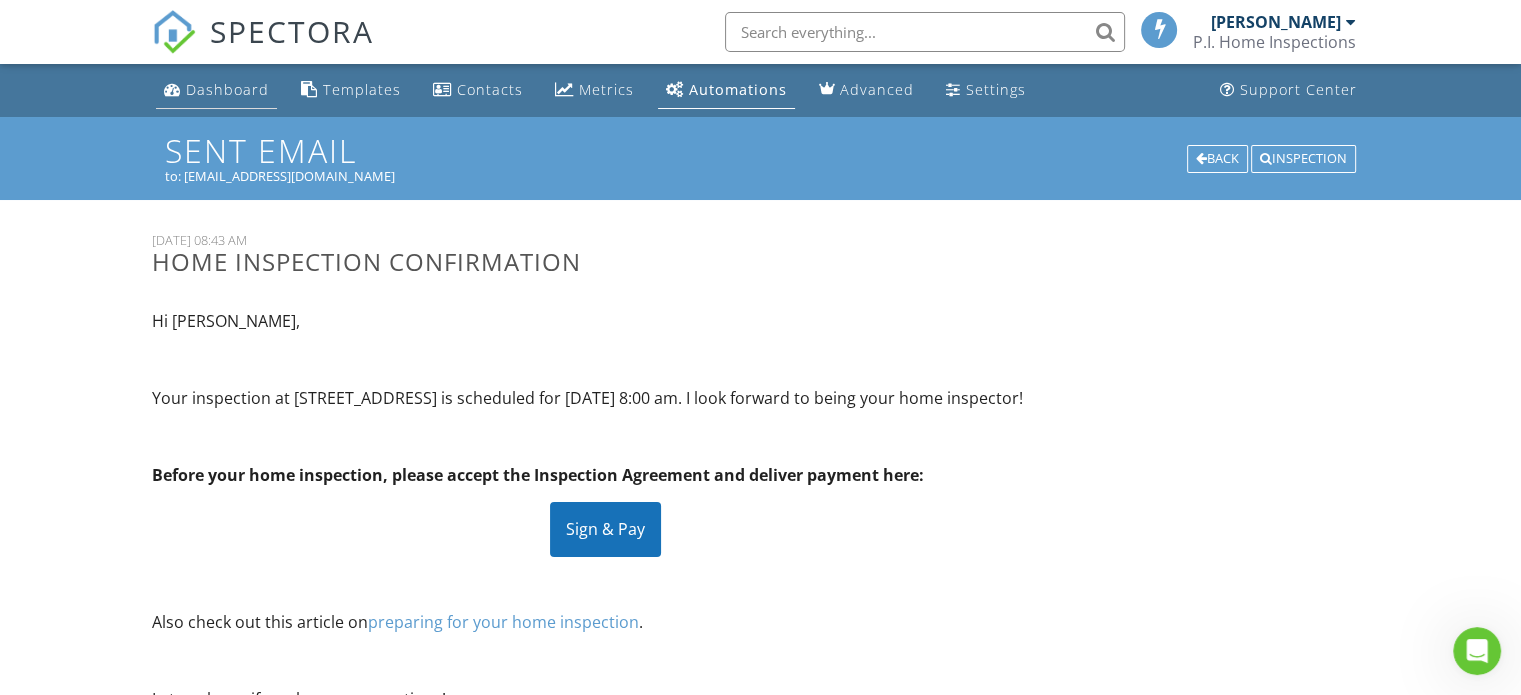 click on "Dashboard" at bounding box center (227, 89) 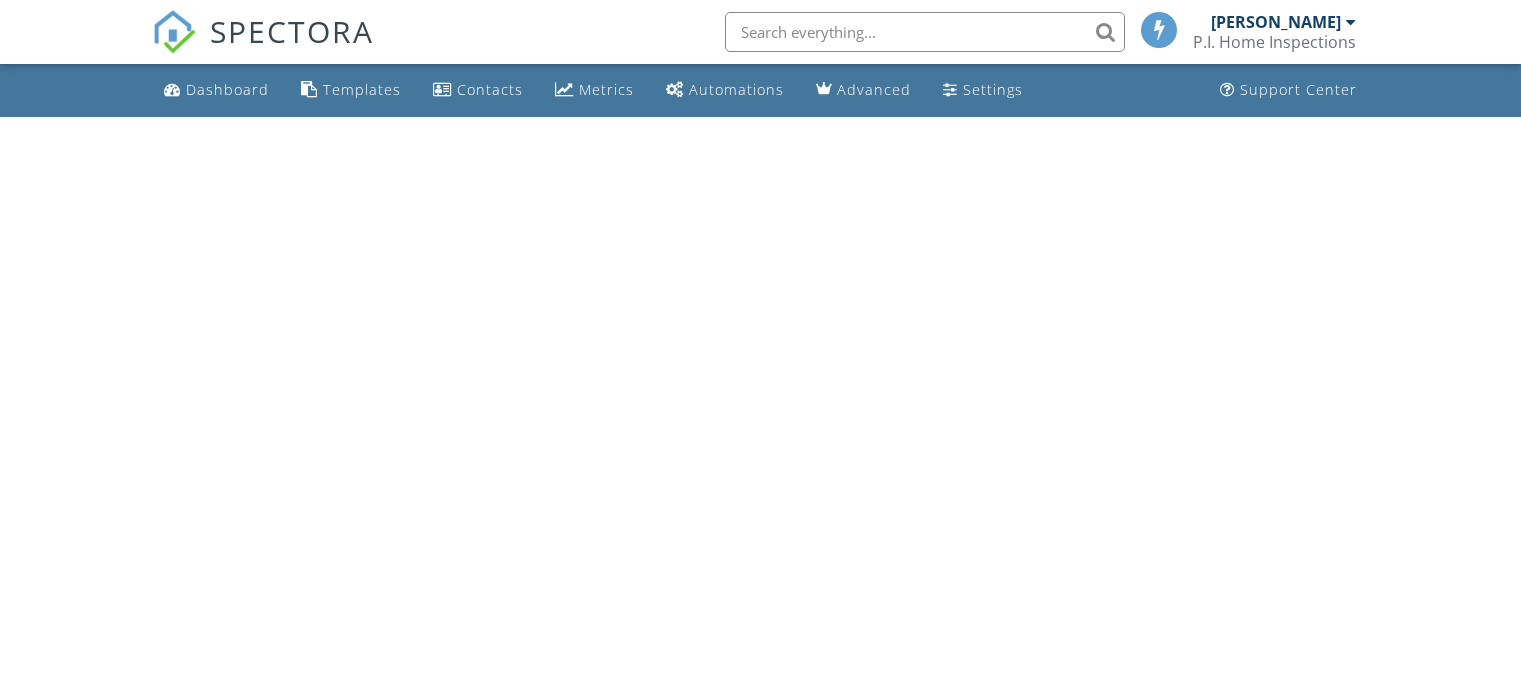 scroll, scrollTop: 0, scrollLeft: 0, axis: both 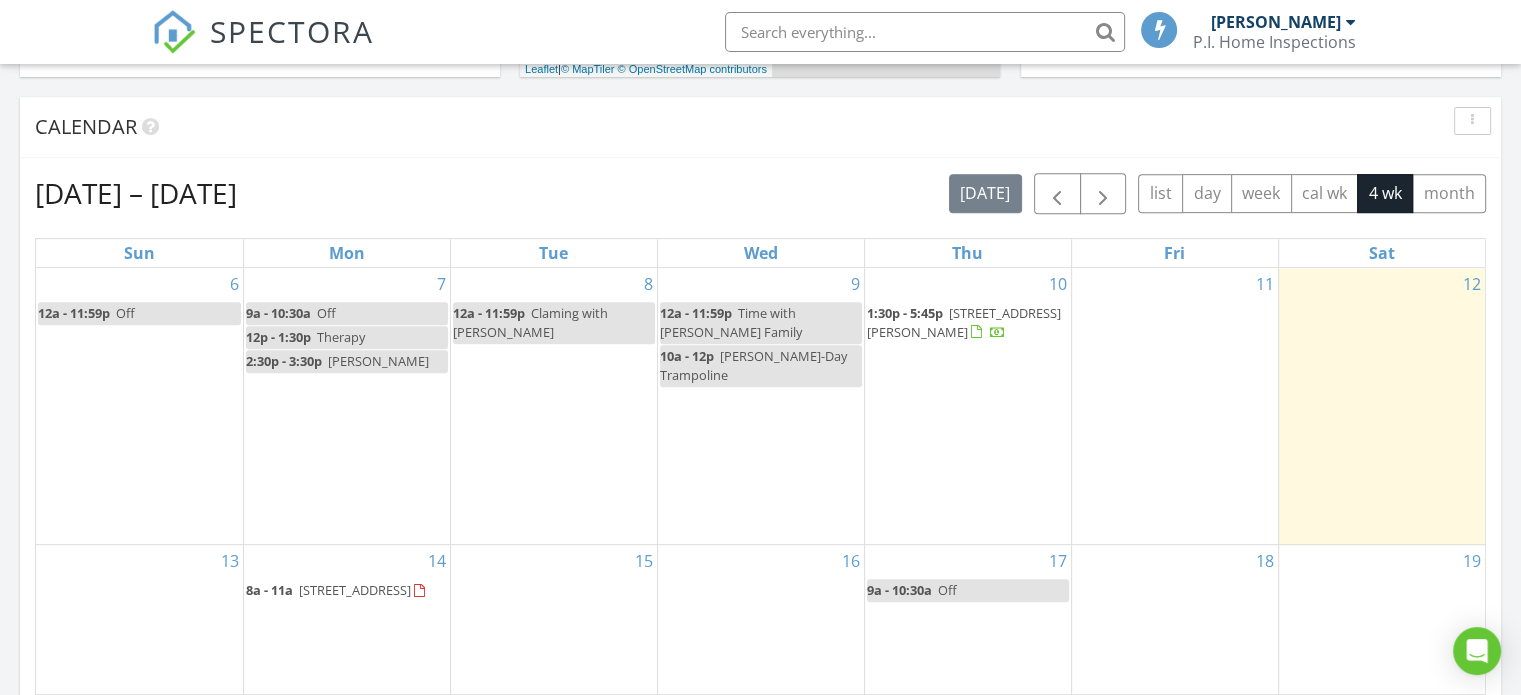 click on "10218 63rd Ave Ct E, Puyallup 98373" at bounding box center [355, 590] 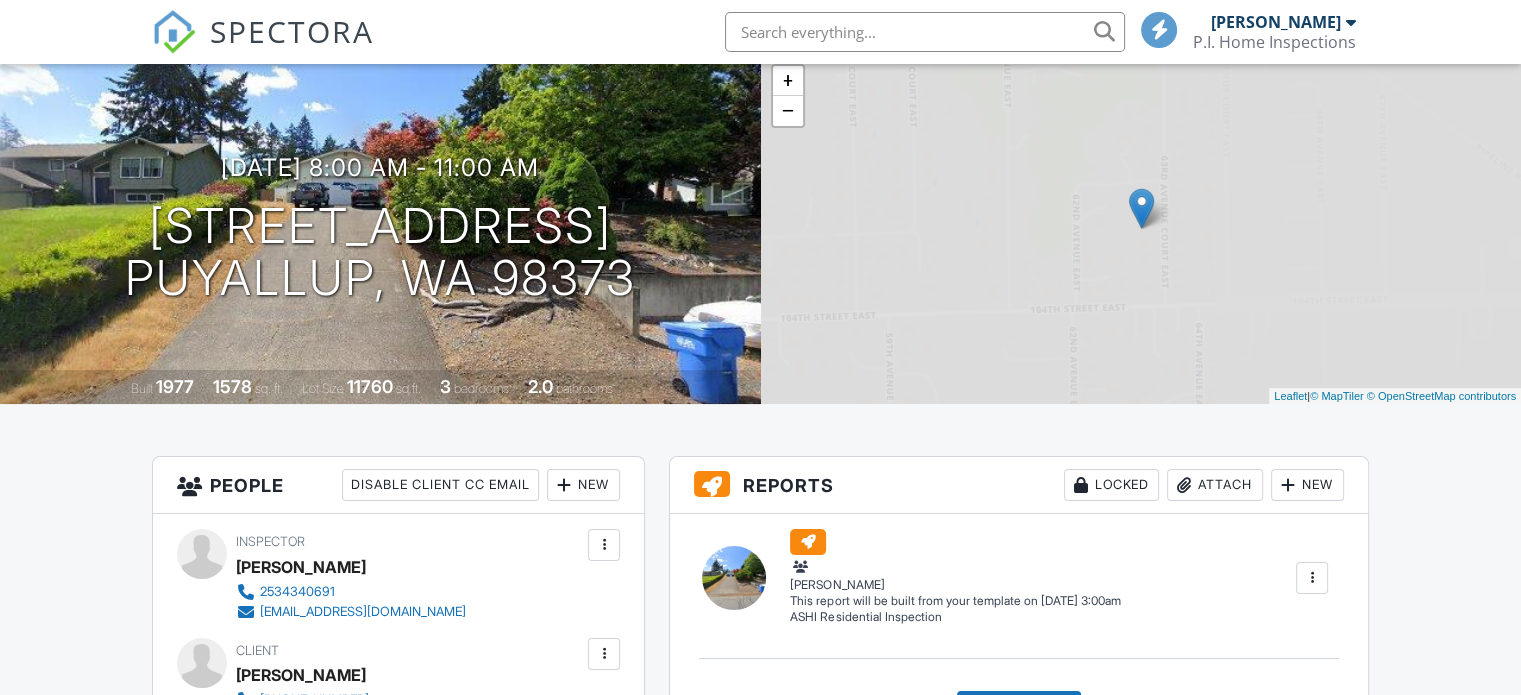 scroll, scrollTop: 410, scrollLeft: 0, axis: vertical 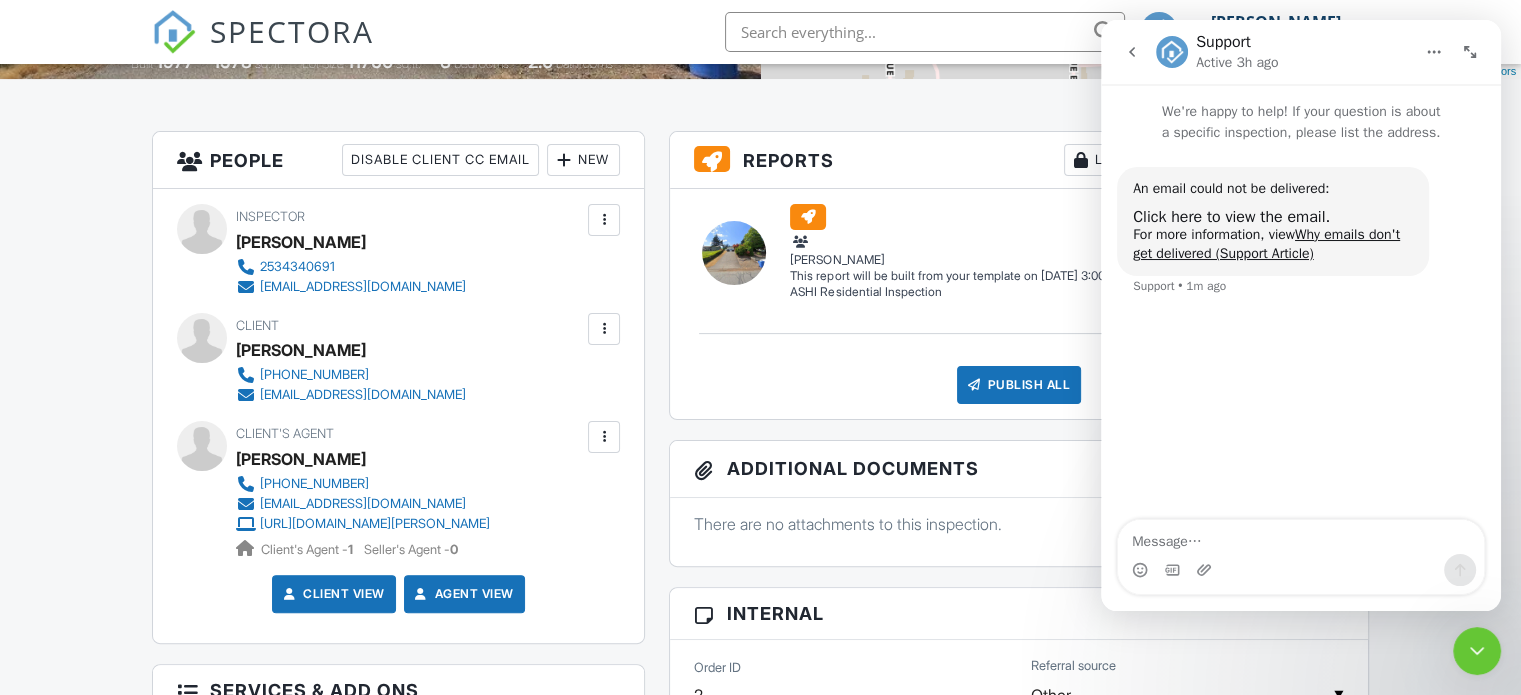click at bounding box center (604, 329) 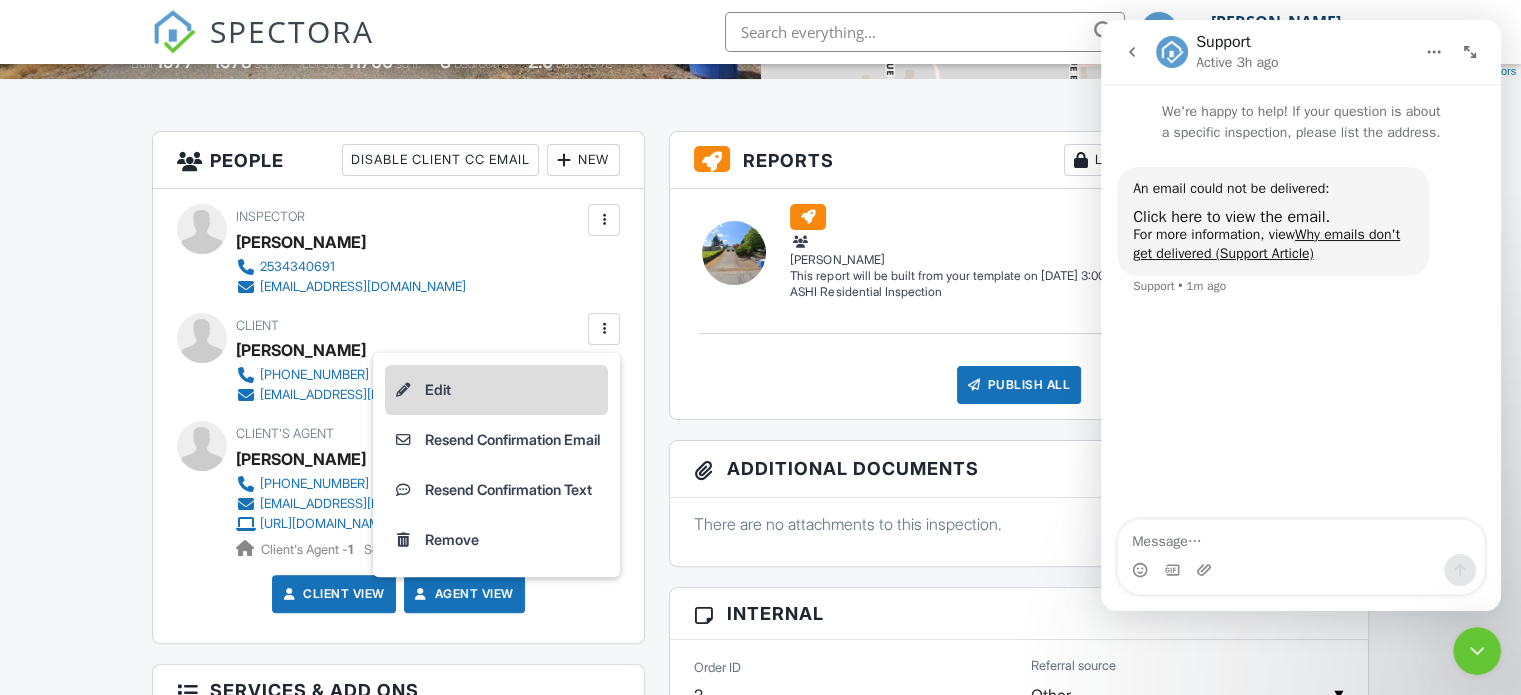 click on "Edit" at bounding box center [496, 390] 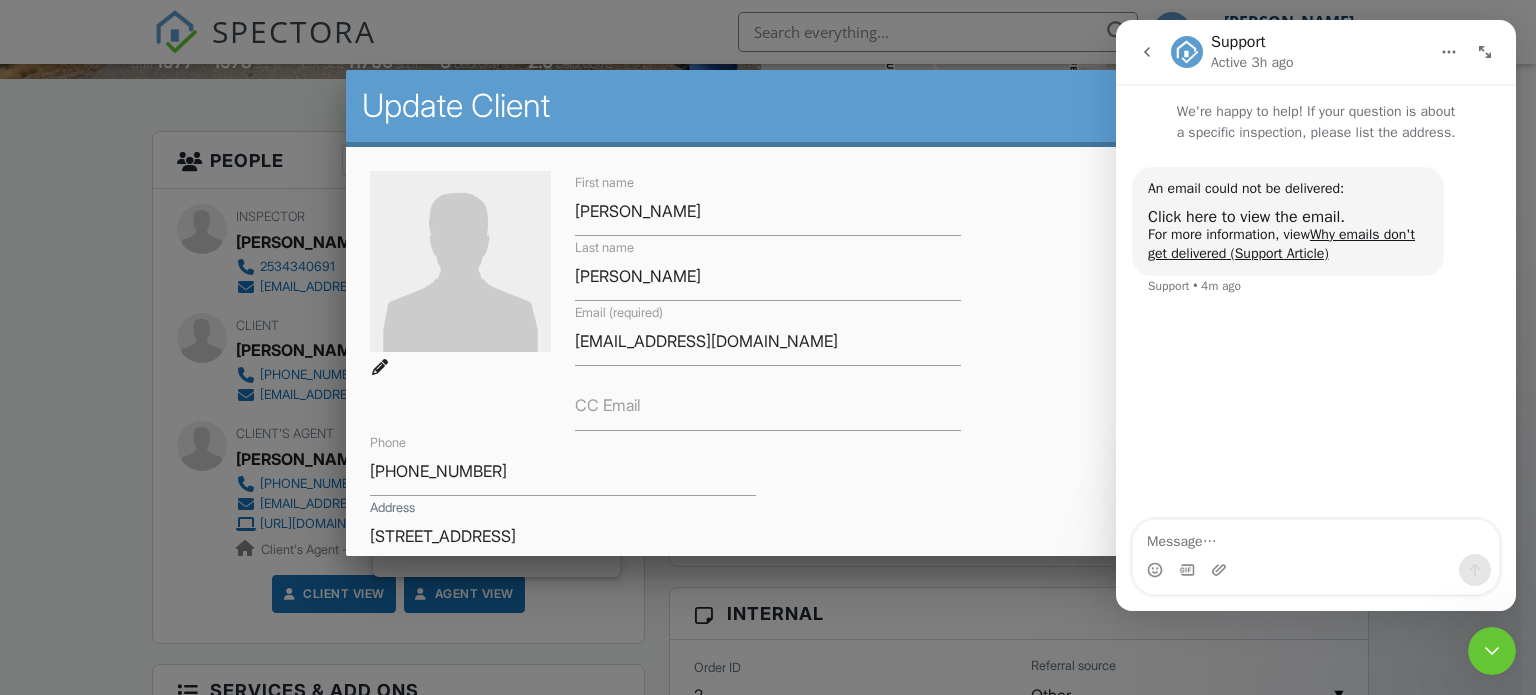 click 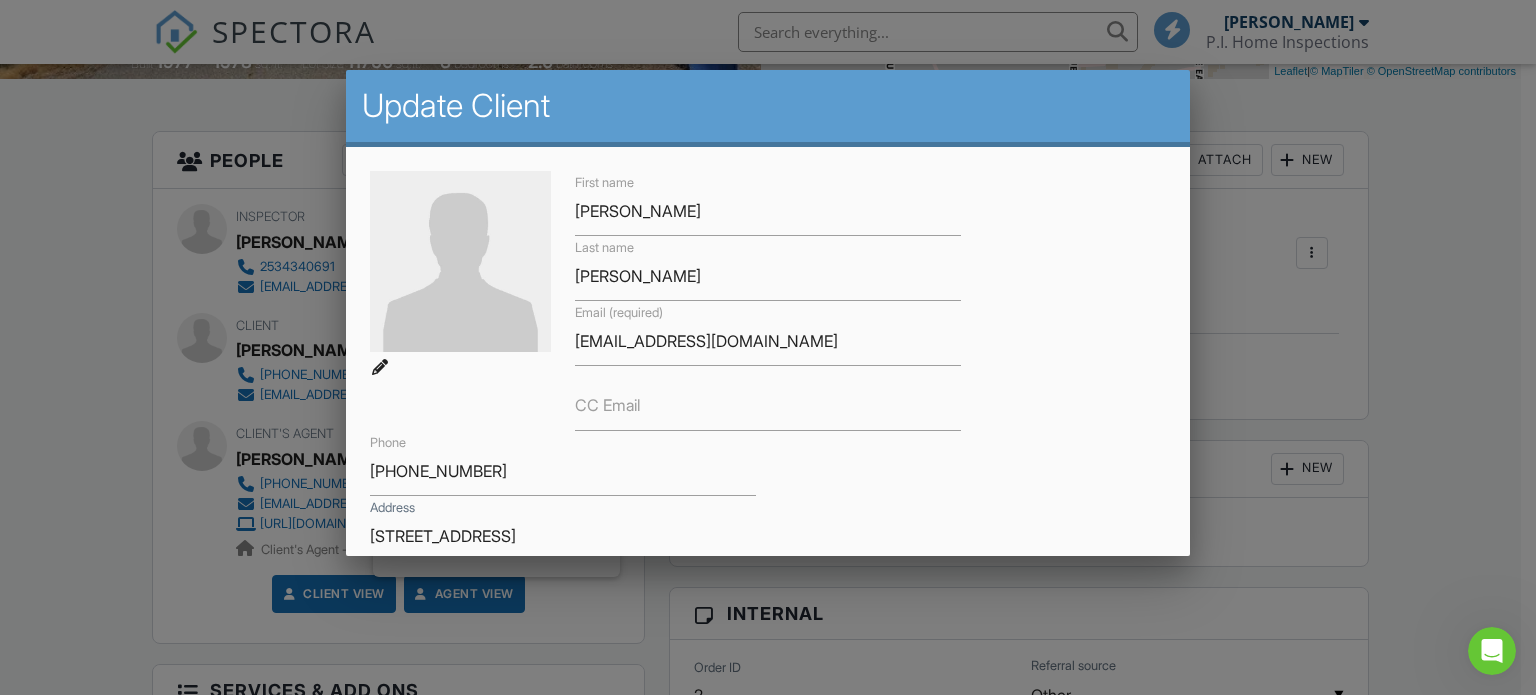scroll, scrollTop: 0, scrollLeft: 0, axis: both 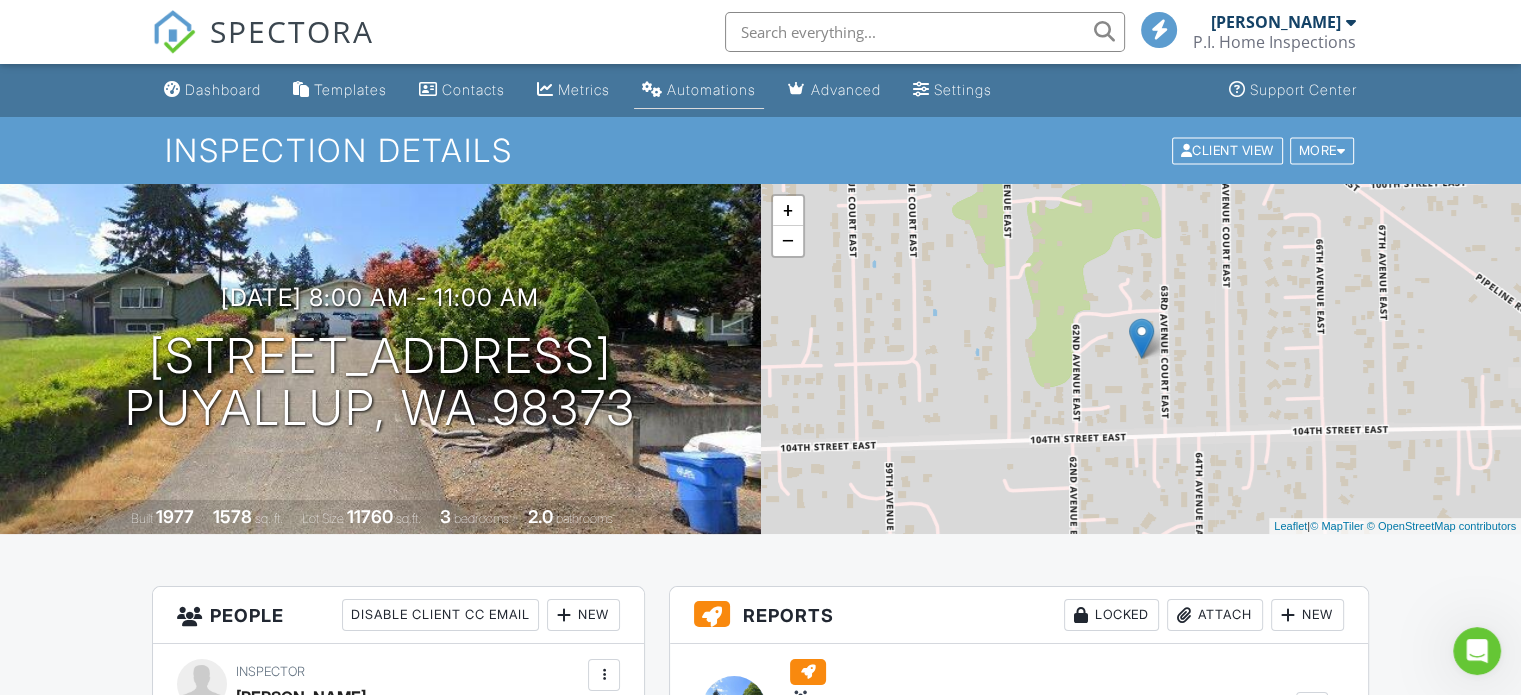 click on "Automations" at bounding box center (711, 89) 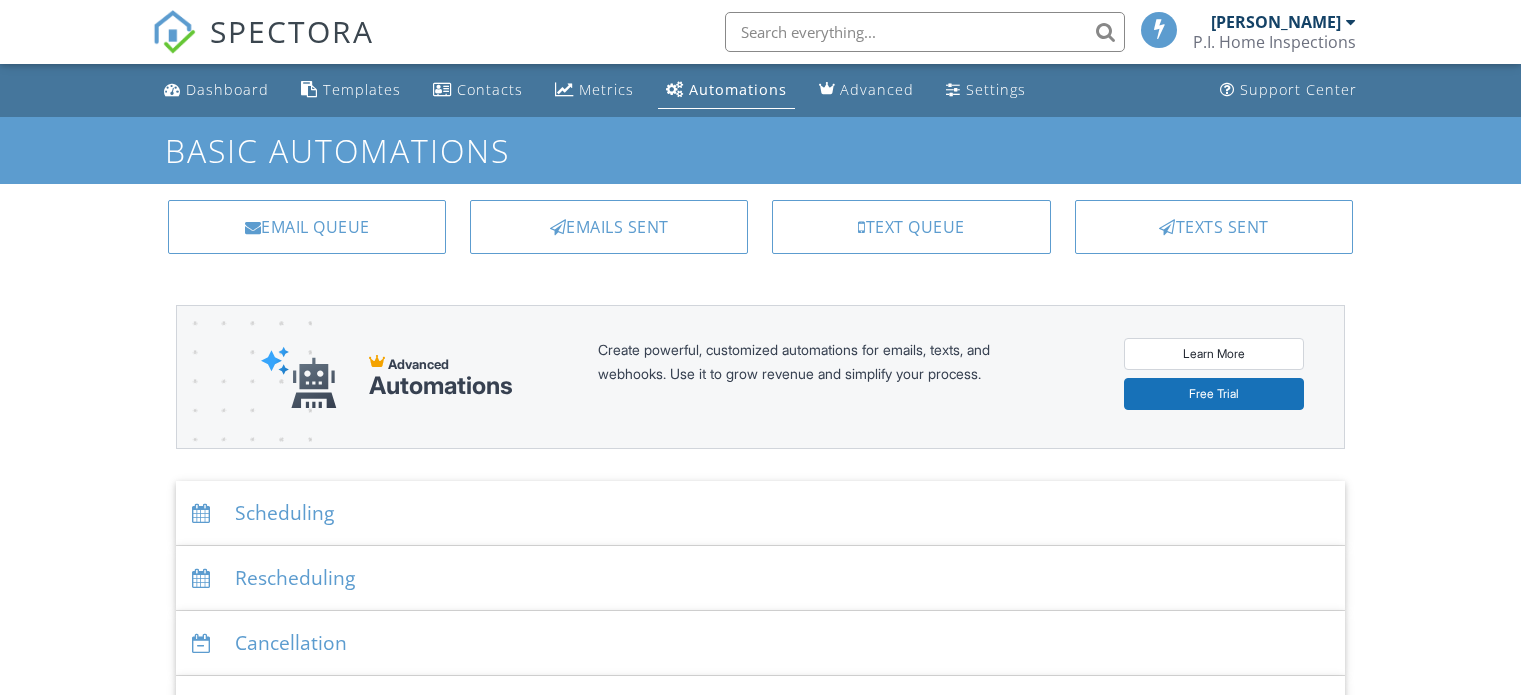 scroll, scrollTop: 0, scrollLeft: 0, axis: both 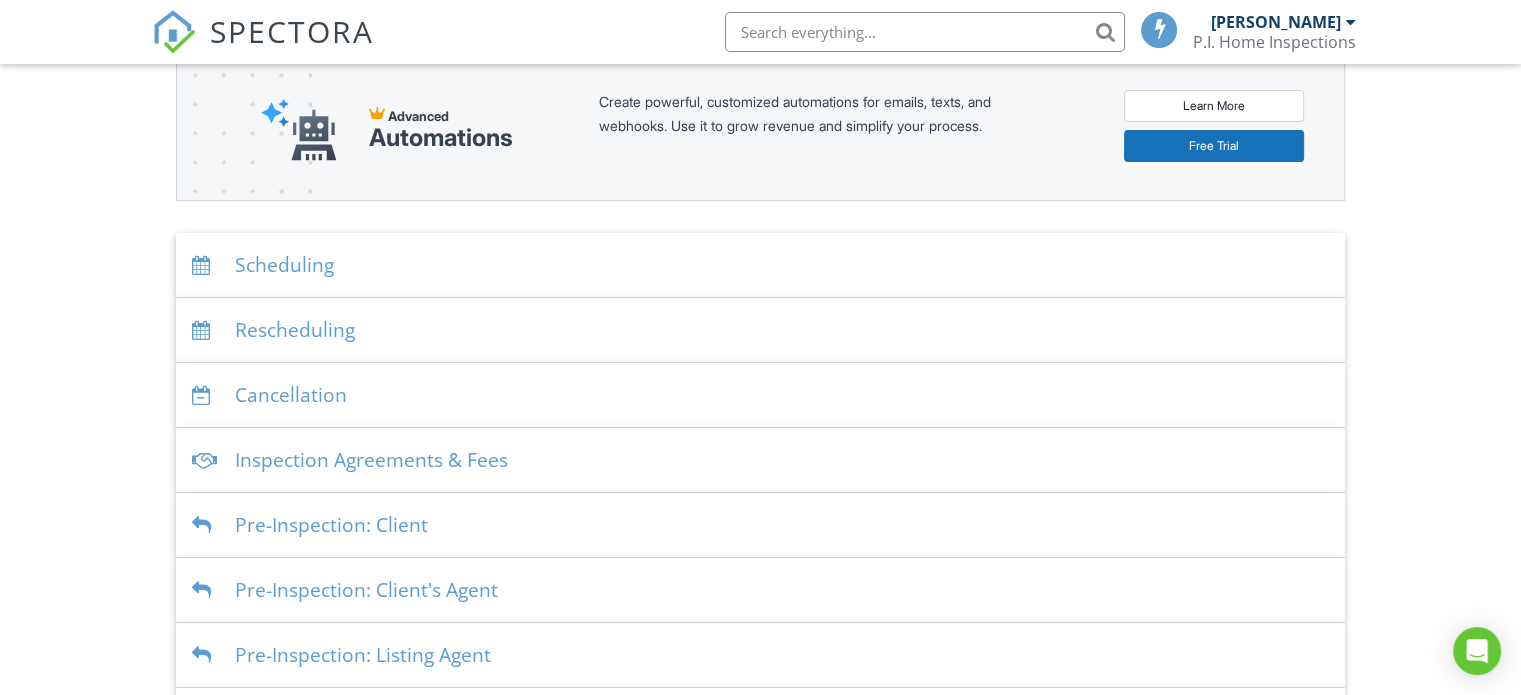click on "Scheduling" at bounding box center (760, 265) 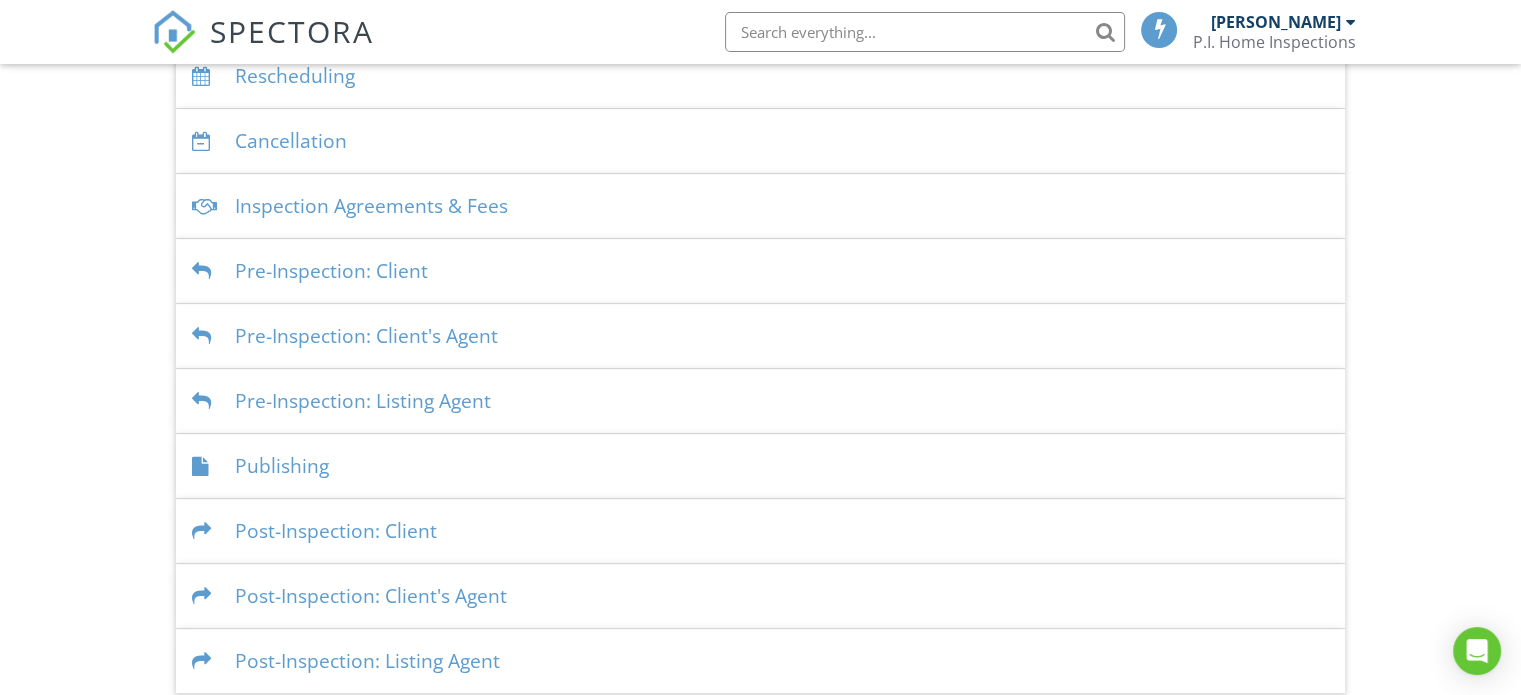 scroll, scrollTop: 1020, scrollLeft: 0, axis: vertical 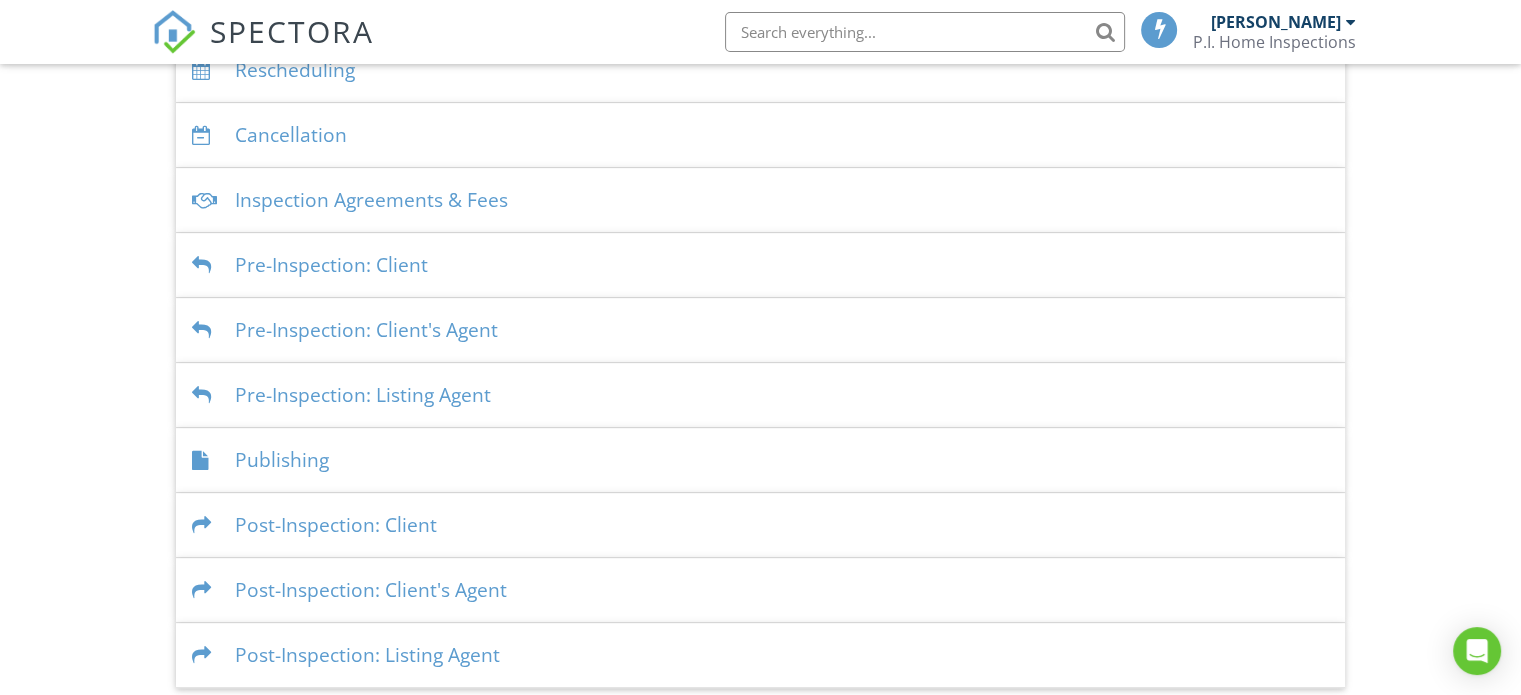 click on "Pre-Inspection: Client" at bounding box center (760, 265) 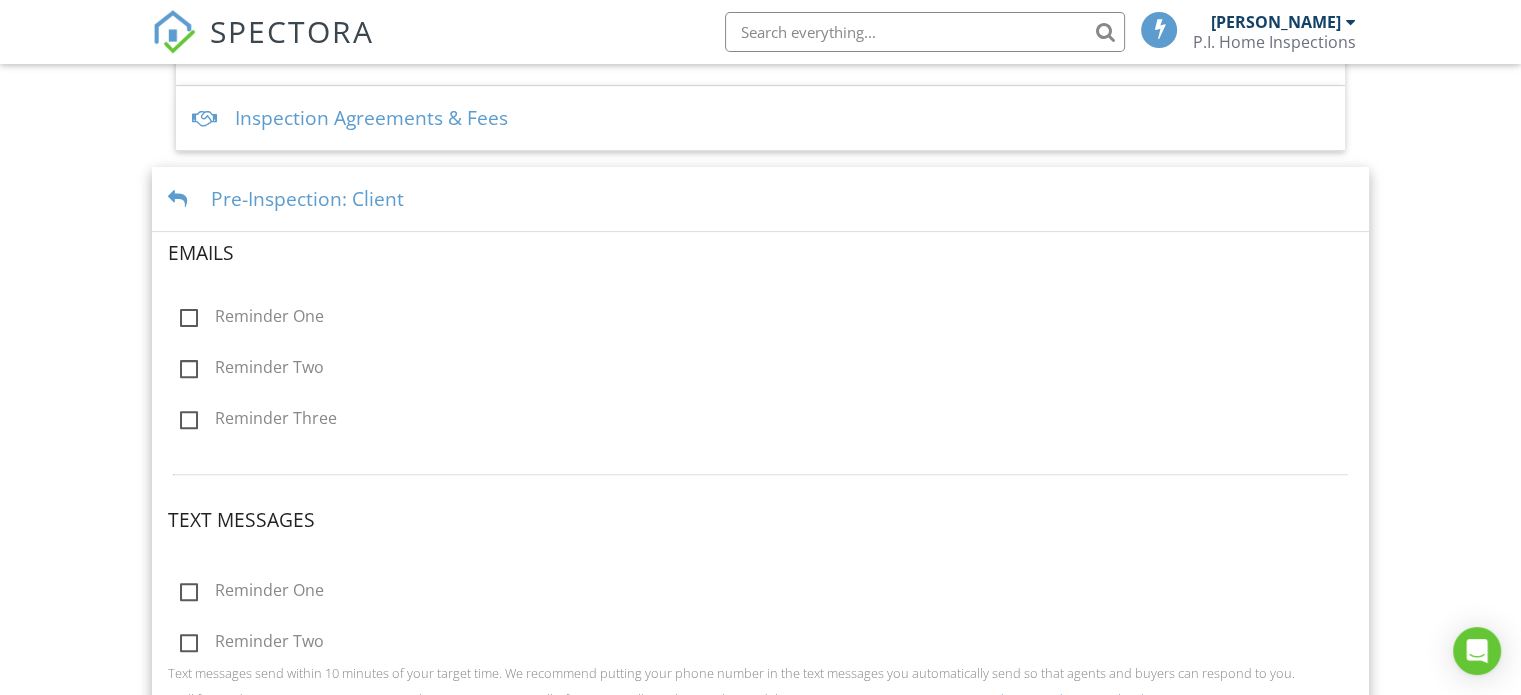 scroll, scrollTop: 580, scrollLeft: 0, axis: vertical 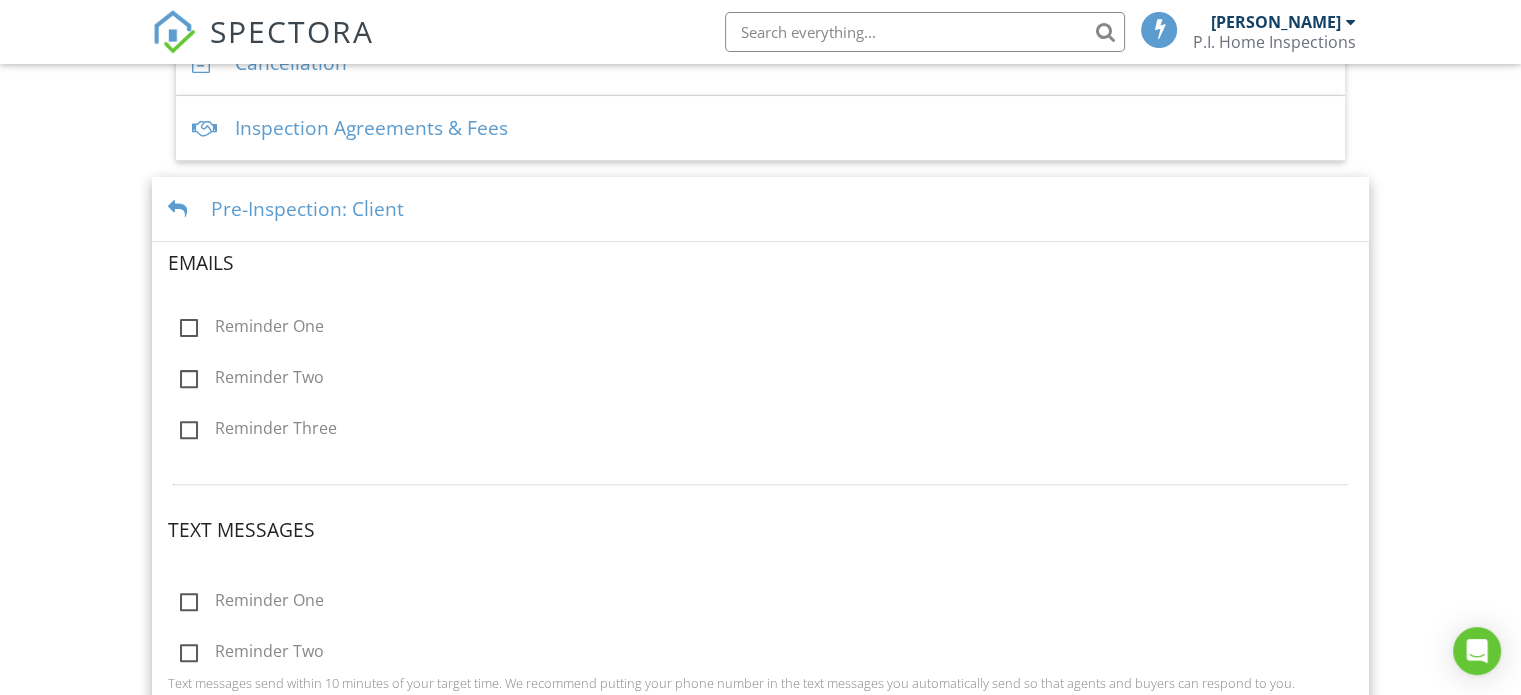 click on "Reminder One" at bounding box center [252, 329] 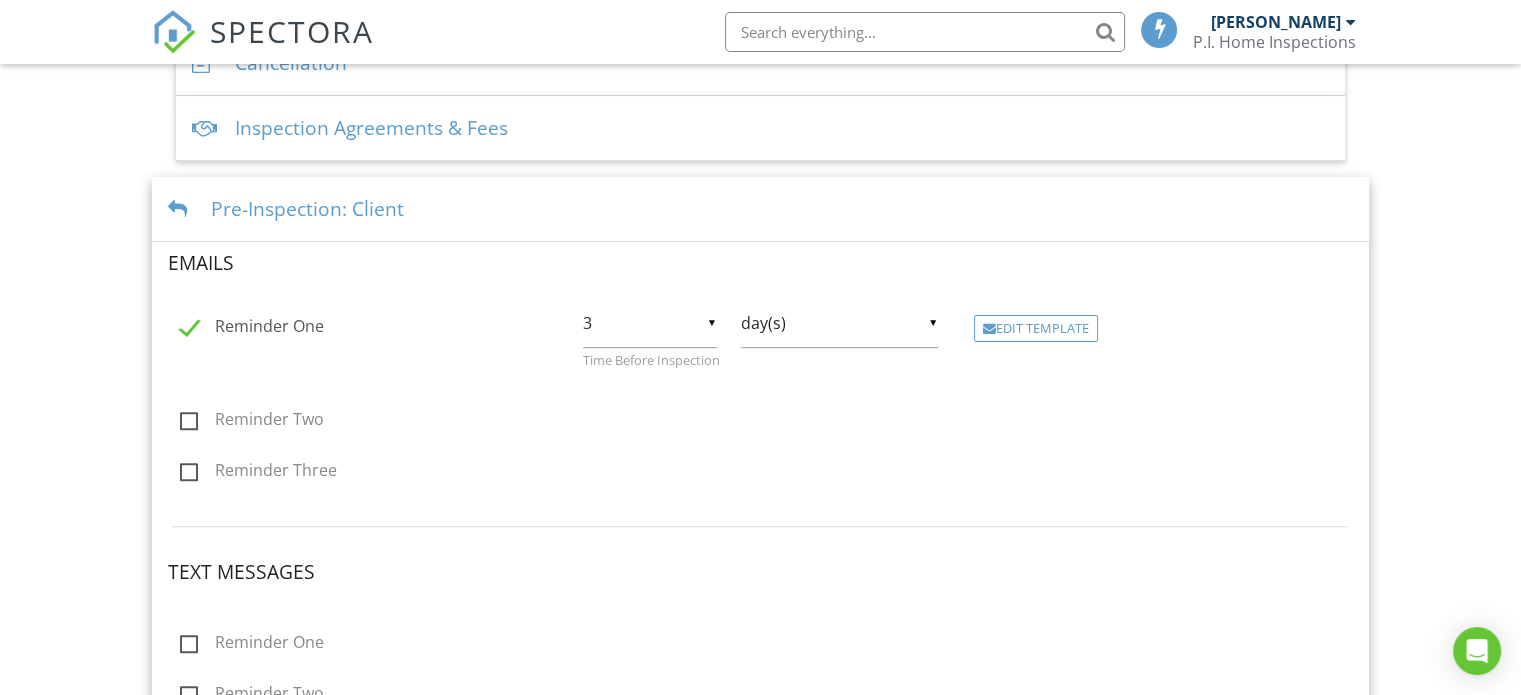 scroll, scrollTop: 100, scrollLeft: 0, axis: vertical 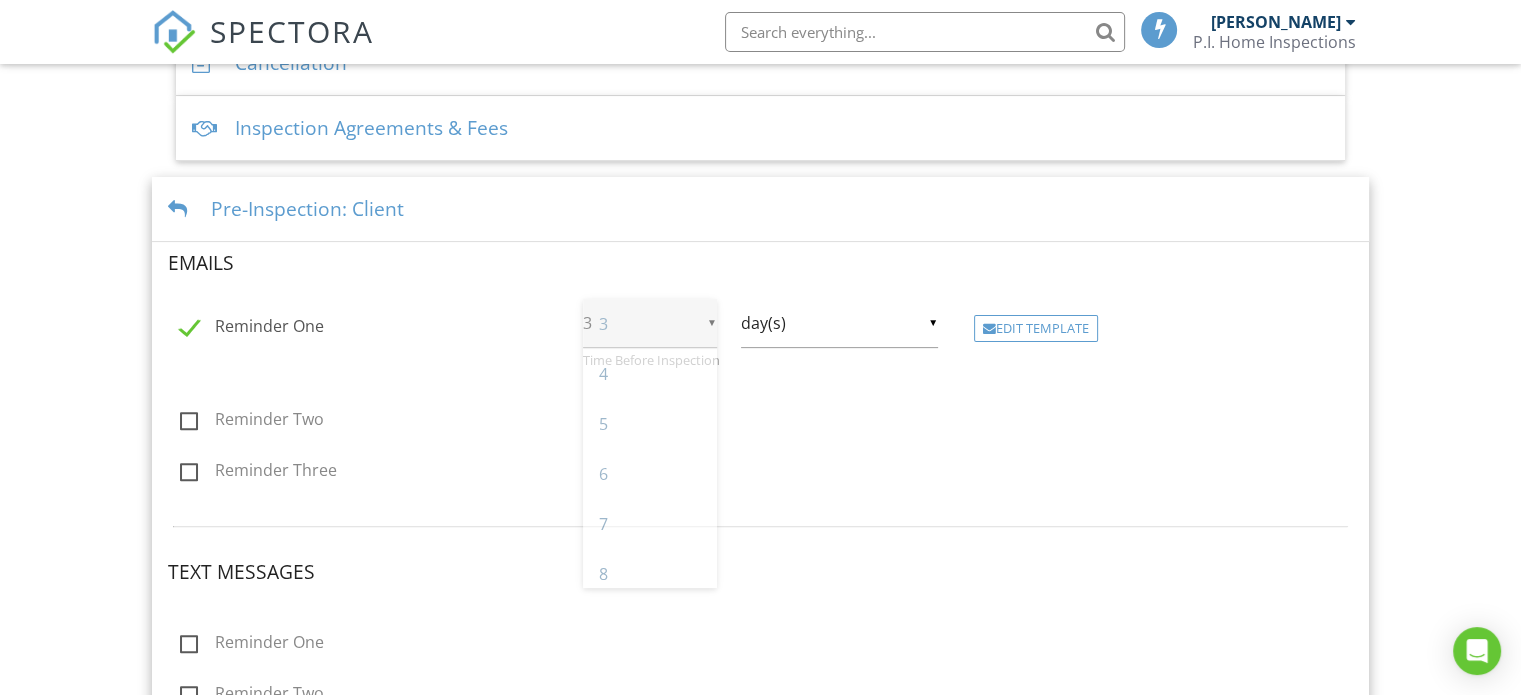 click on "▼ 3 1 2 3 4 5 6 7 8 9 10 11 12 13 14 15 16 17 18 19 20 21 22 23 24 25 26 27 28 29 30 1
2
3
4
5
6
7
8
9
10
11
12
13
14
15
16
17
18
19
20
21
22
23
24
25
26
27
28
29
30" at bounding box center (650, 323) 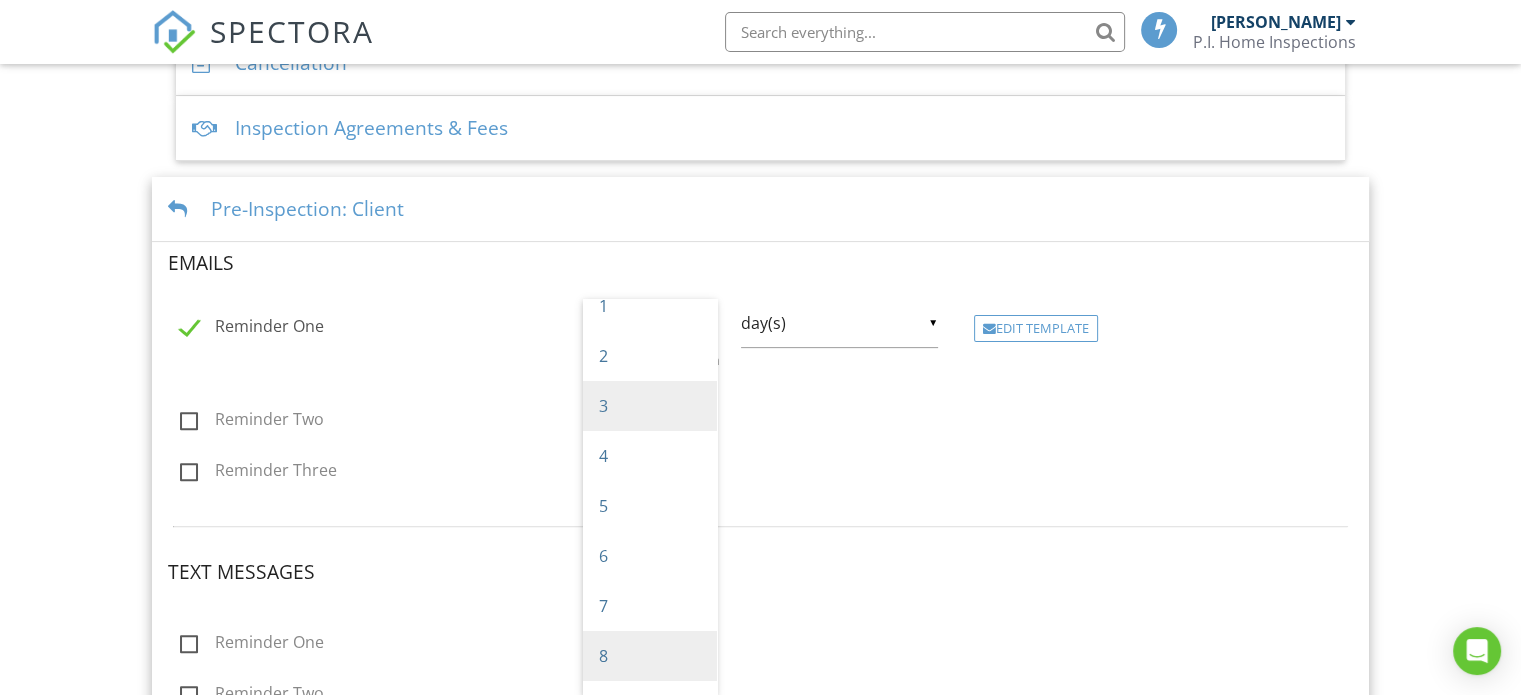 scroll, scrollTop: 0, scrollLeft: 0, axis: both 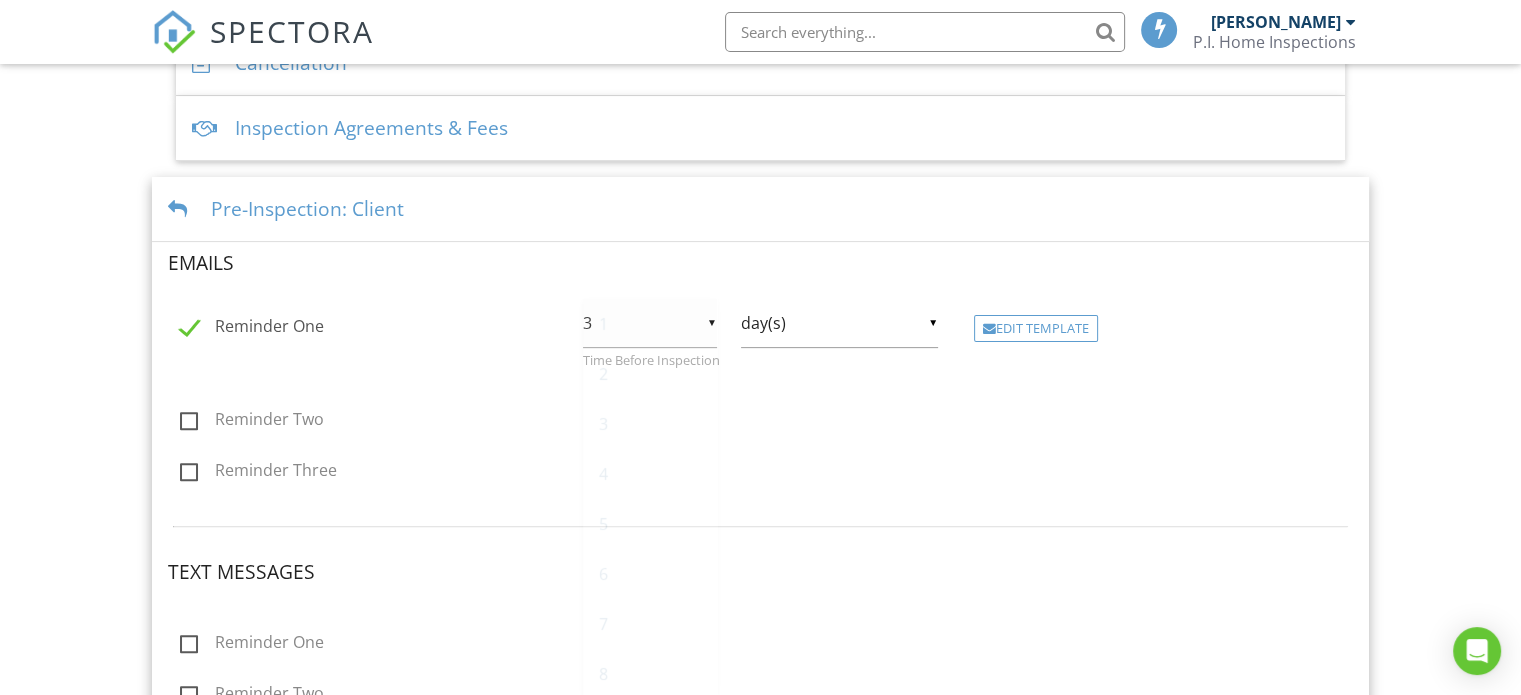 click on "1" at bounding box center [650, 324] 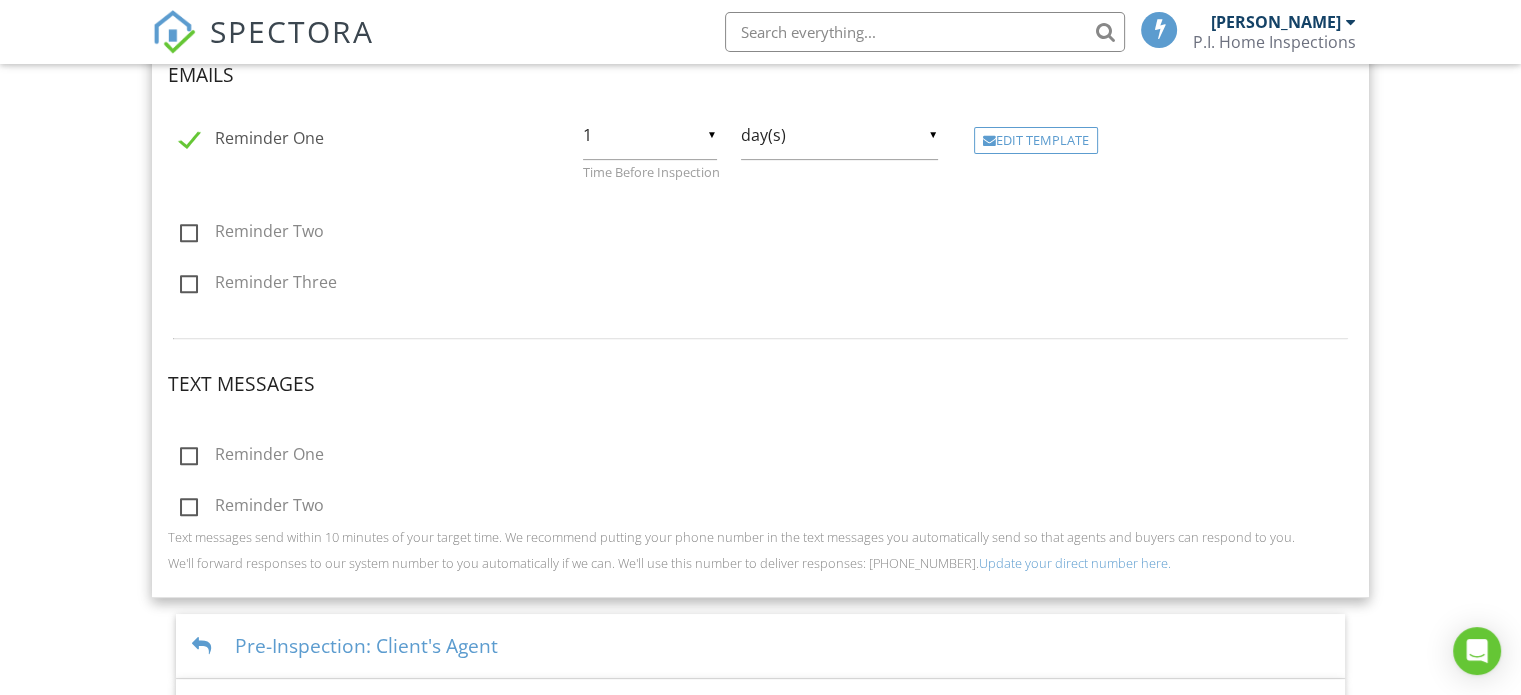 scroll, scrollTop: 768, scrollLeft: 0, axis: vertical 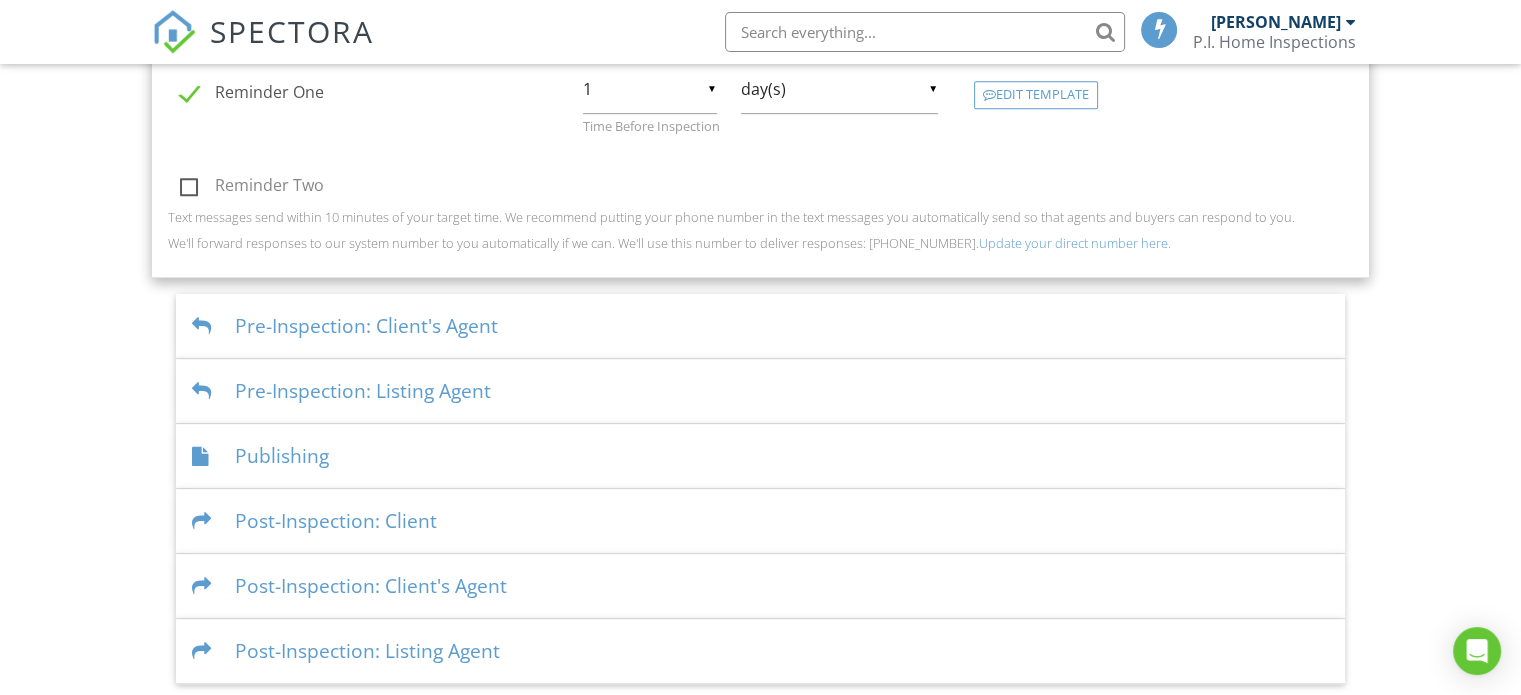 click on "Pre-Inspection: Client's Agent" at bounding box center (760, 326) 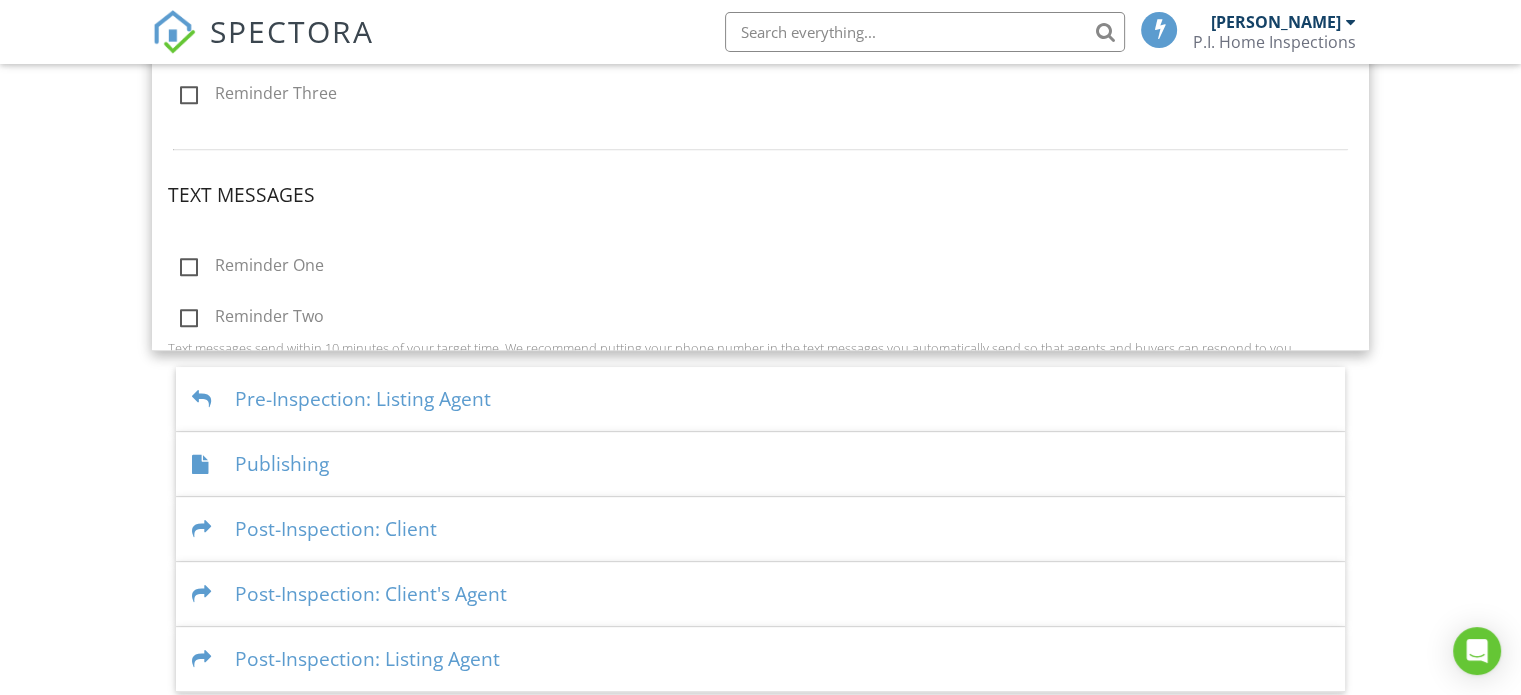 scroll, scrollTop: 1044, scrollLeft: 0, axis: vertical 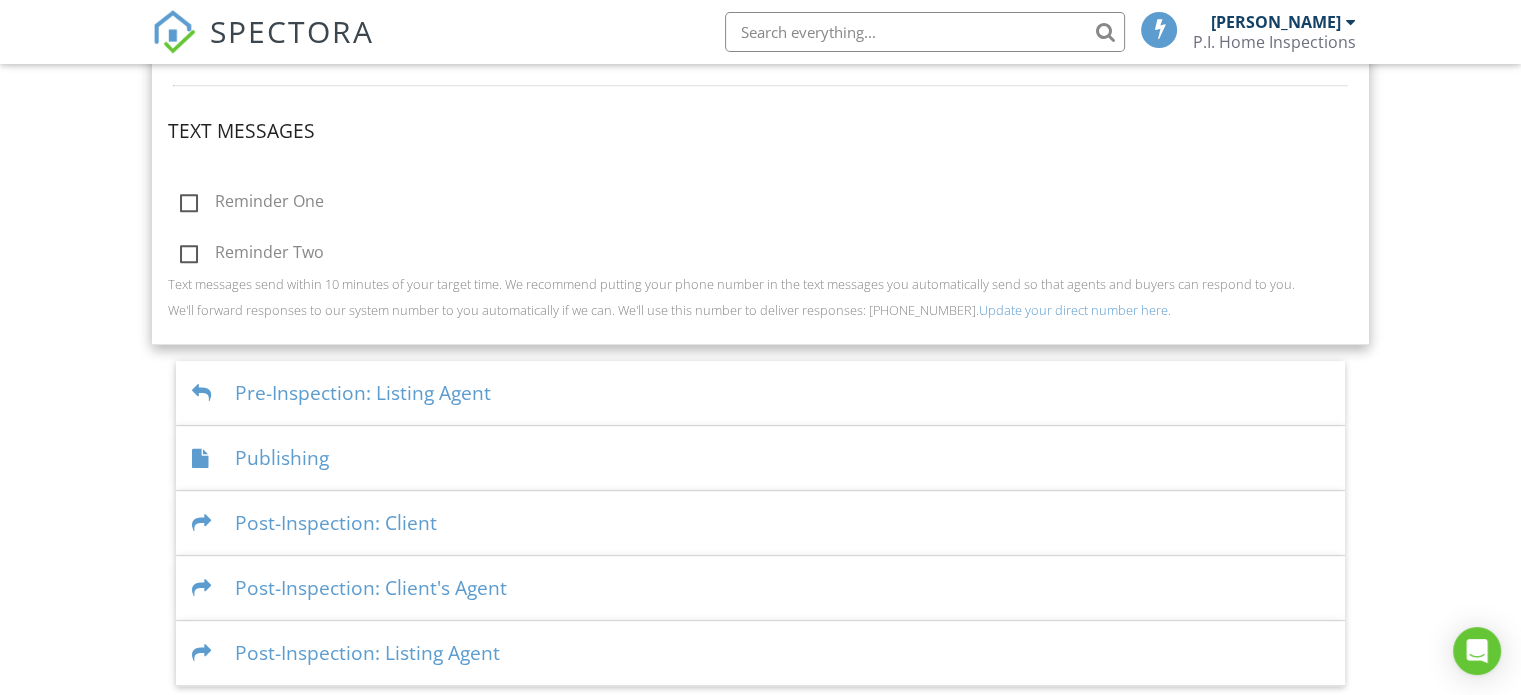 click on "Reminder One" at bounding box center [252, 204] 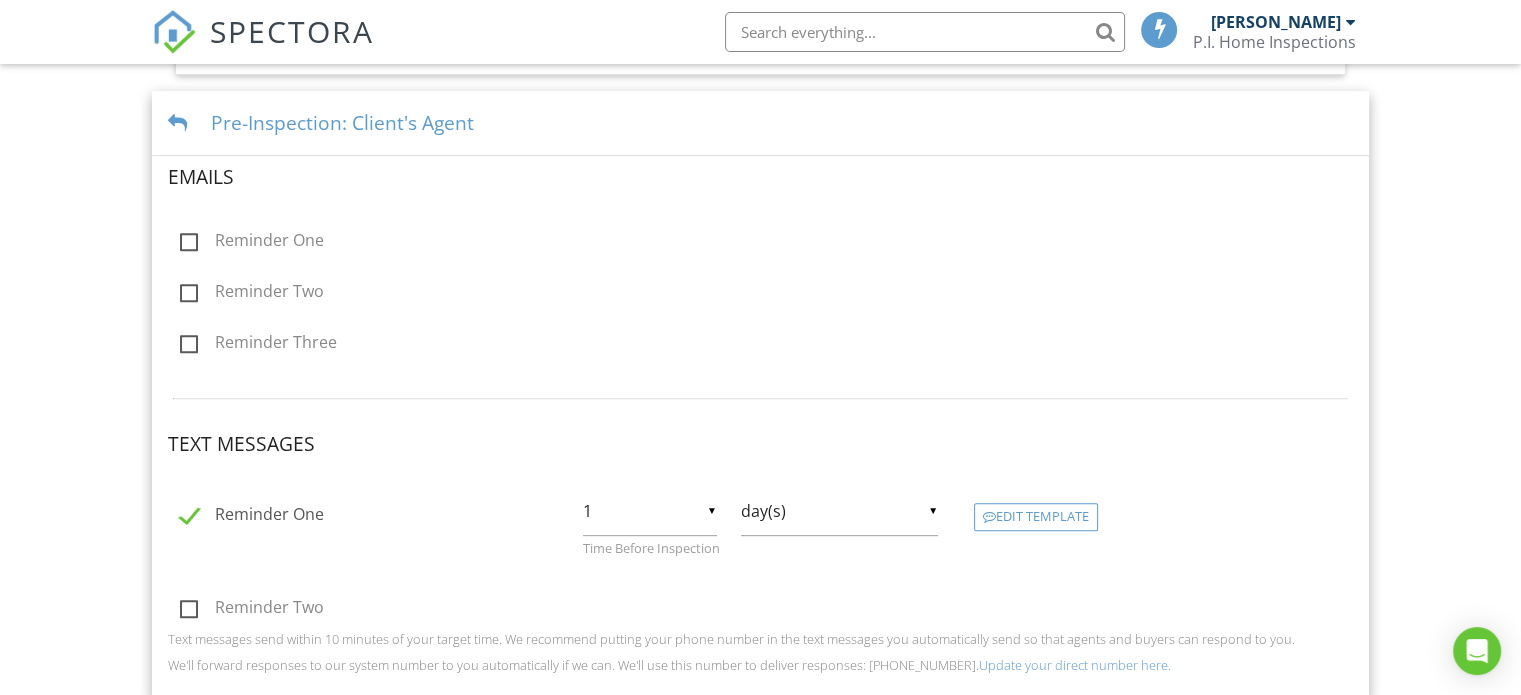 scroll, scrollTop: 728, scrollLeft: 0, axis: vertical 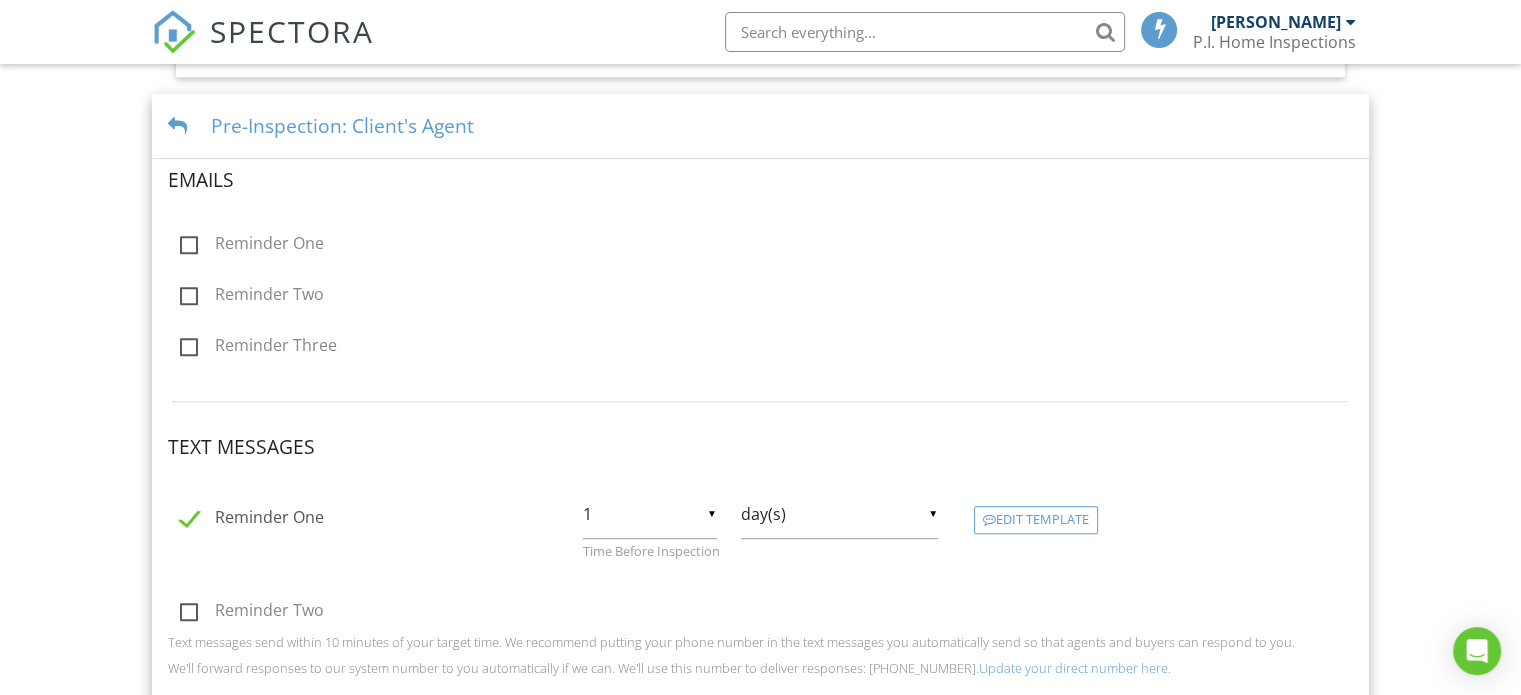click on "Reminder One" at bounding box center (252, 246) 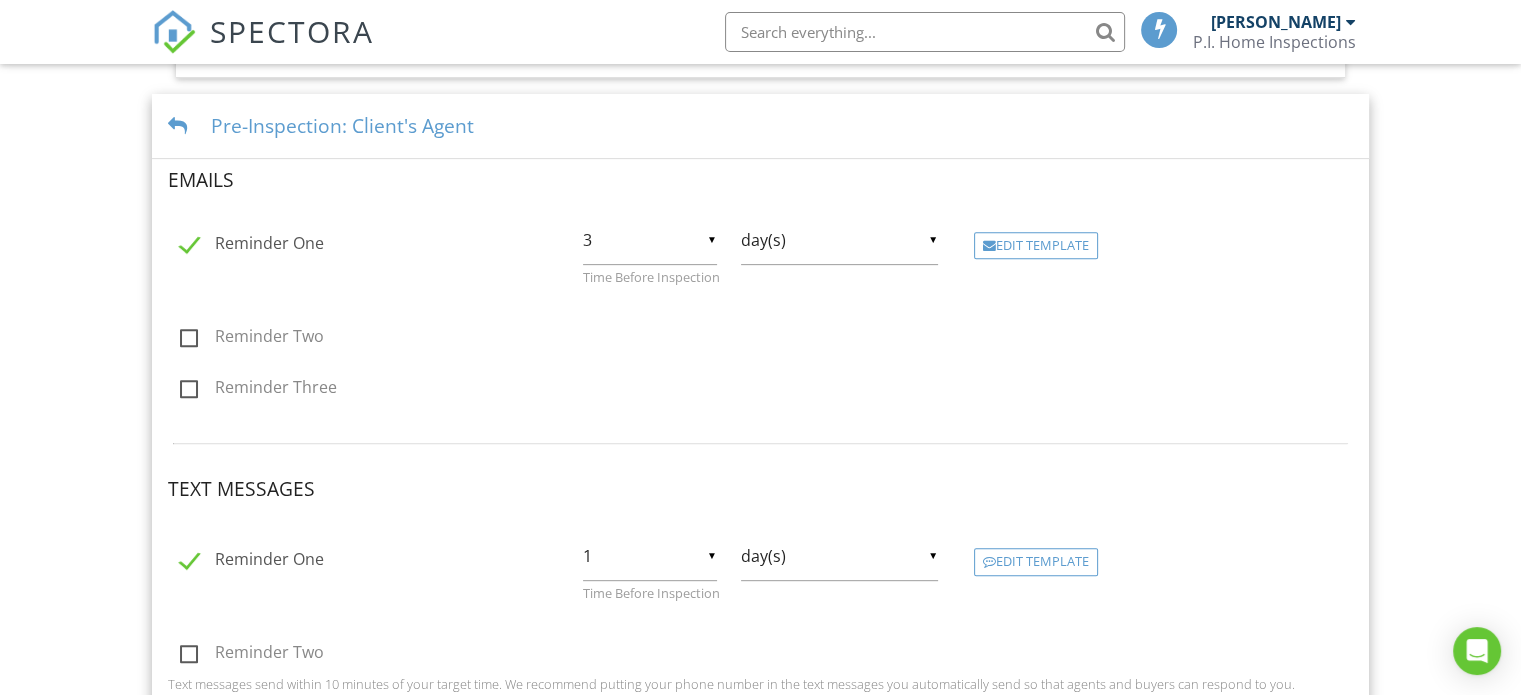 scroll, scrollTop: 100, scrollLeft: 0, axis: vertical 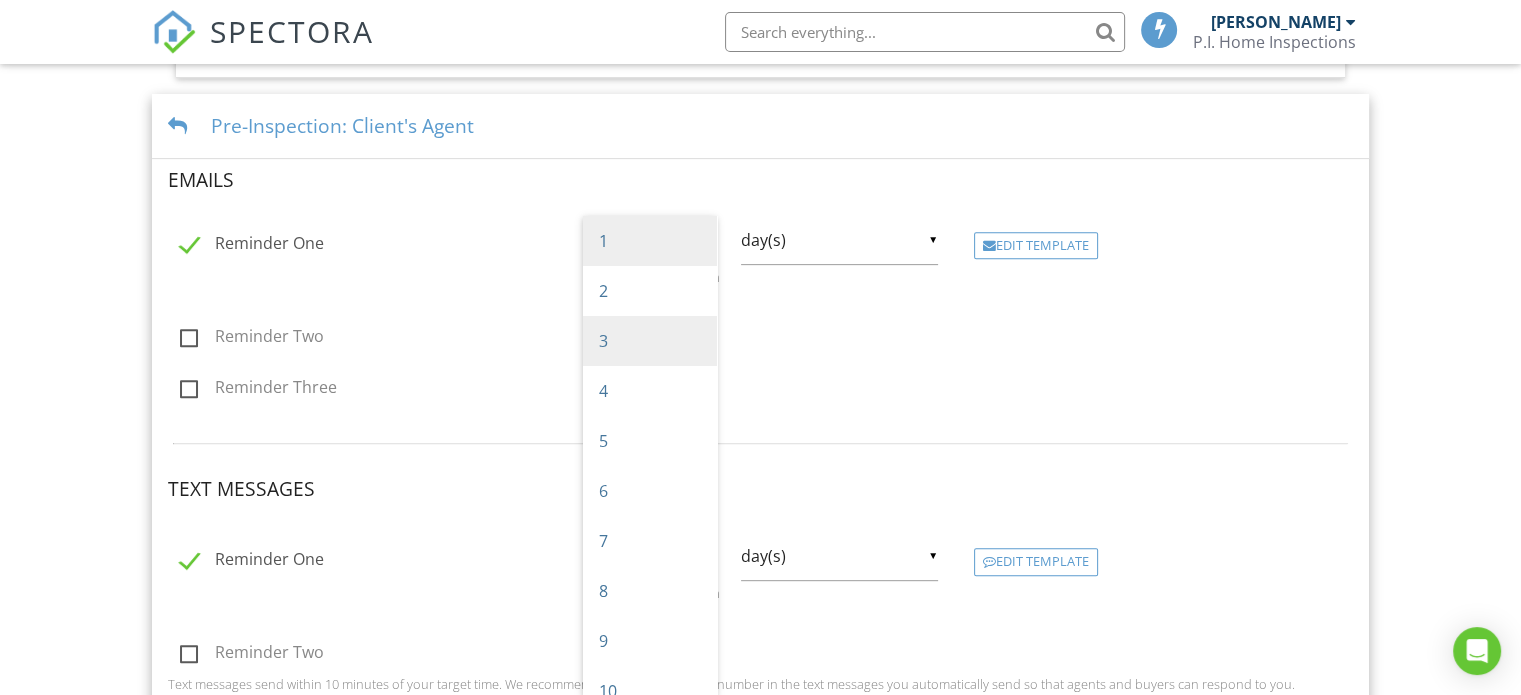 click on "1" at bounding box center (650, 241) 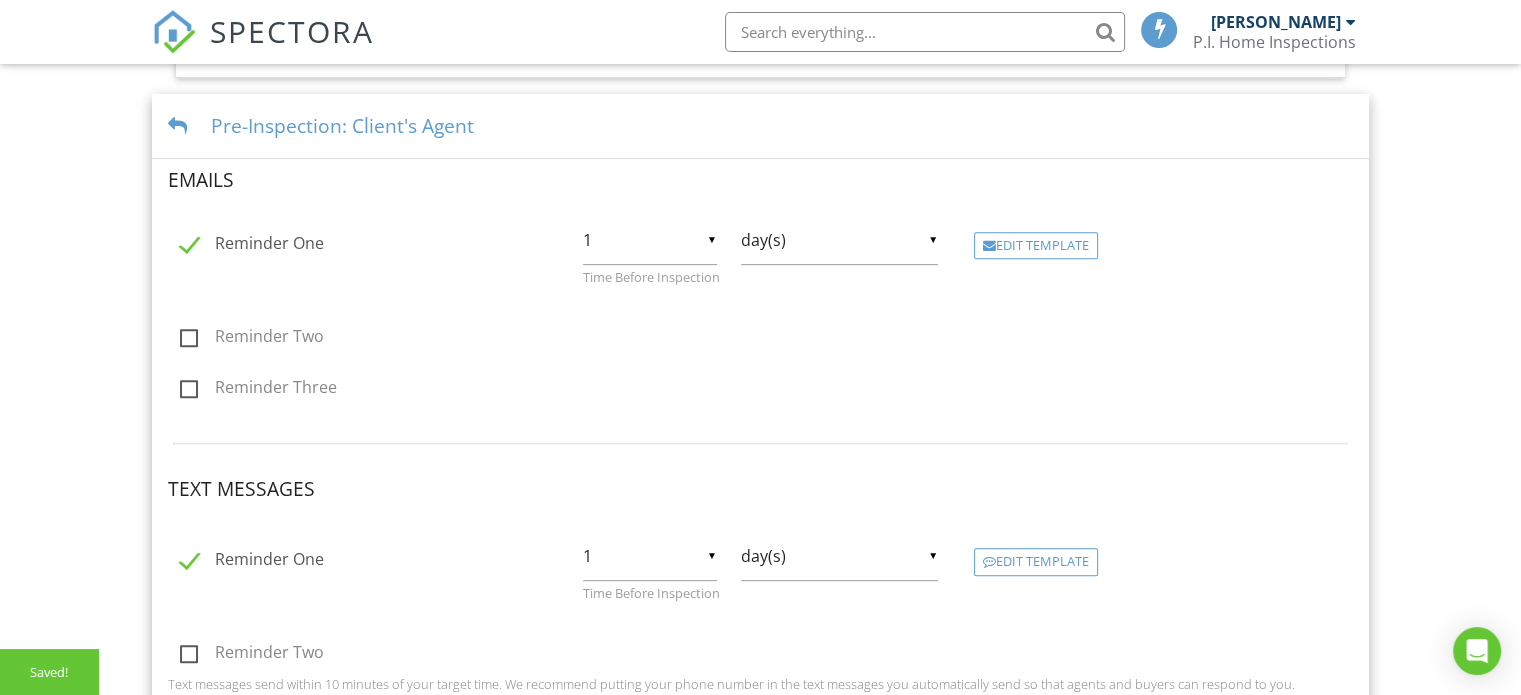 click on "Dashboard
Templates
Contacts
Metrics
Automations
Advanced
Settings
Support Center
Basic Automations
Email Queue
Emails Sent
Text Queue
Texts Sent
Advanced
Automations
Create powerful, customized automations for emails, texts, and webhooks.
Use it to grow revenue and simplify your process.
Learn More
Free Trial
Scheduling
Emails
Inspection confirmation email for clients
Edit Template
Inspection confirmation email for client's agent
Edit Template
Inspection confirmation email for listing agent
Edit Template
Text Messages
Inspection confirmation text for clients
Edit Template
Inspection confirmation text for client's agent
Edit Template" at bounding box center [760, 211] 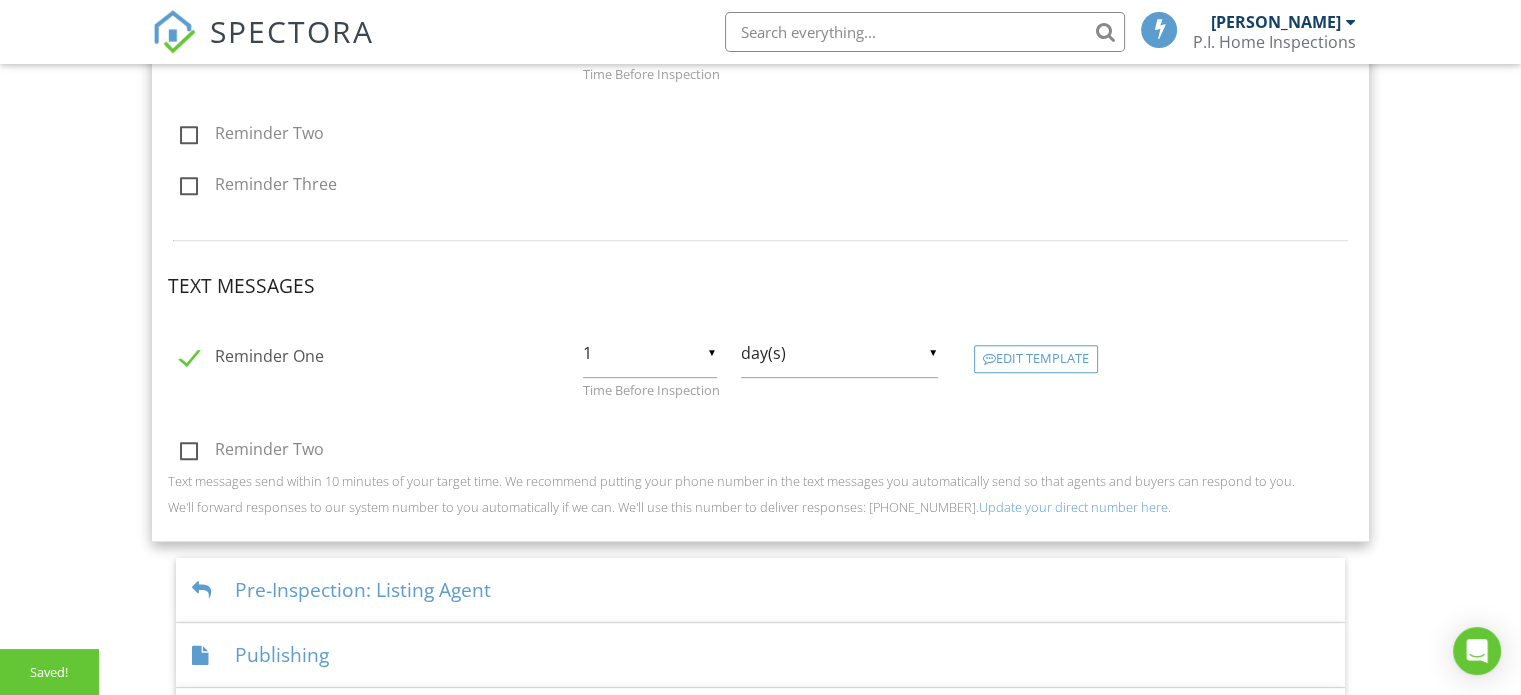 scroll, scrollTop: 1130, scrollLeft: 0, axis: vertical 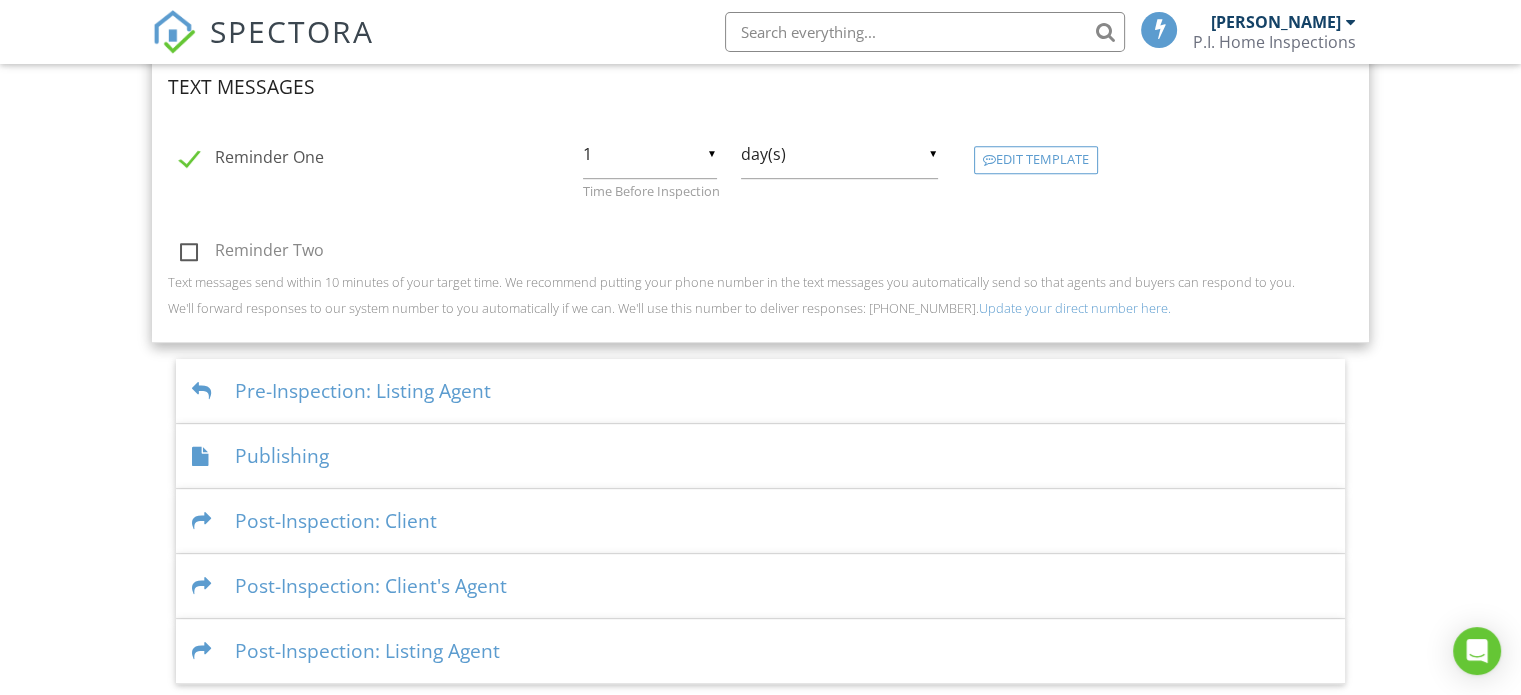 click on "Publishing" at bounding box center (760, 456) 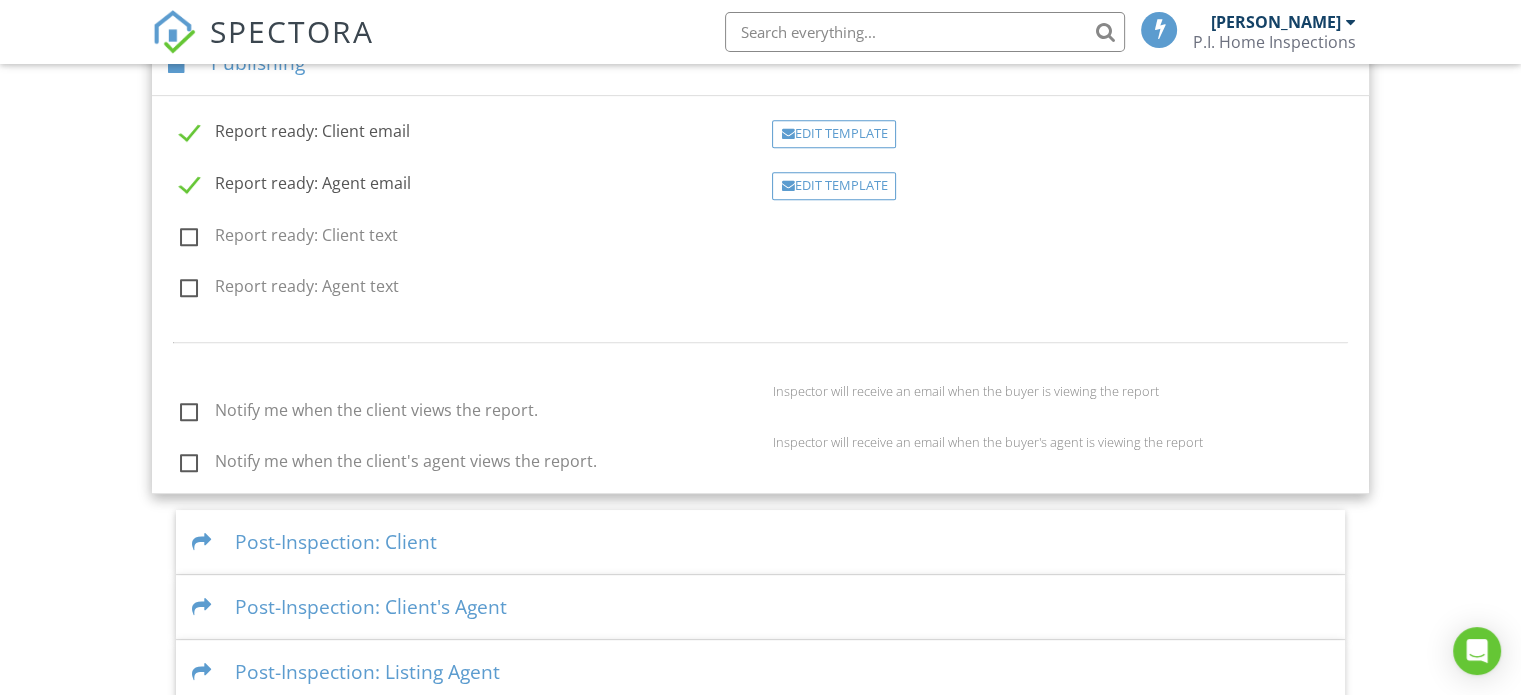 scroll, scrollTop: 931, scrollLeft: 0, axis: vertical 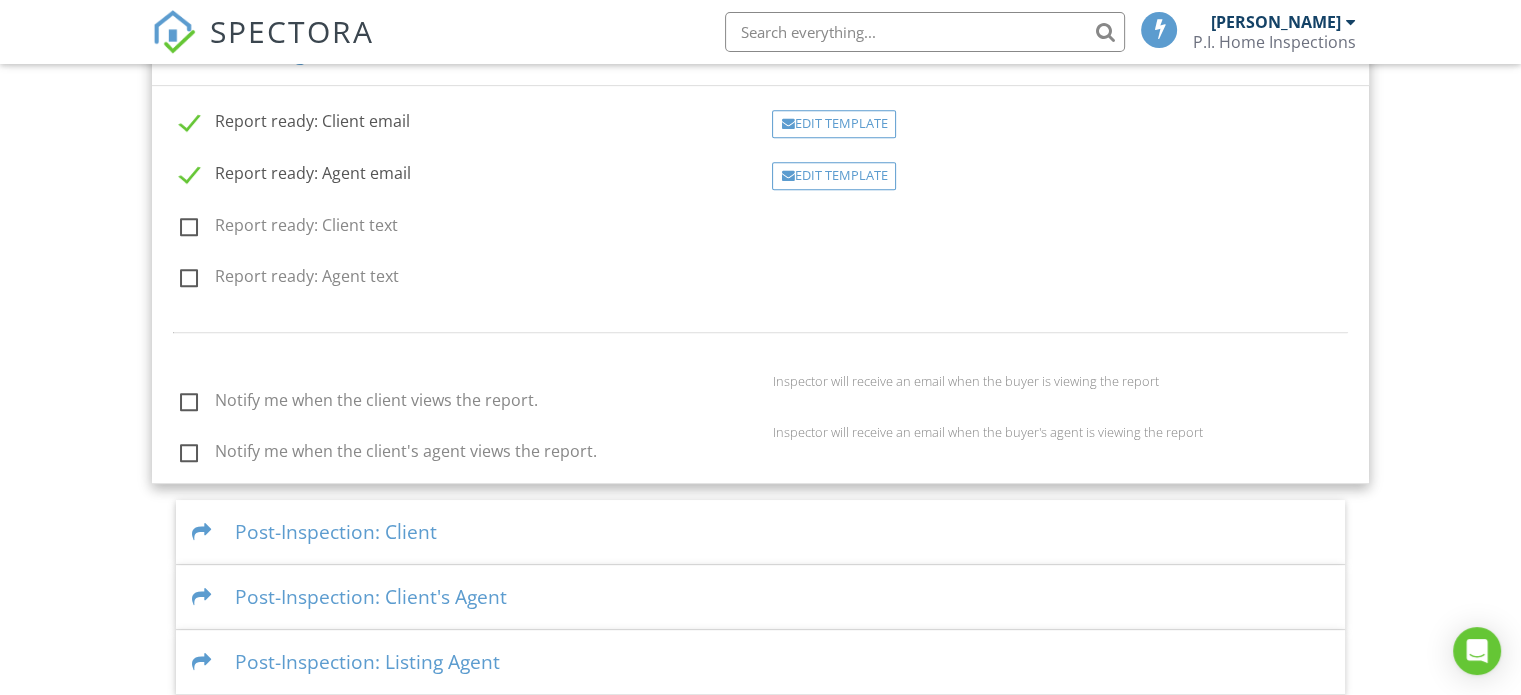 click on "Report ready: Agent email" at bounding box center (295, 176) 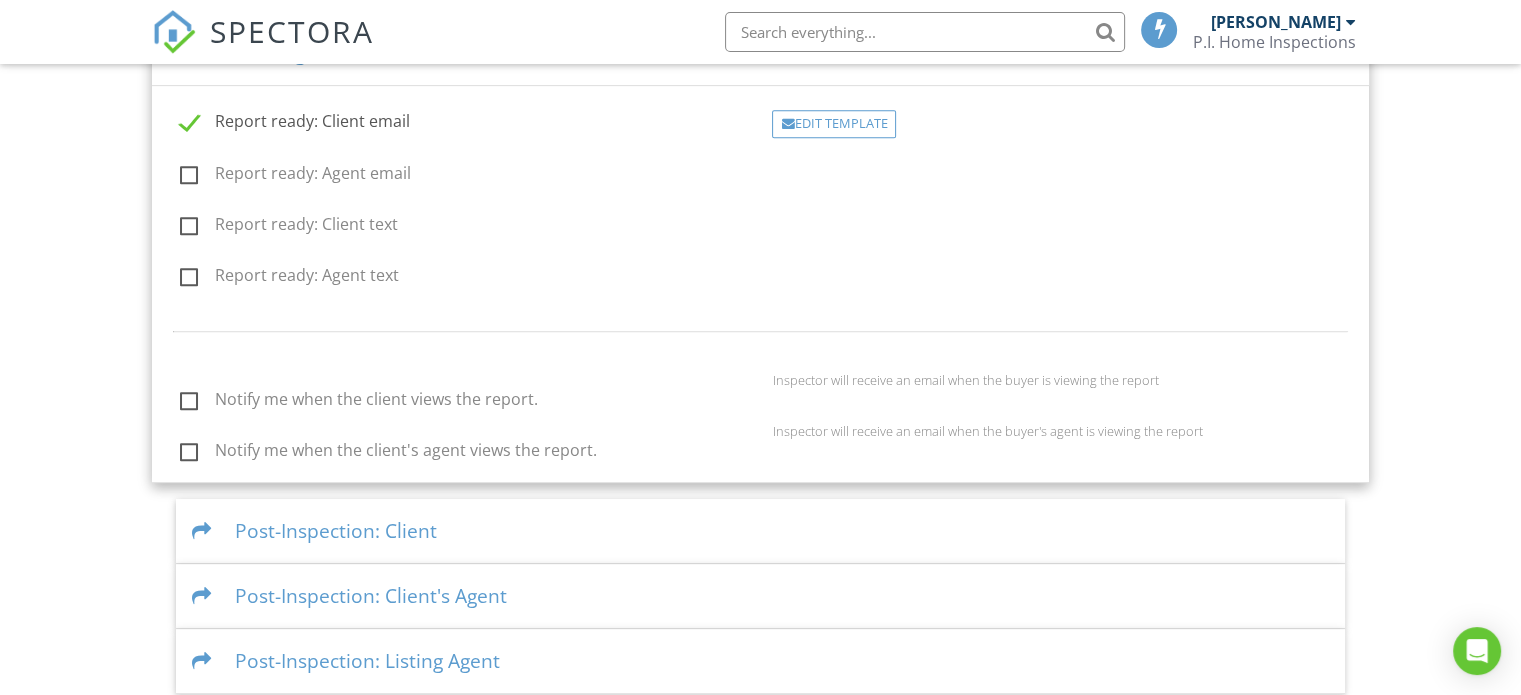click on "Notify me when the client views the report." at bounding box center [359, 402] 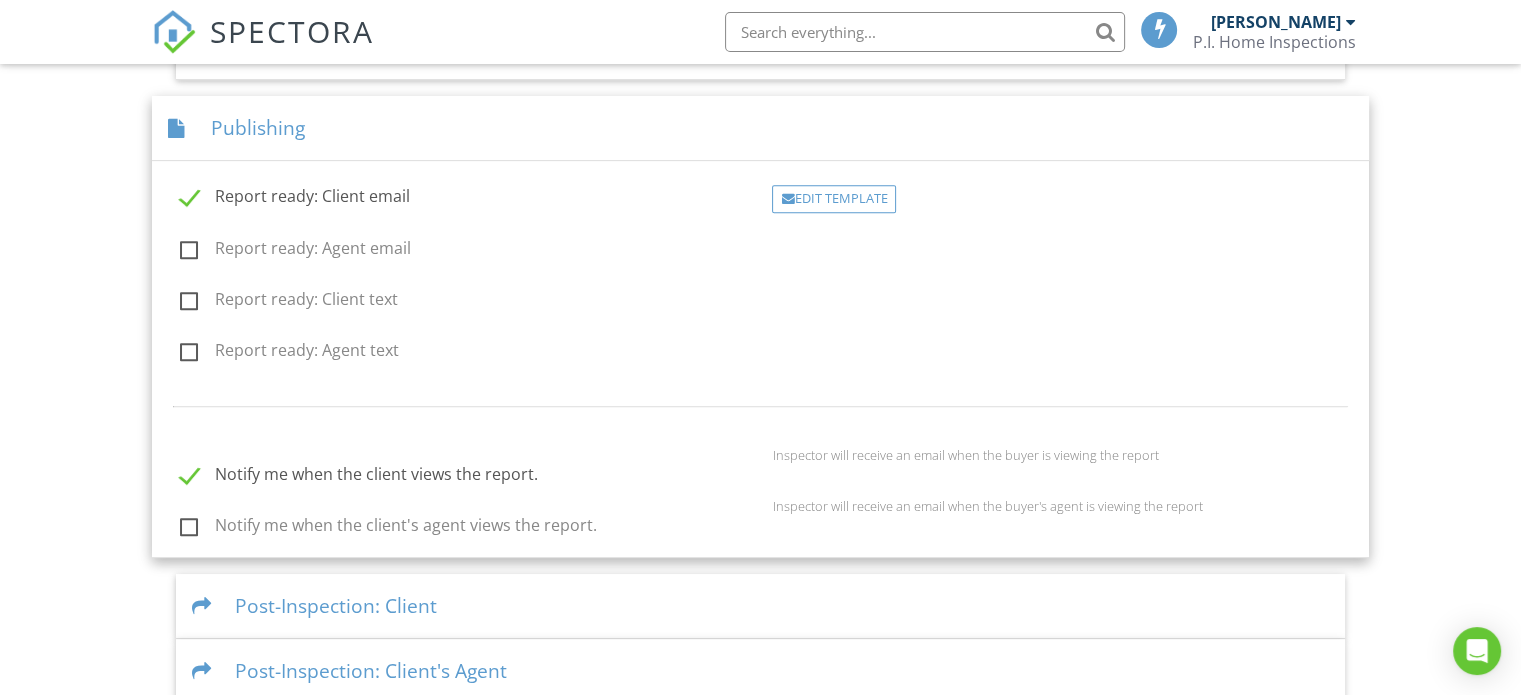 scroll, scrollTop: 855, scrollLeft: 0, axis: vertical 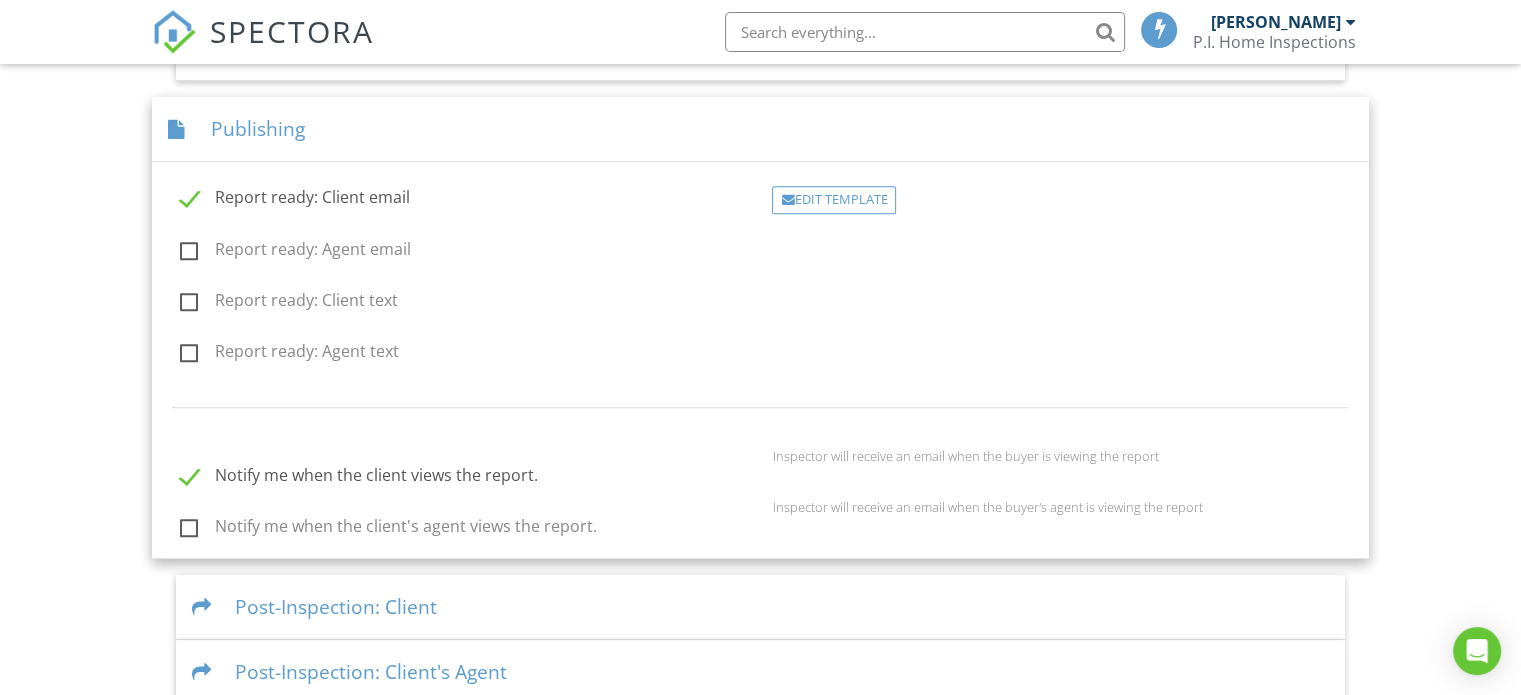 click on "Report ready: Client text" at bounding box center (289, 303) 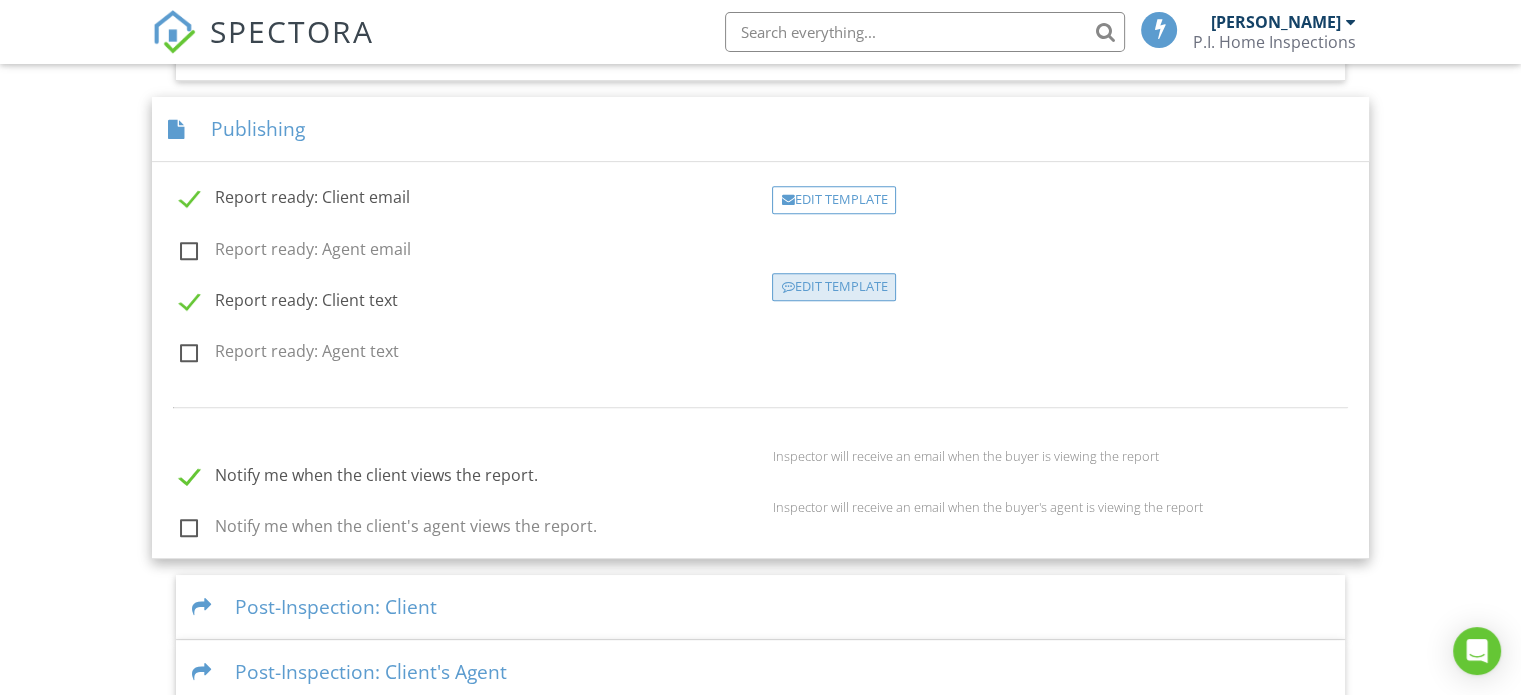 click on "Edit Template" at bounding box center (834, 287) 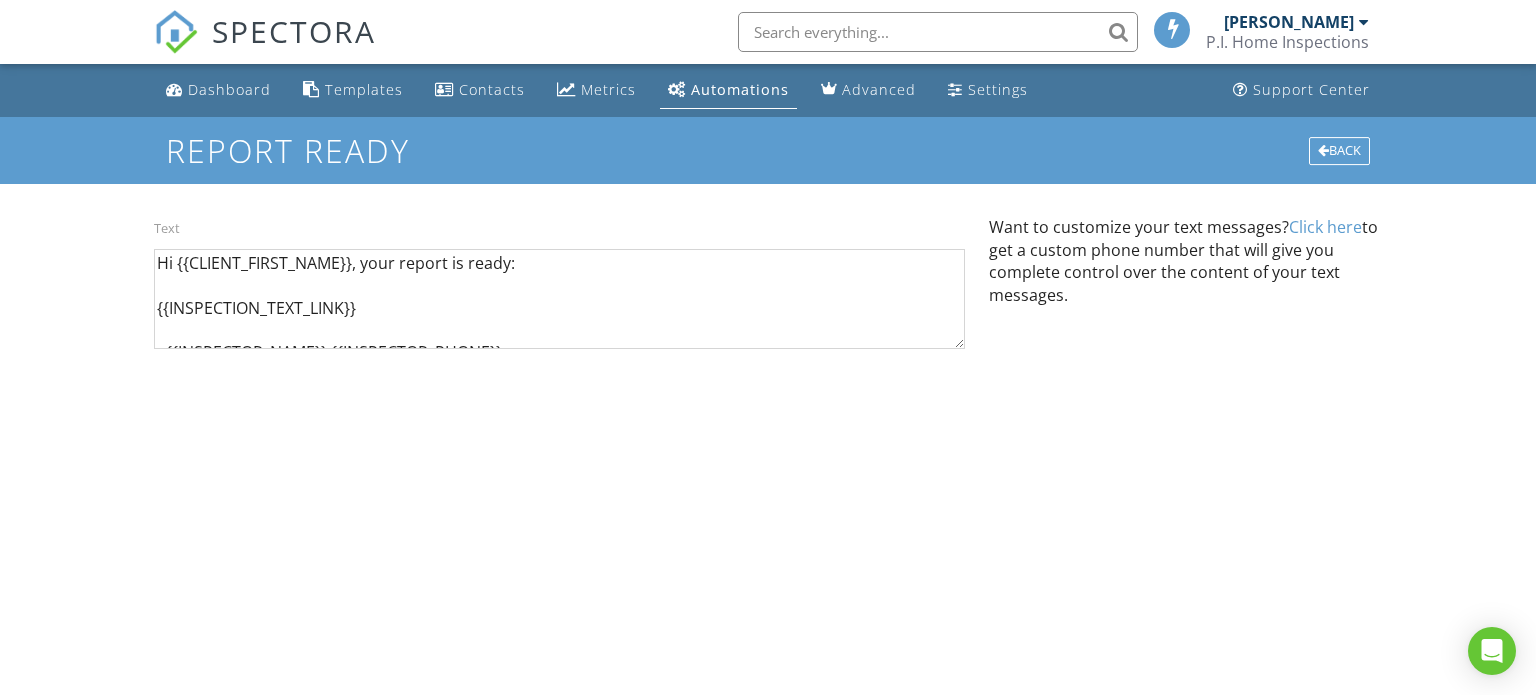 scroll, scrollTop: 0, scrollLeft: 0, axis: both 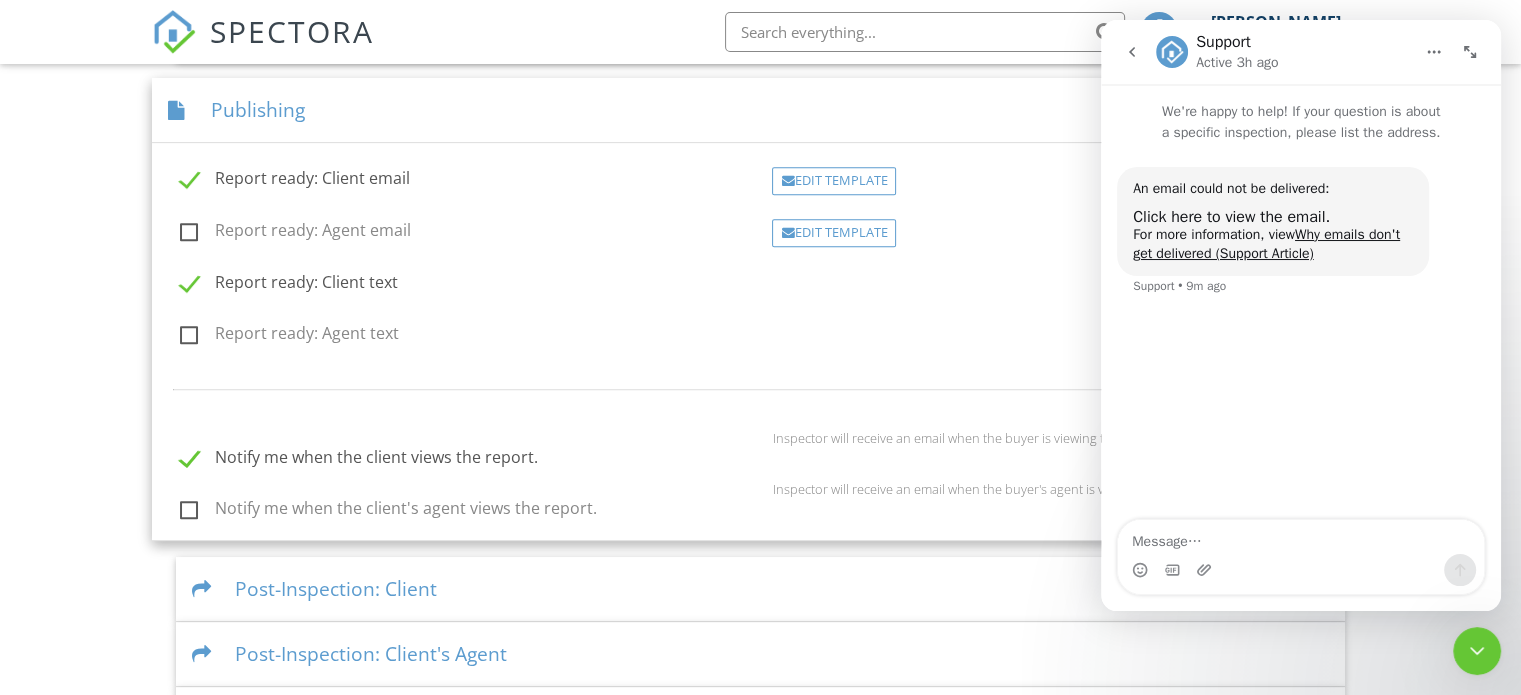 click 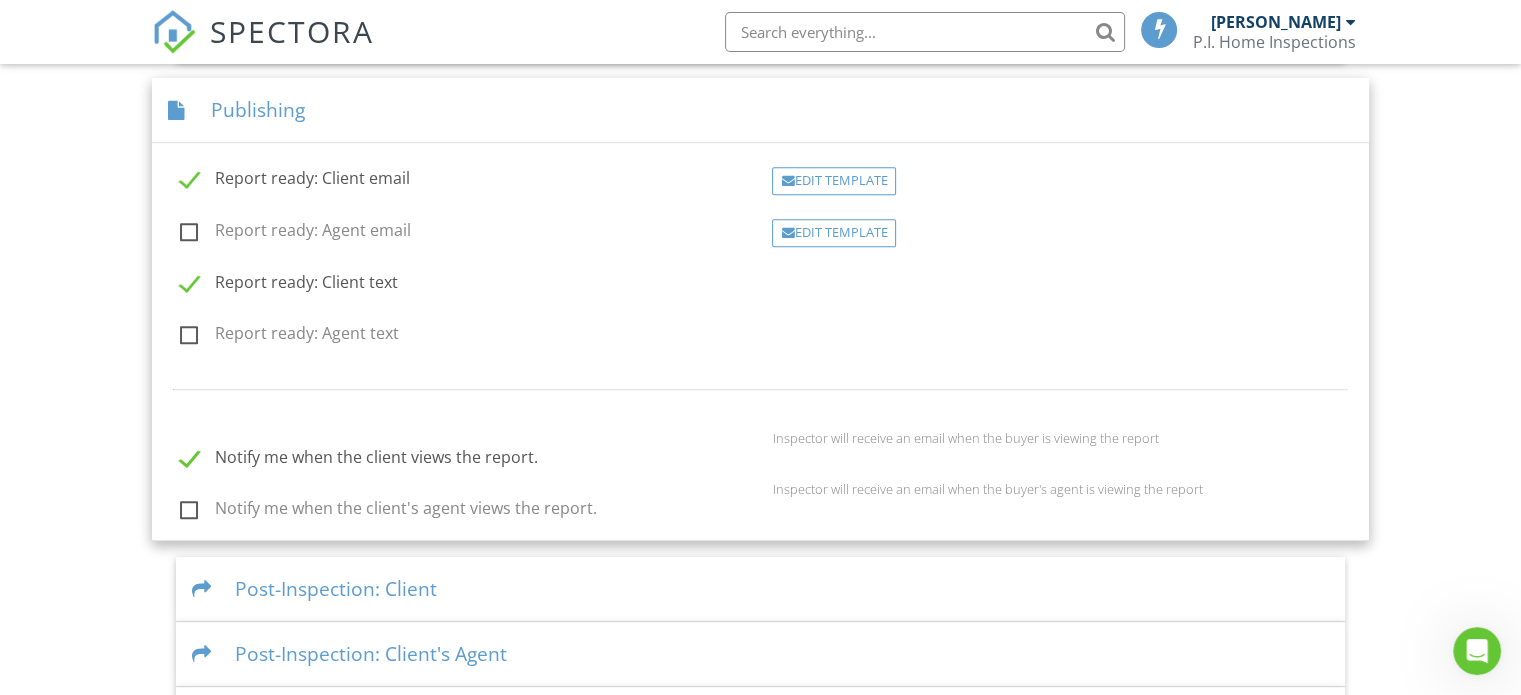 scroll, scrollTop: 0, scrollLeft: 0, axis: both 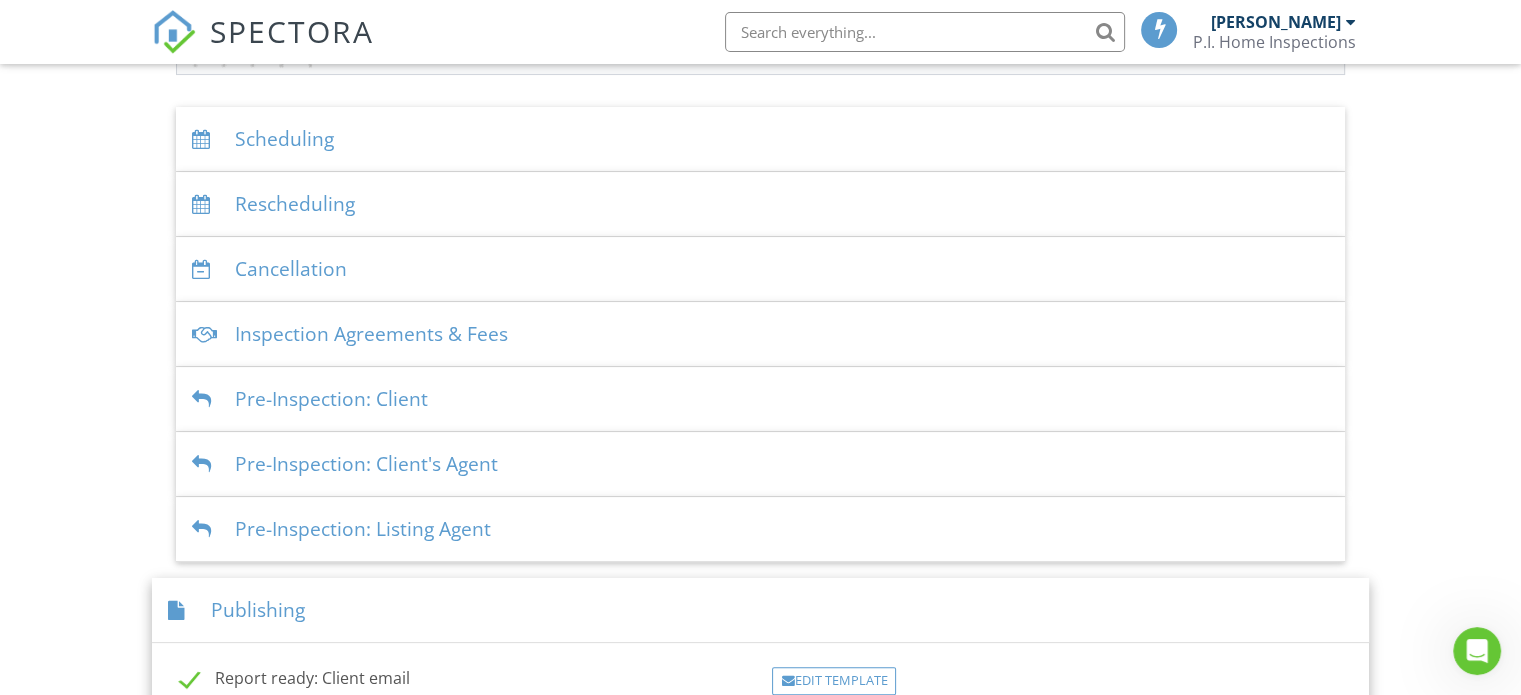 click on "Inspection Agreements & Fees" at bounding box center (760, 334) 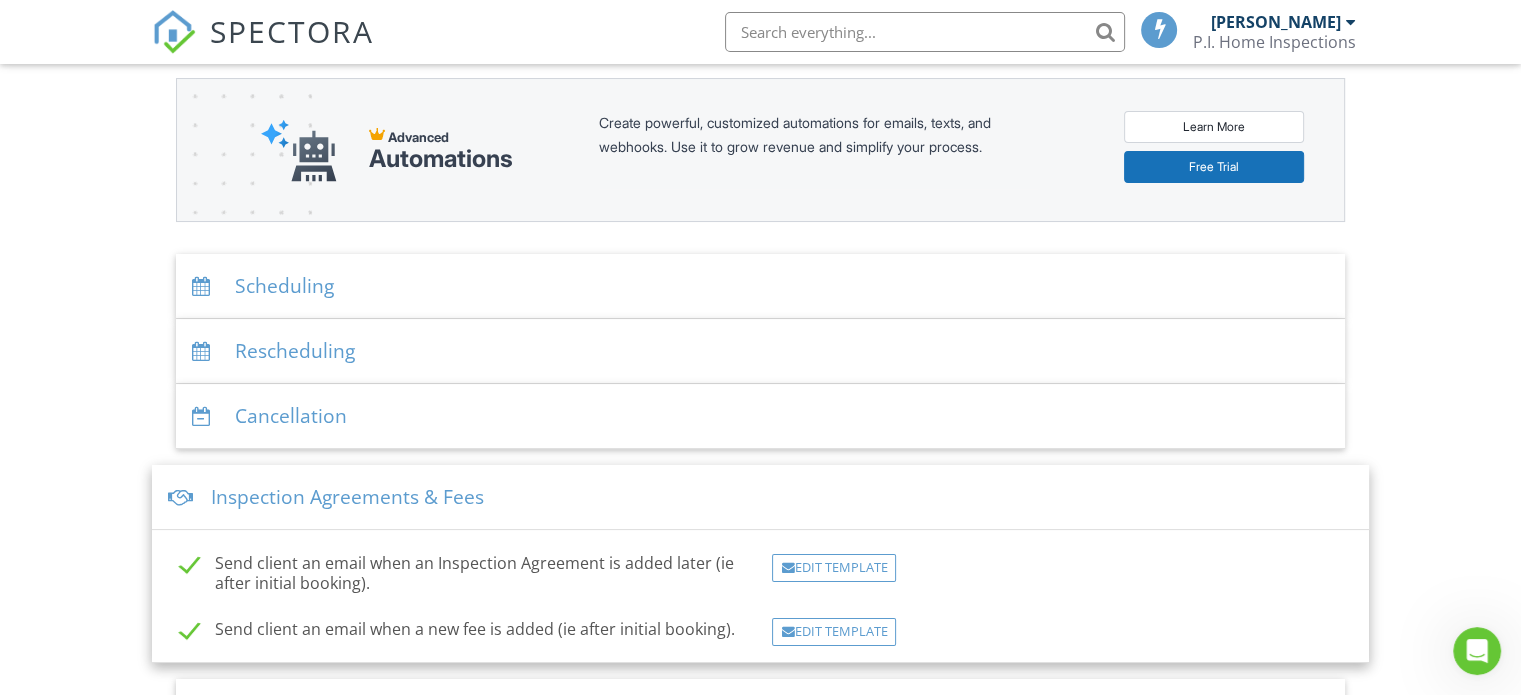 scroll, scrollTop: 219, scrollLeft: 0, axis: vertical 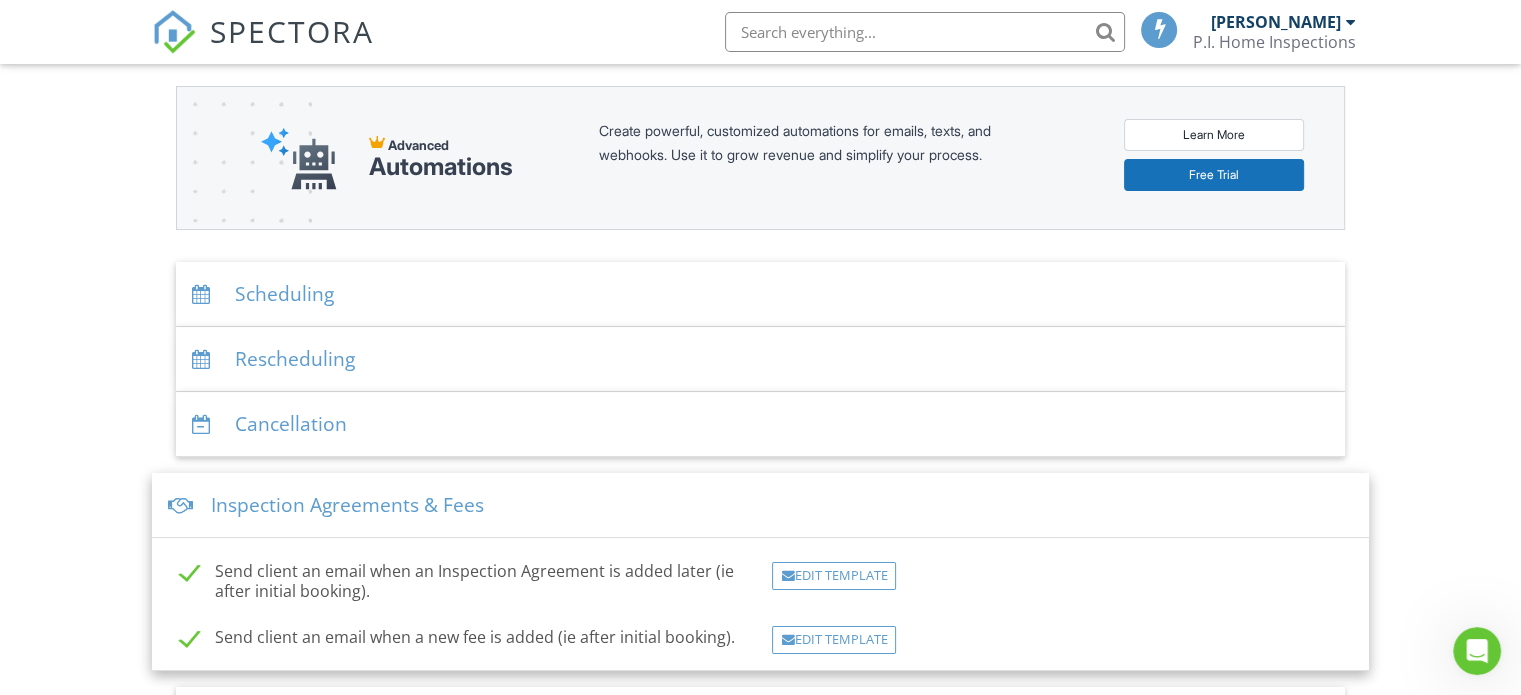 click on "Cancellation" at bounding box center [760, 424] 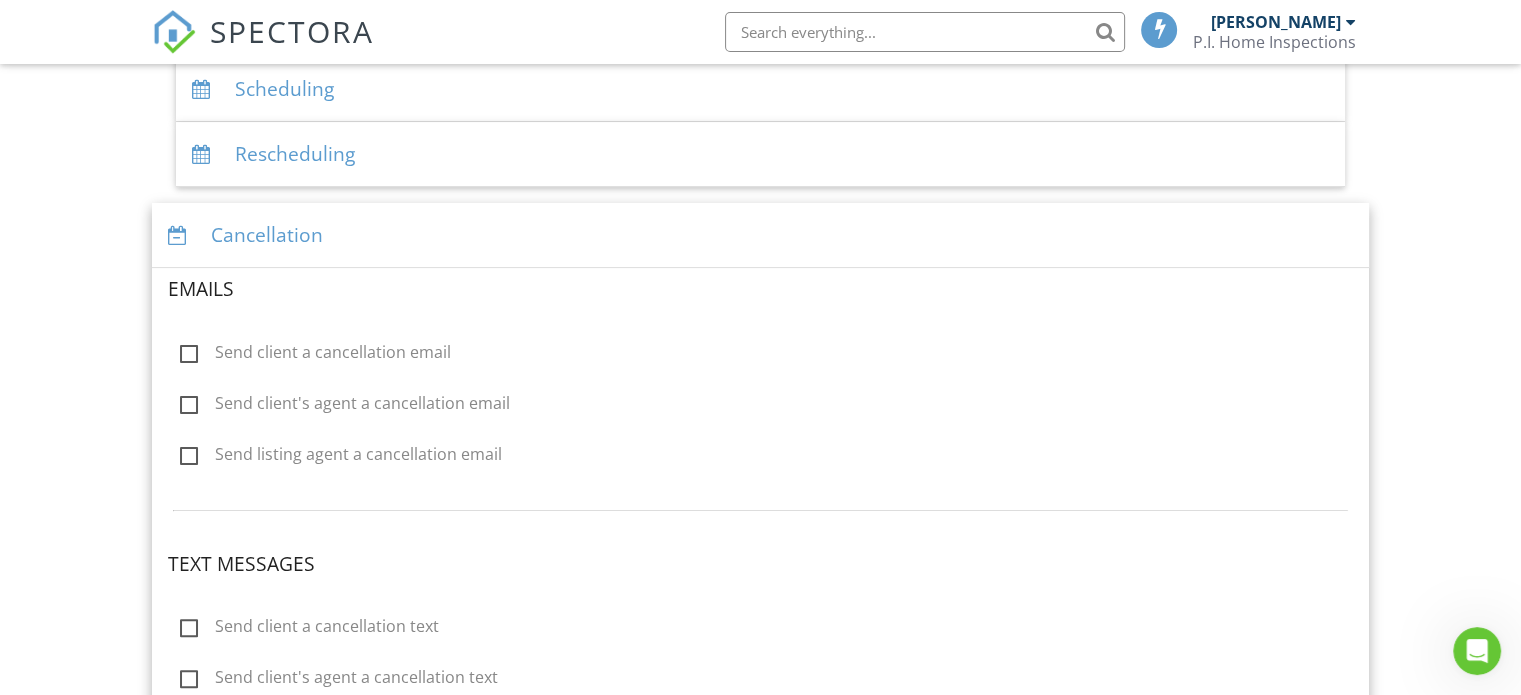 scroll, scrollTop: 426, scrollLeft: 0, axis: vertical 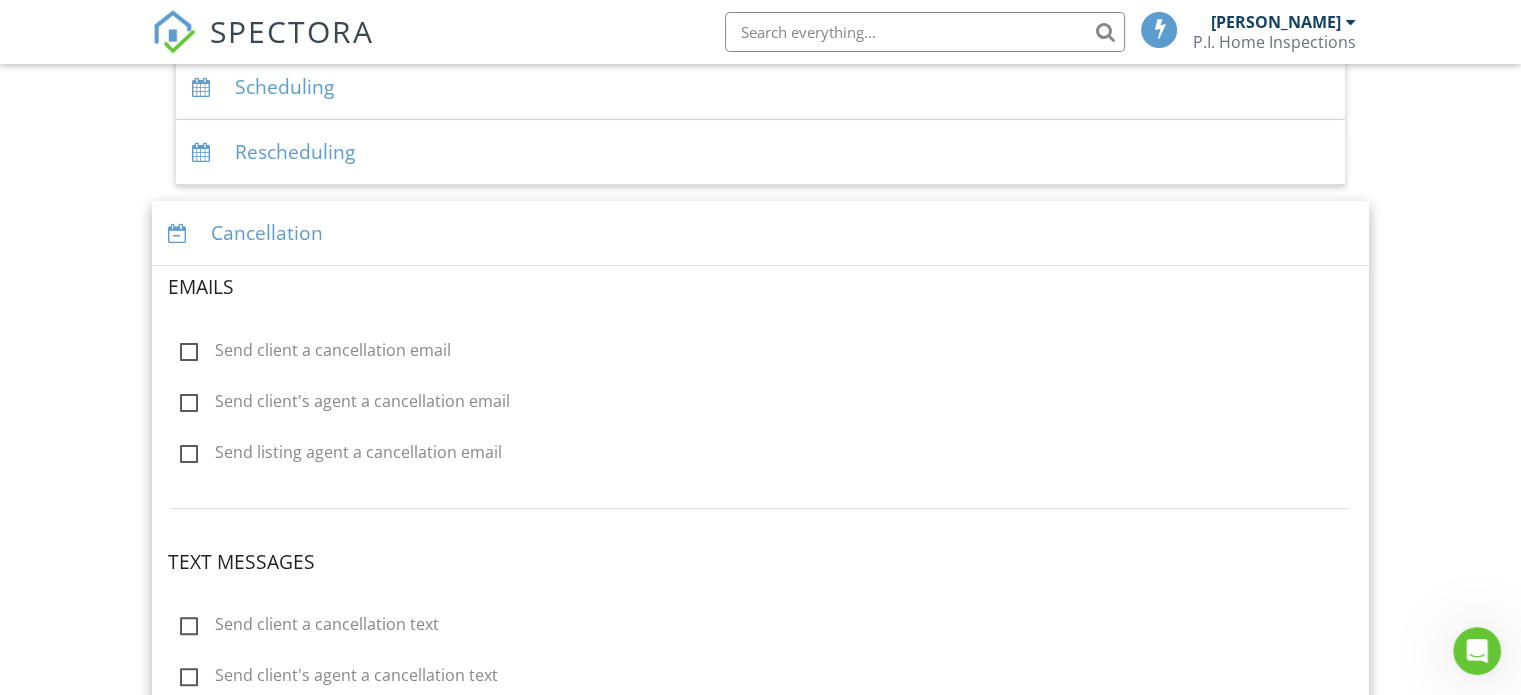 click on "Send client a cancellation email" at bounding box center (315, 353) 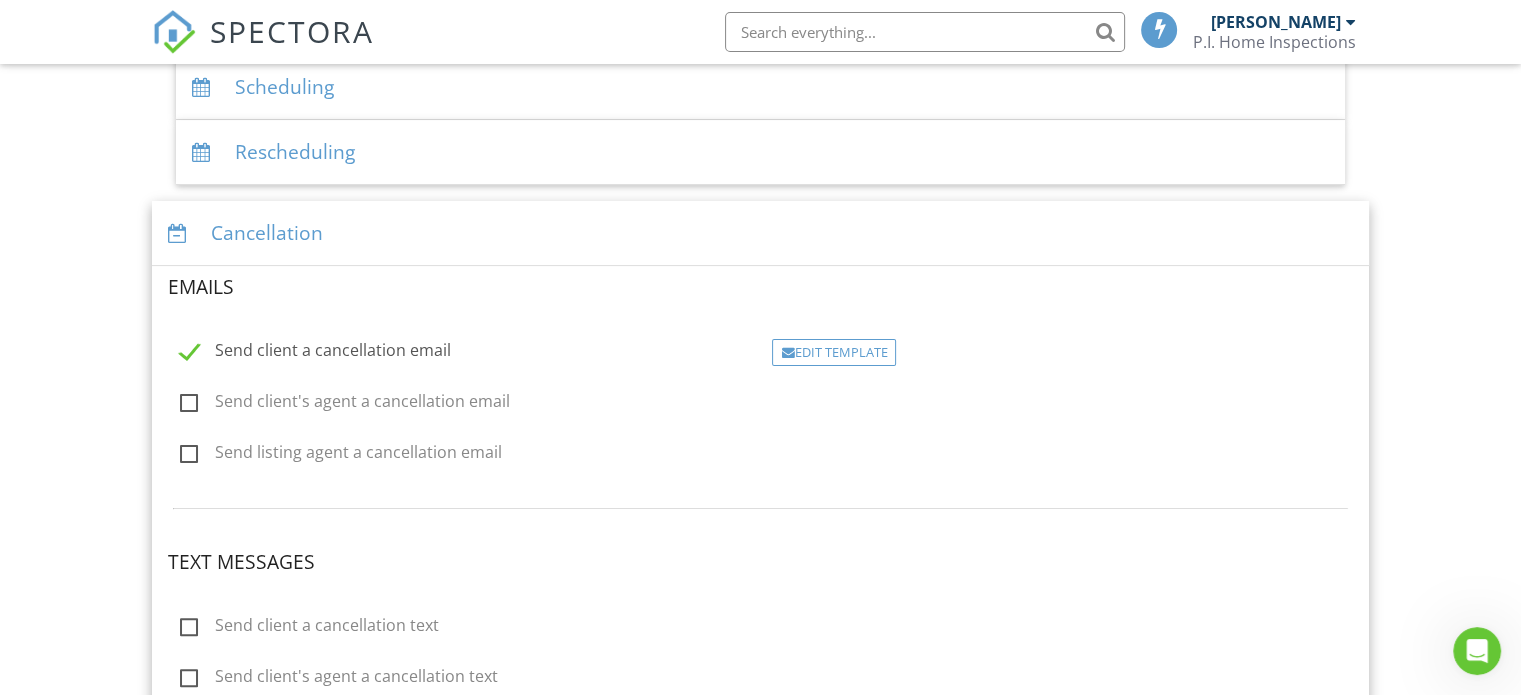 click on "Send client's agent a cancellation email" at bounding box center [345, 404] 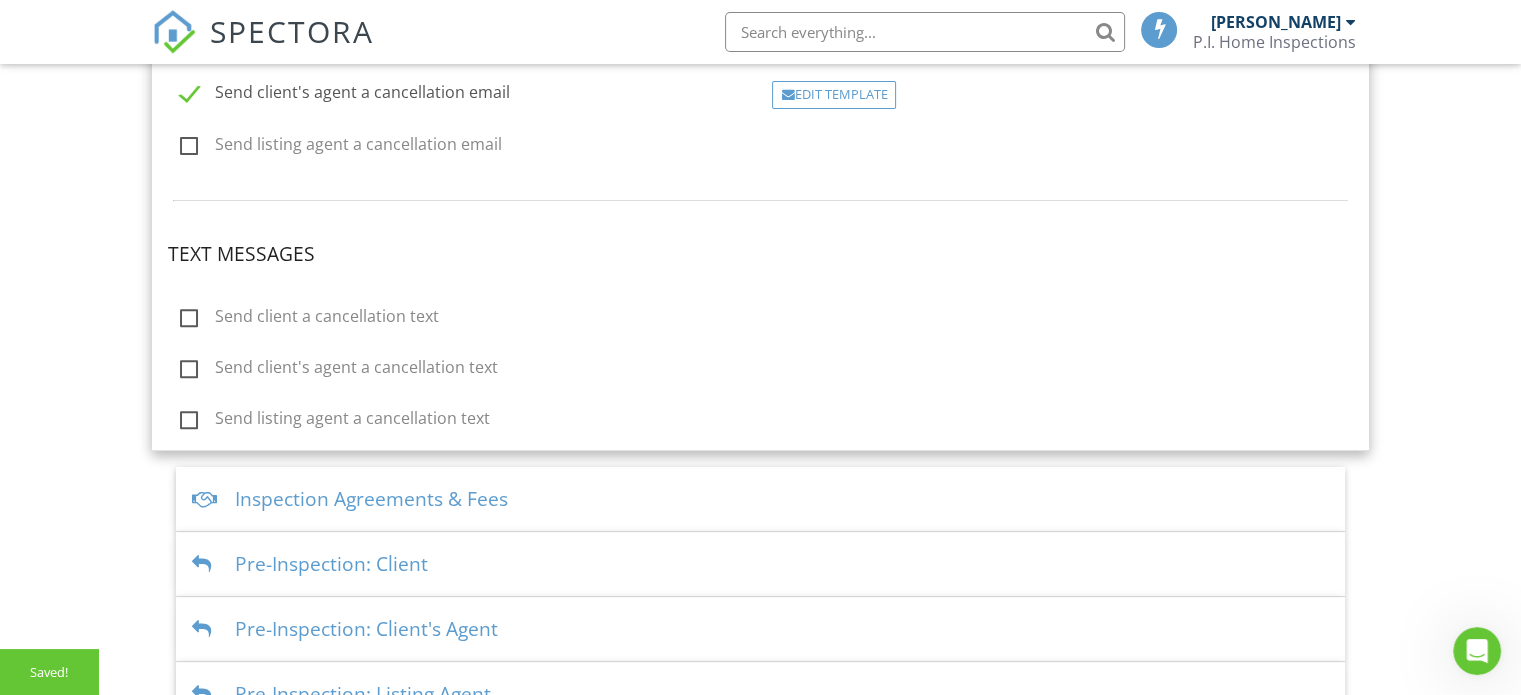scroll, scrollTop: 736, scrollLeft: 0, axis: vertical 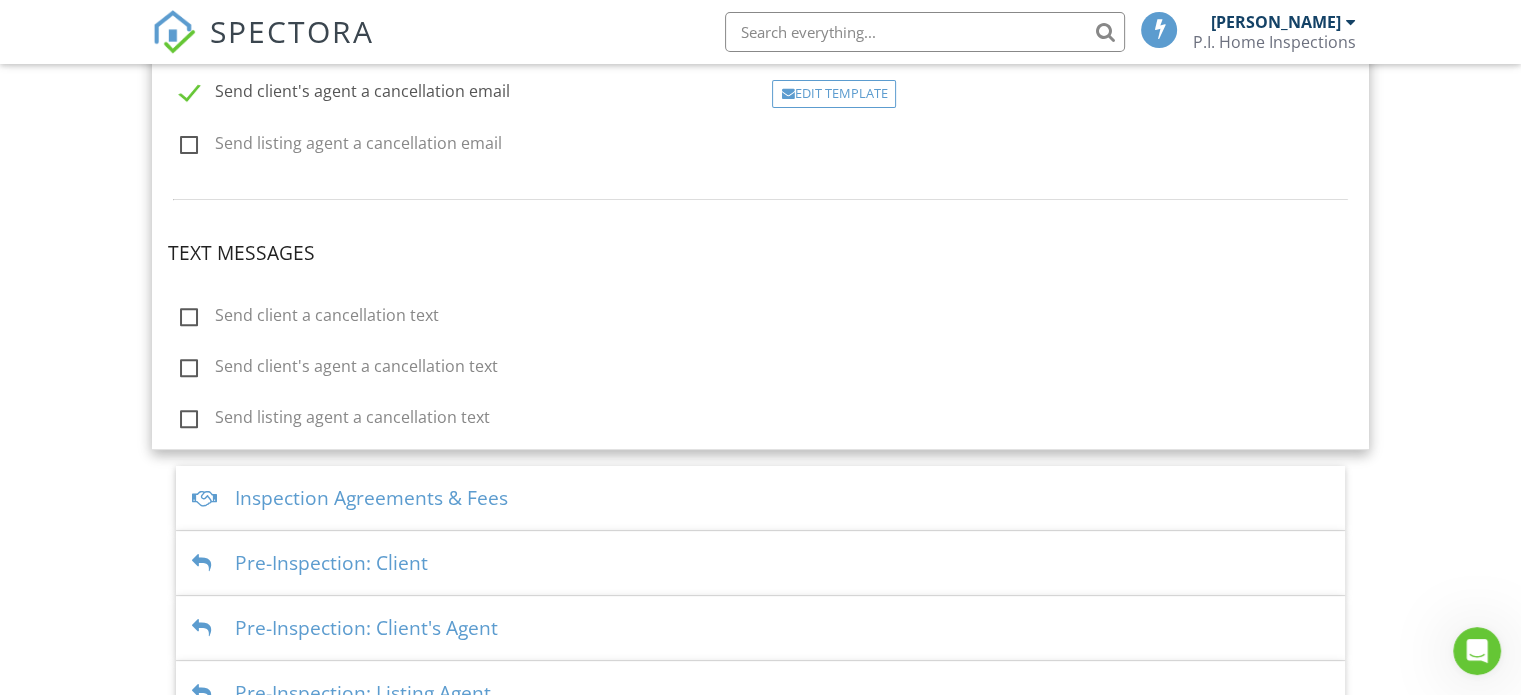 click on "Send client a cancellation text" at bounding box center (309, 318) 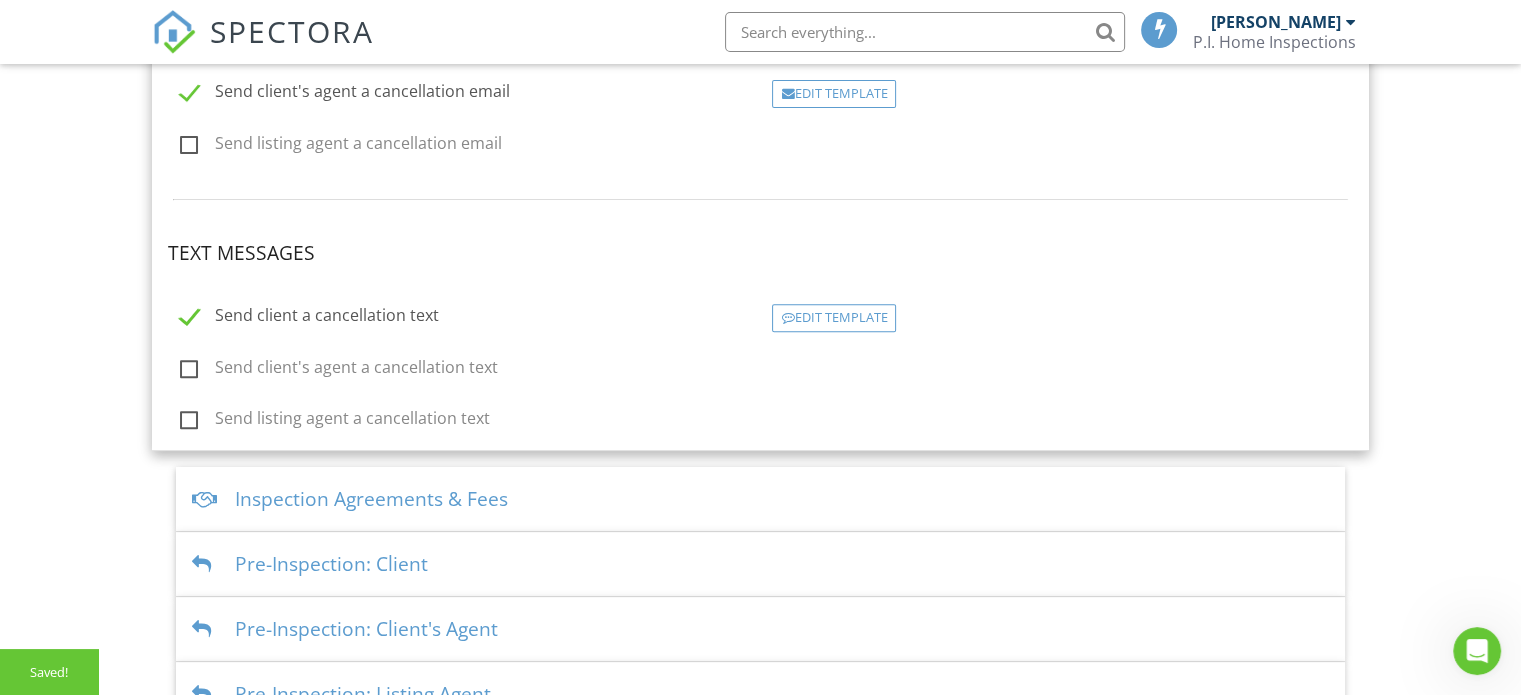 click on "Send client's agent a cancellation text" at bounding box center [339, 370] 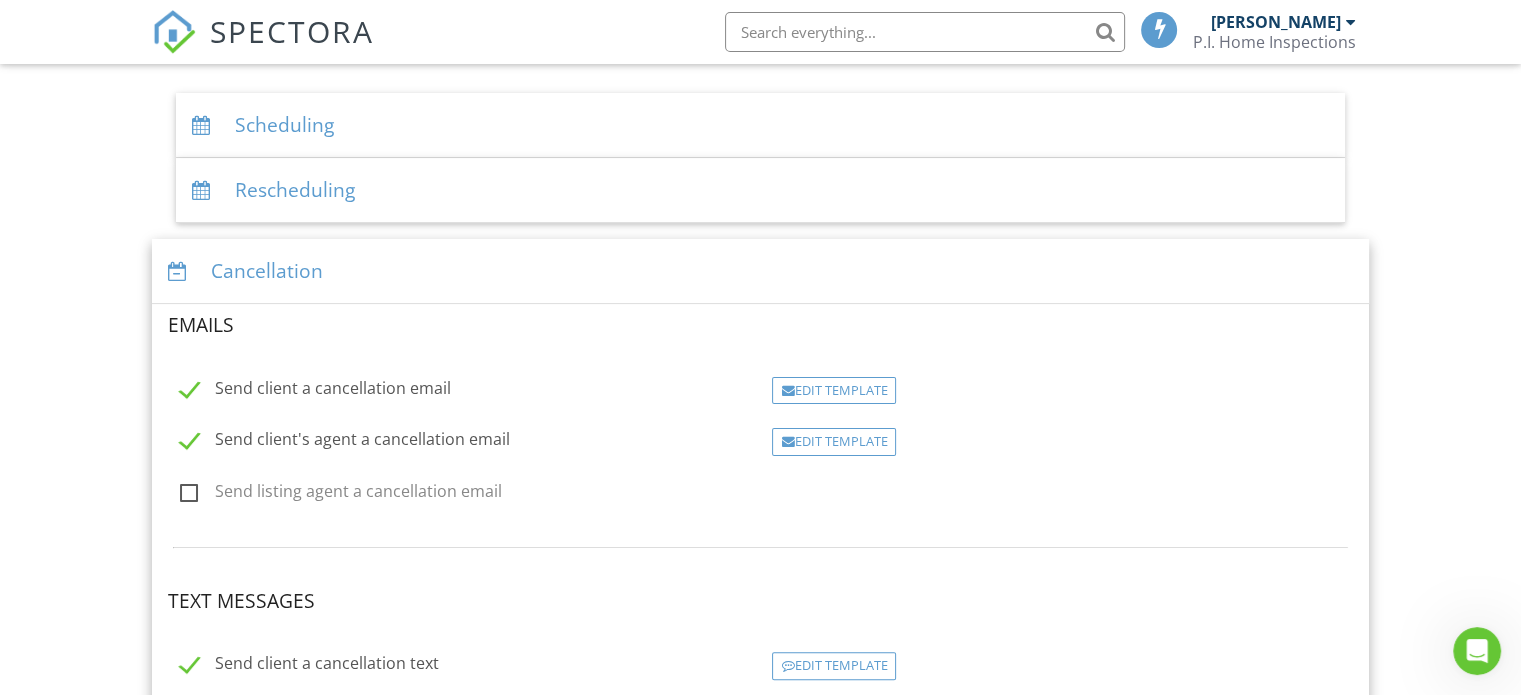 scroll, scrollTop: 390, scrollLeft: 0, axis: vertical 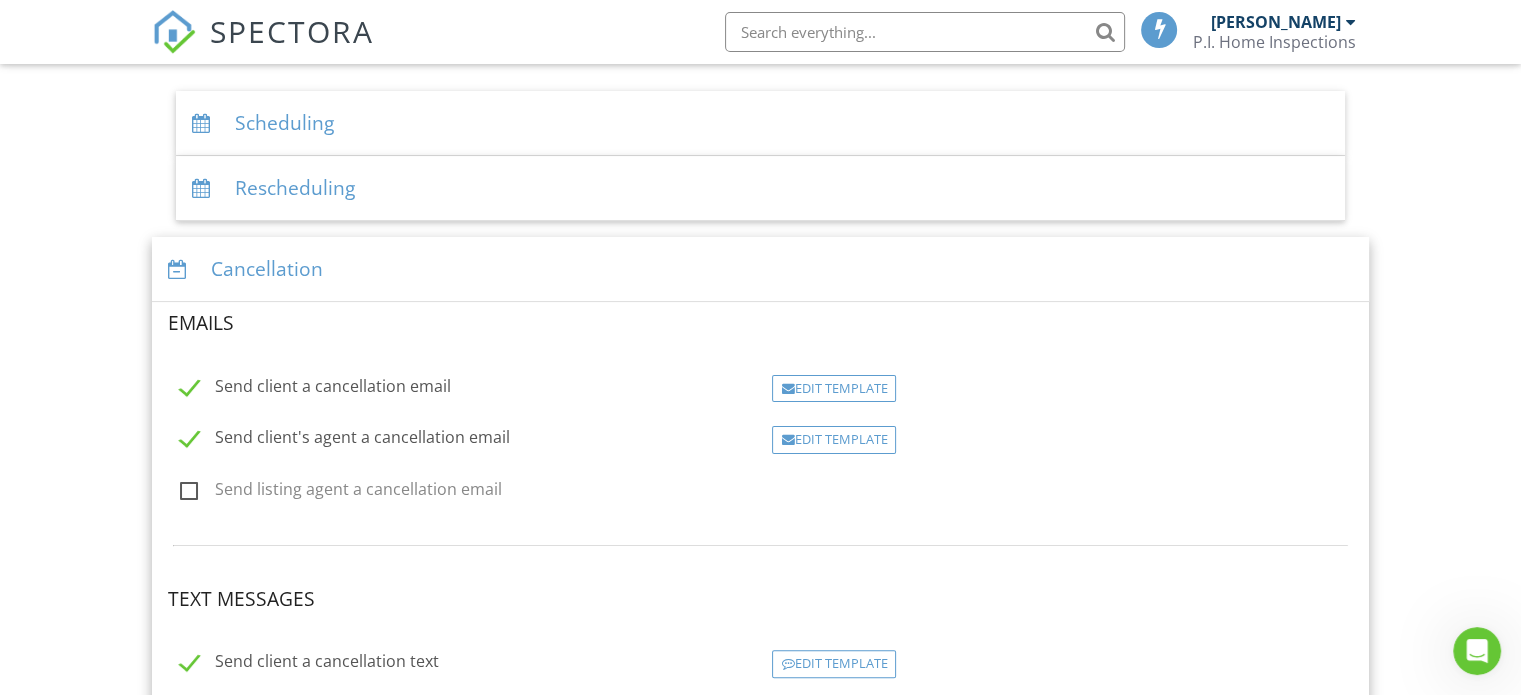 click on "Rescheduling" at bounding box center [760, 188] 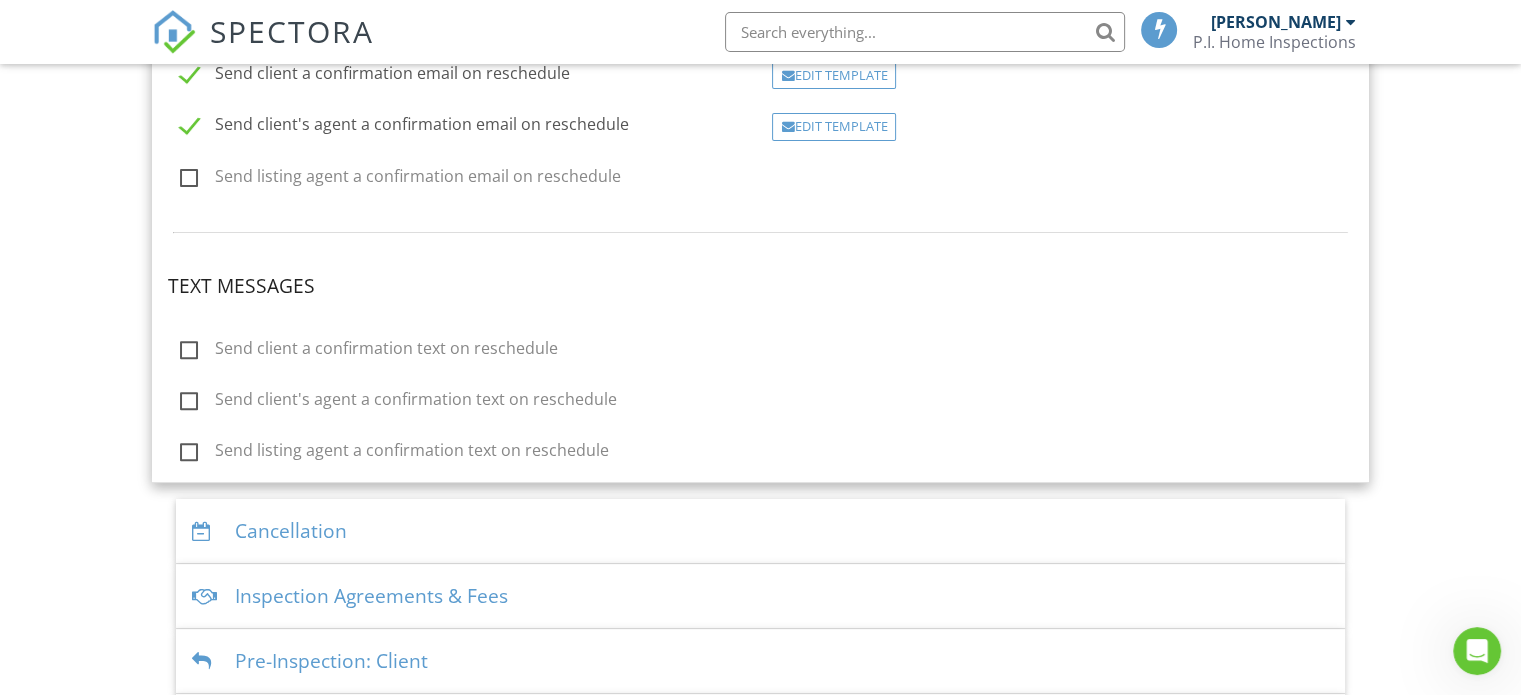 scroll, scrollTop: 644, scrollLeft: 0, axis: vertical 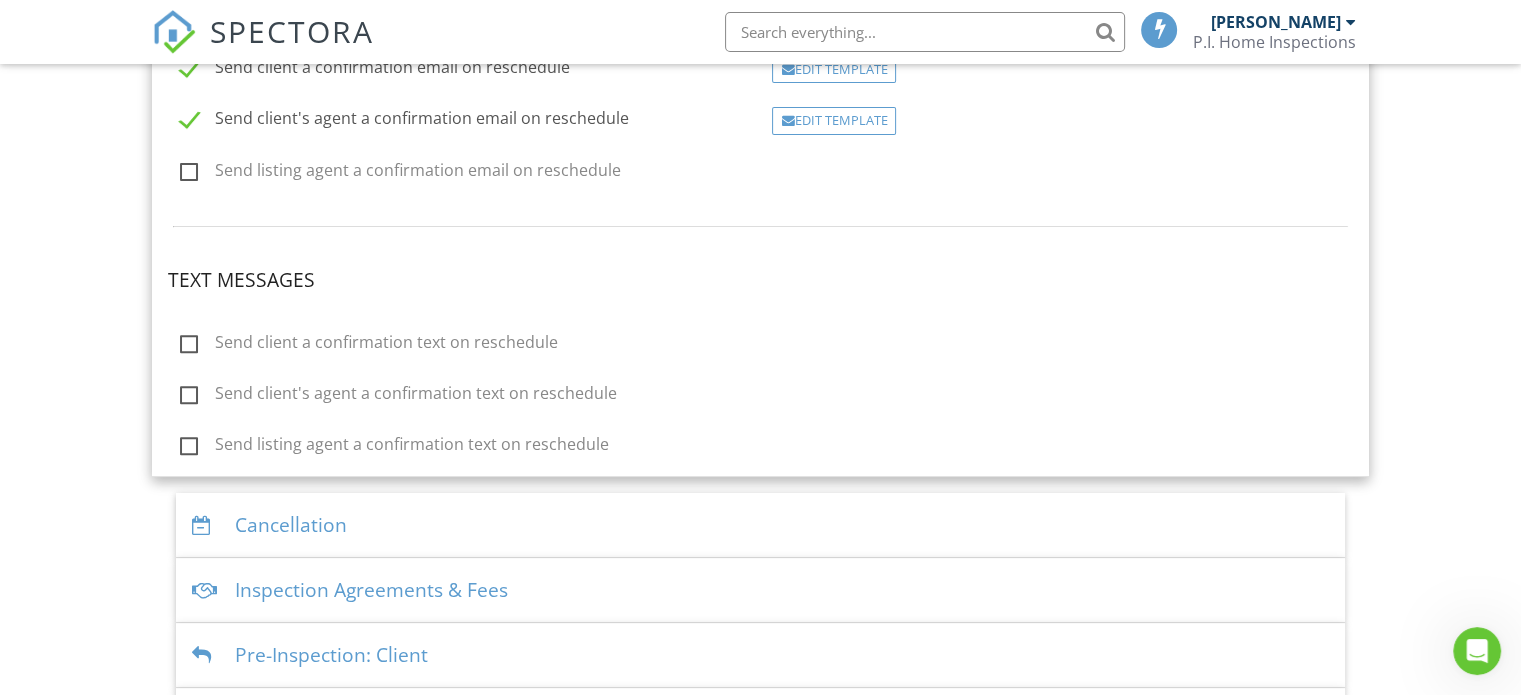 click on "Send client a confirmation text on reschedule" at bounding box center [369, 345] 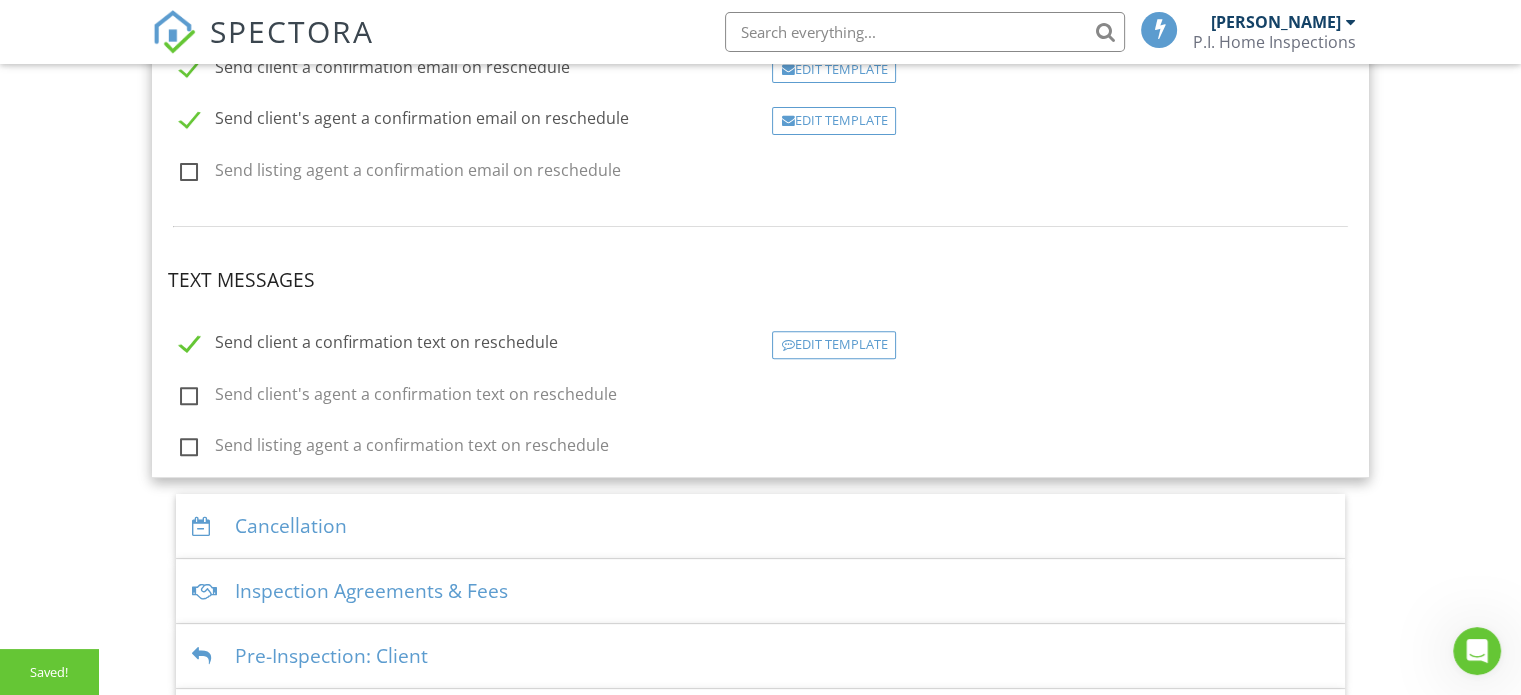 click on "Send client's agent a confirmation text on reschedule" at bounding box center (398, 397) 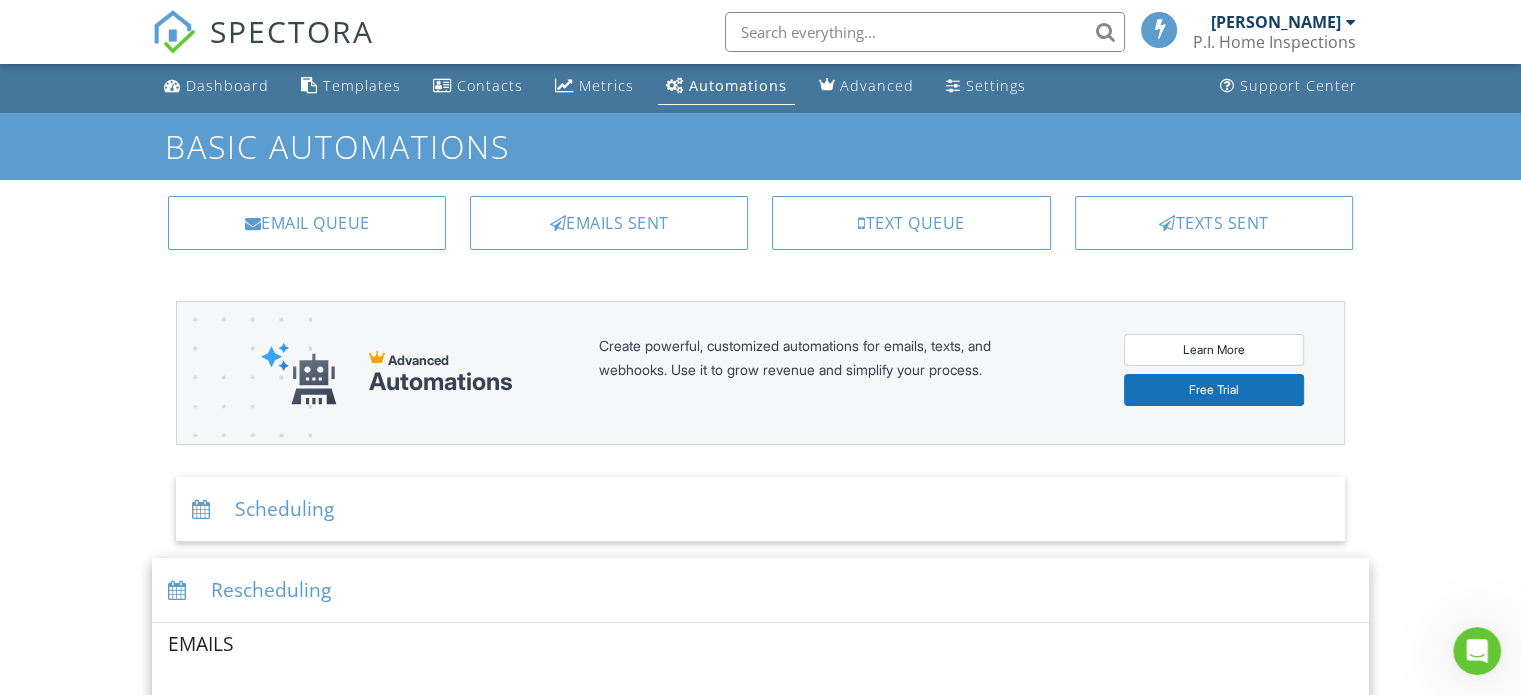 scroll, scrollTop: 0, scrollLeft: 0, axis: both 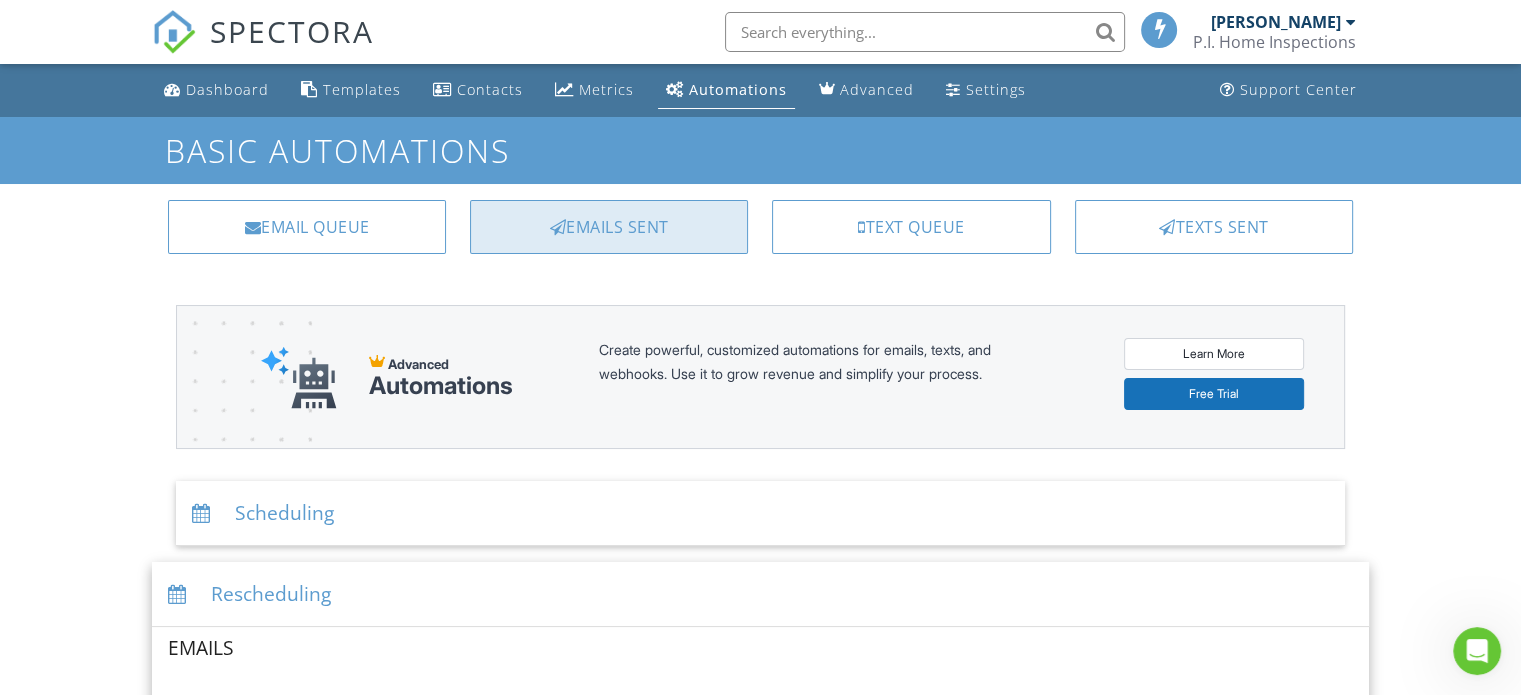 click on "Emails Sent" at bounding box center [609, 227] 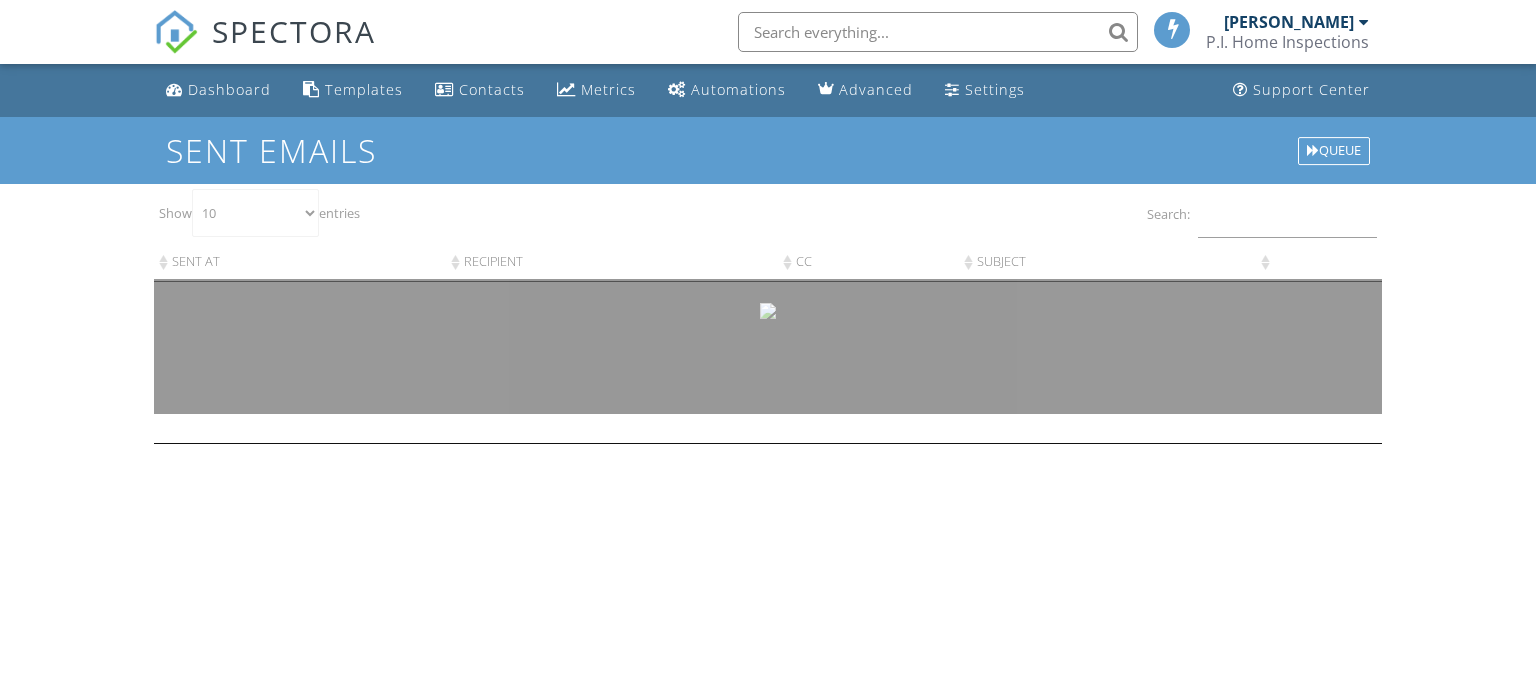 scroll, scrollTop: 0, scrollLeft: 0, axis: both 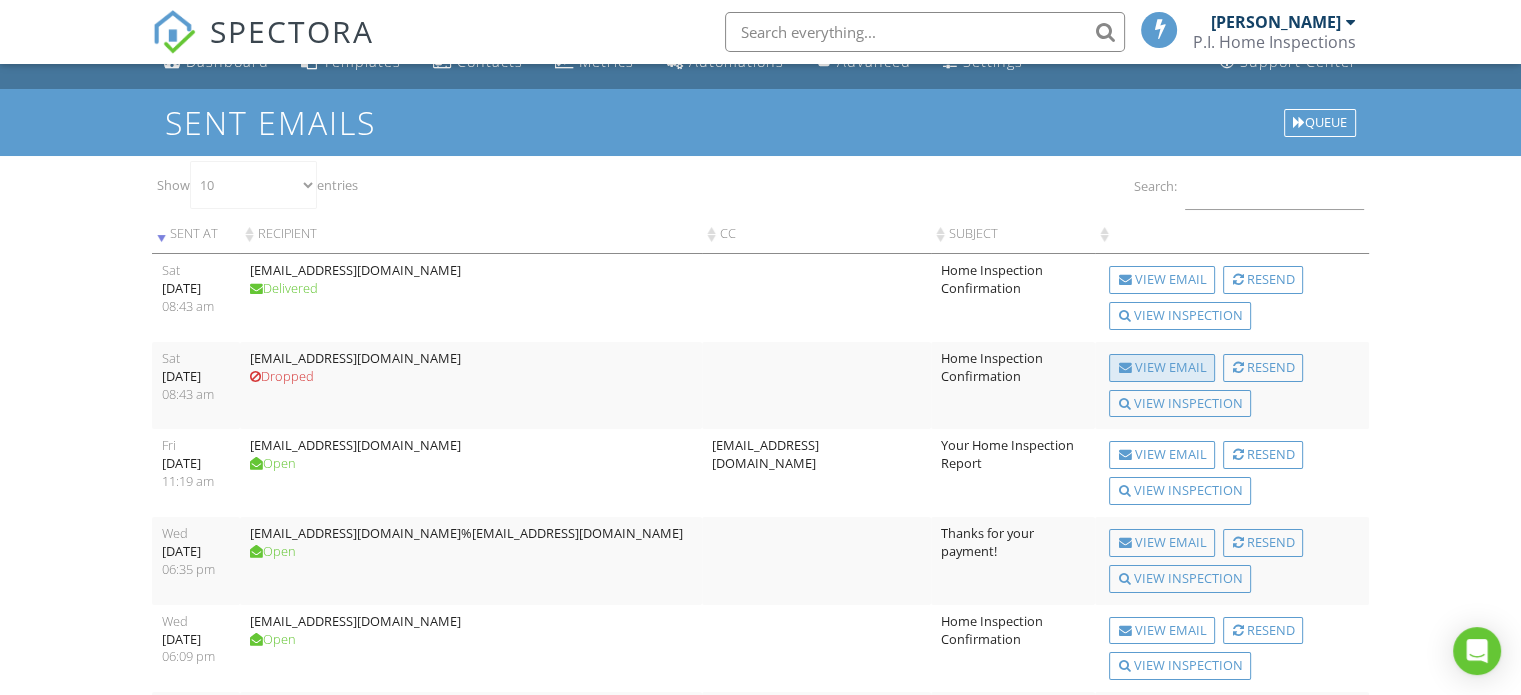 click on "View Email" at bounding box center (1162, 368) 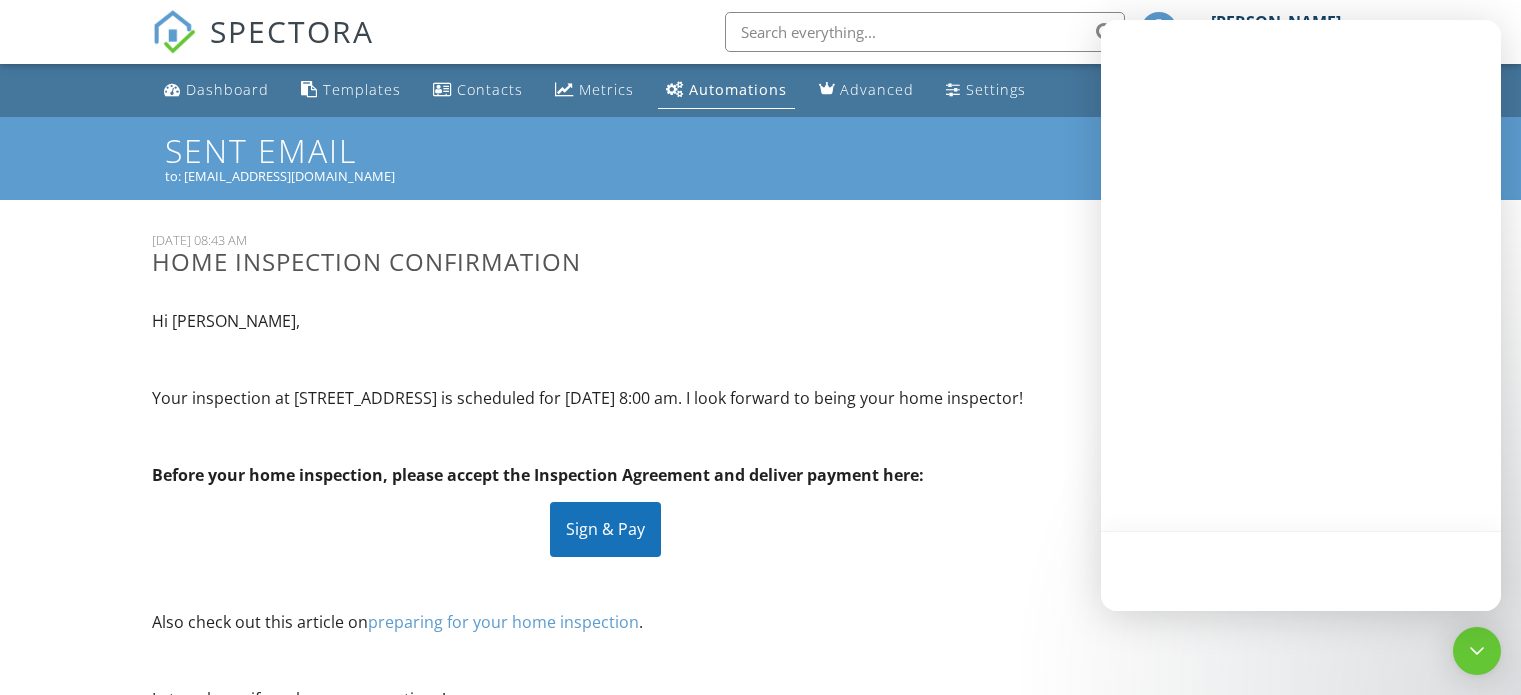 scroll, scrollTop: 0, scrollLeft: 0, axis: both 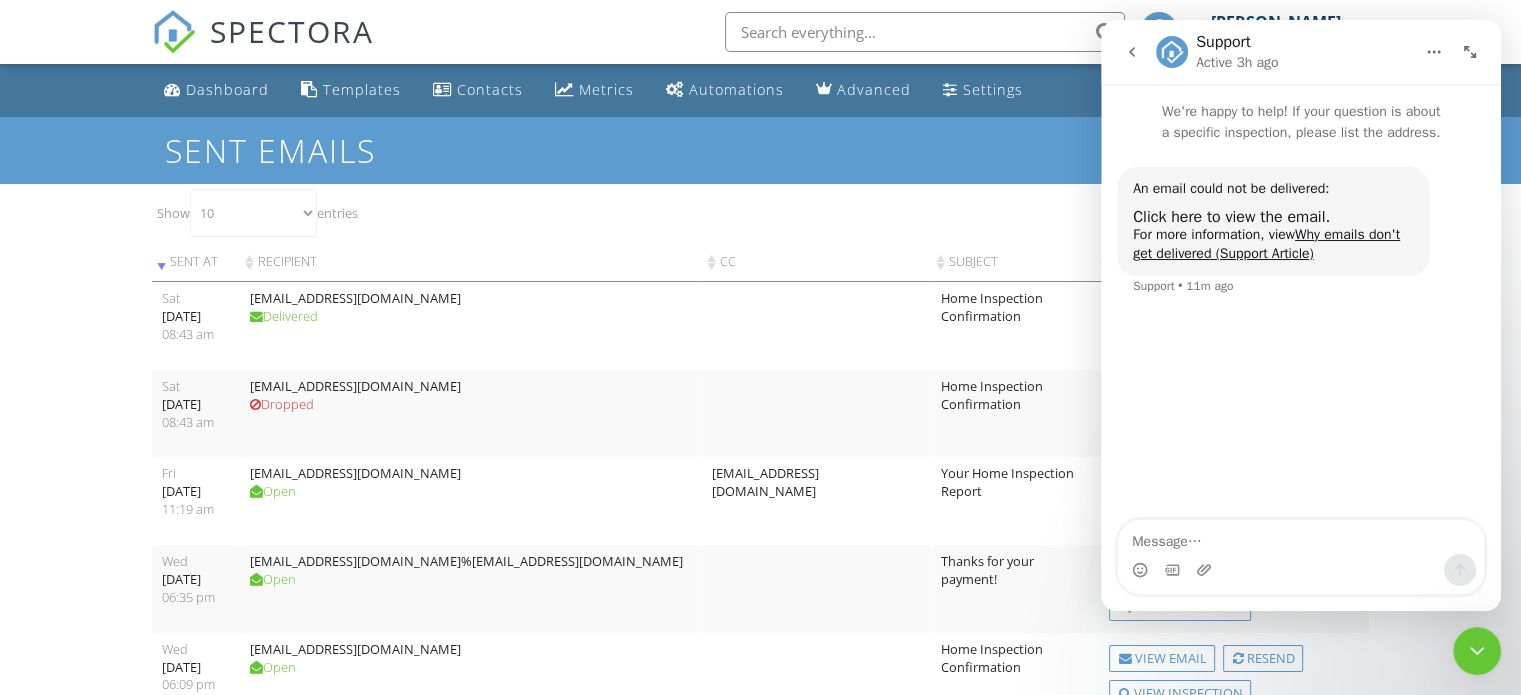 click 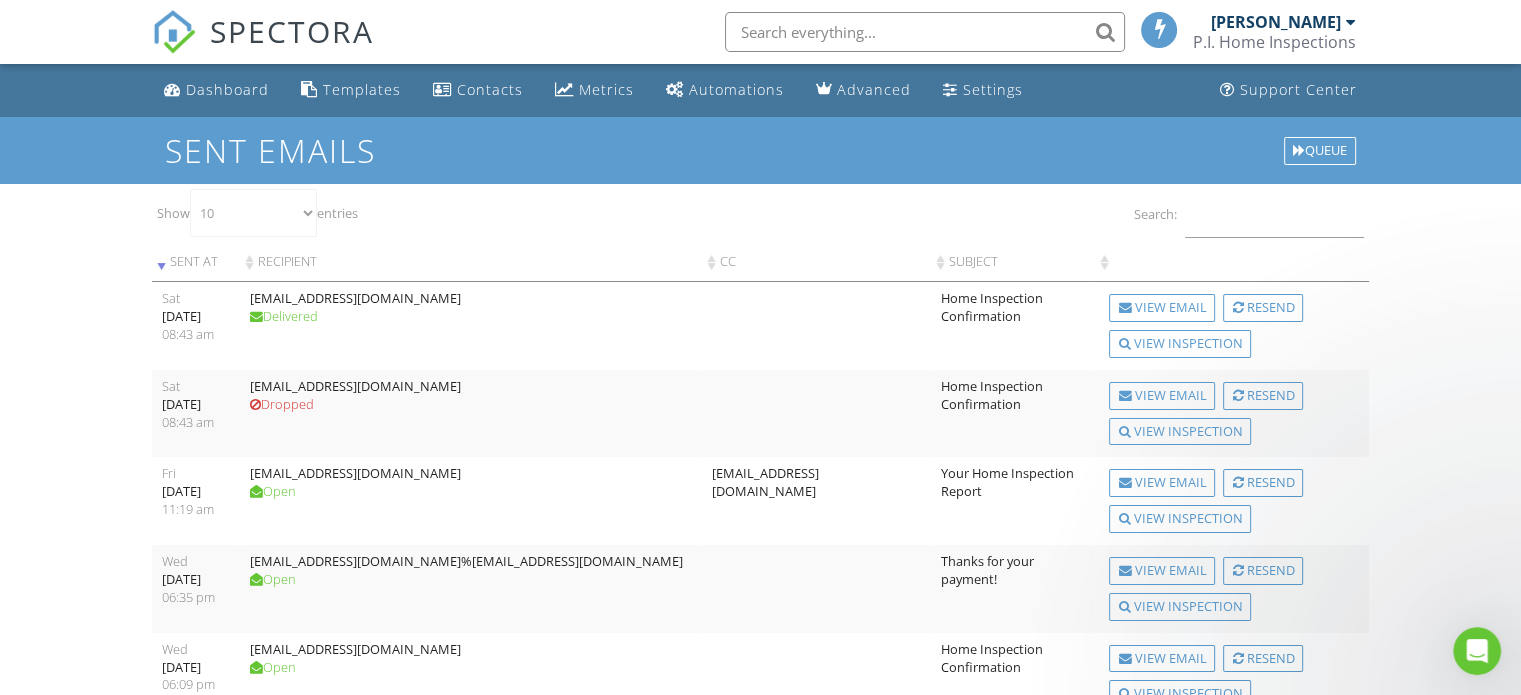 scroll, scrollTop: 0, scrollLeft: 0, axis: both 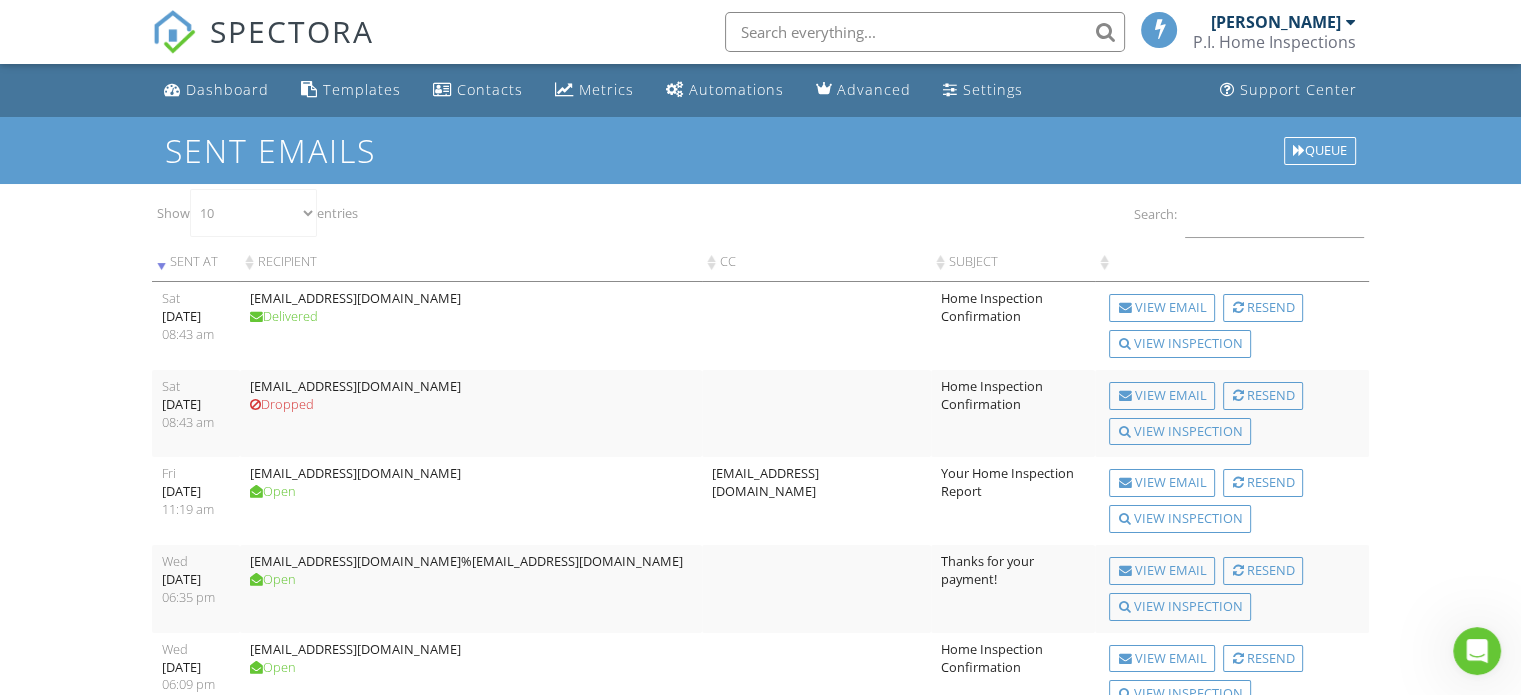 click on "Dashboard
Templates
Contacts
Metrics
Automations
Advanced
Settings
Support Center
Sent Emails
Queue
Show  10 25 50 100  entries Search:
Sent At
Recipient CC Subject
[DATE] 08:43:58 -0700 [DATE] 08:43 am [EMAIL_ADDRESS][DOMAIN_NAME]  Delivered Home Inspection Confirmation View Email Resend View Inspection [DATE] 08:43:58 -0700 [DATE] 08:43 am [EMAIL_ADDRESS][DOMAIN_NAME]  Dropped Home Inspection Confirmation View Email Resend View Inspection [DATE] 11:19:38 -0700 [DATE] 11:19 am [EMAIL_ADDRESS][DOMAIN_NAME]  Open [EMAIL_ADDRESS][DOMAIN_NAME] Your Home Inspection Report View Email Resend View Inspection [DATE] 18:35:40 -0700 [DATE] 06:35 pm [EMAIL_ADDRESS][DOMAIN_NAME]%[EMAIL_ADDRESS][DOMAIN_NAME]  Open Thanks for your payment! View Email Resend View Inspection [DATE] 18:09:42 -0700 [DATE] 06:09 pm  Open" at bounding box center (760, 500) 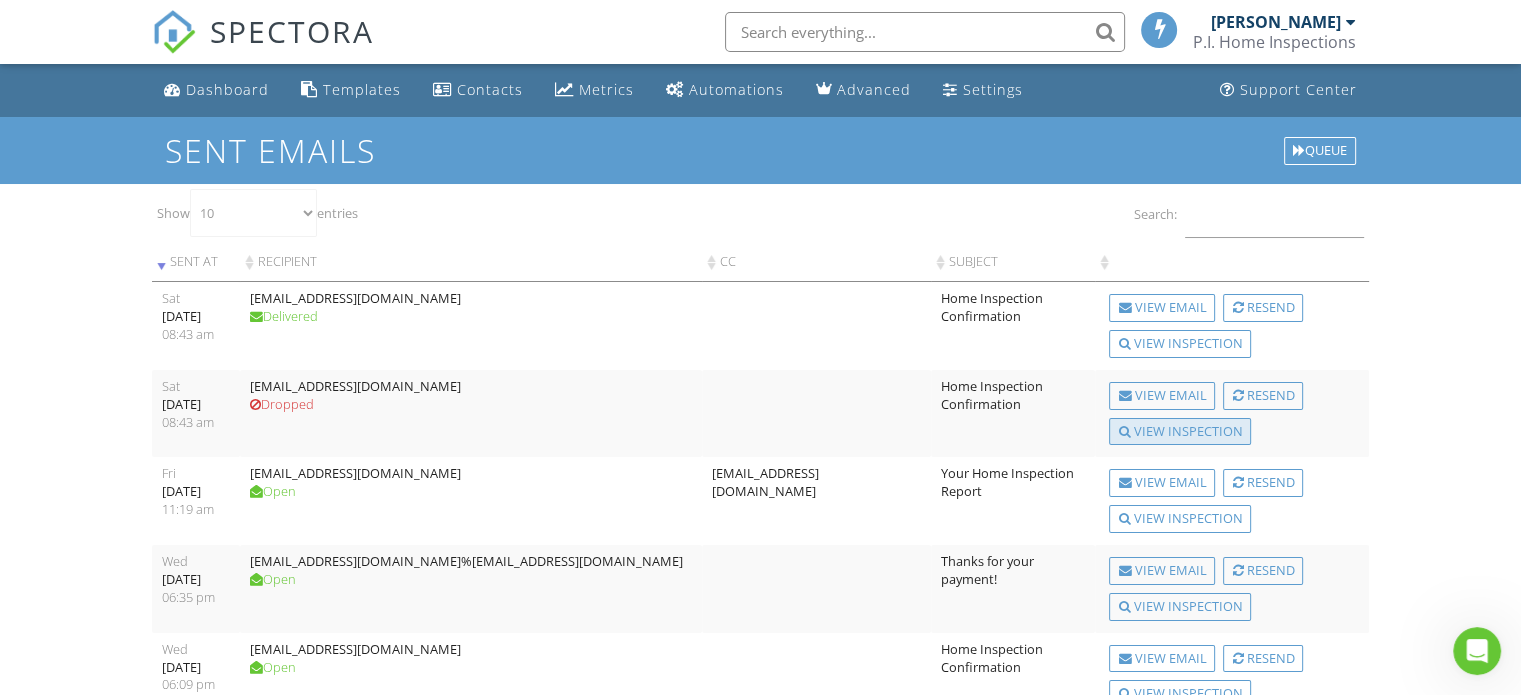click on "View Inspection" at bounding box center (1180, 432) 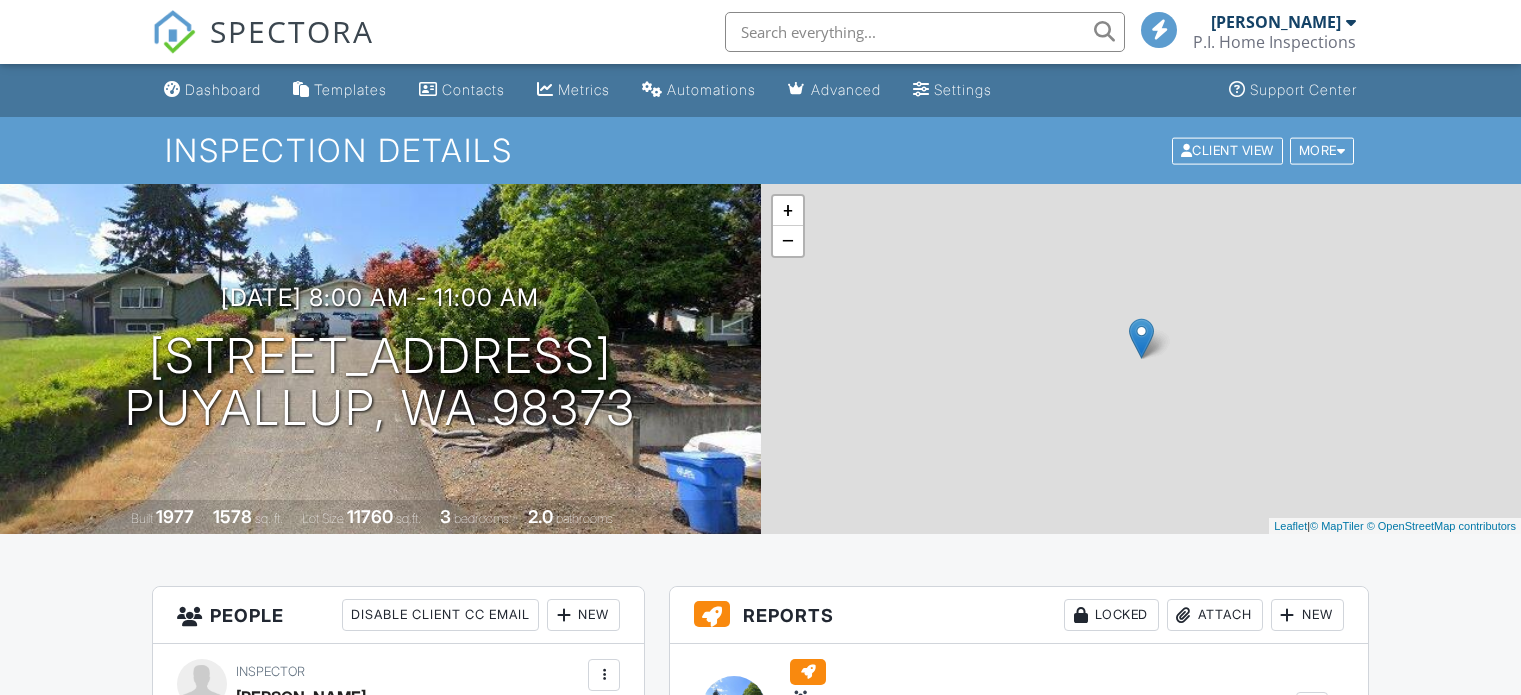 scroll, scrollTop: 0, scrollLeft: 0, axis: both 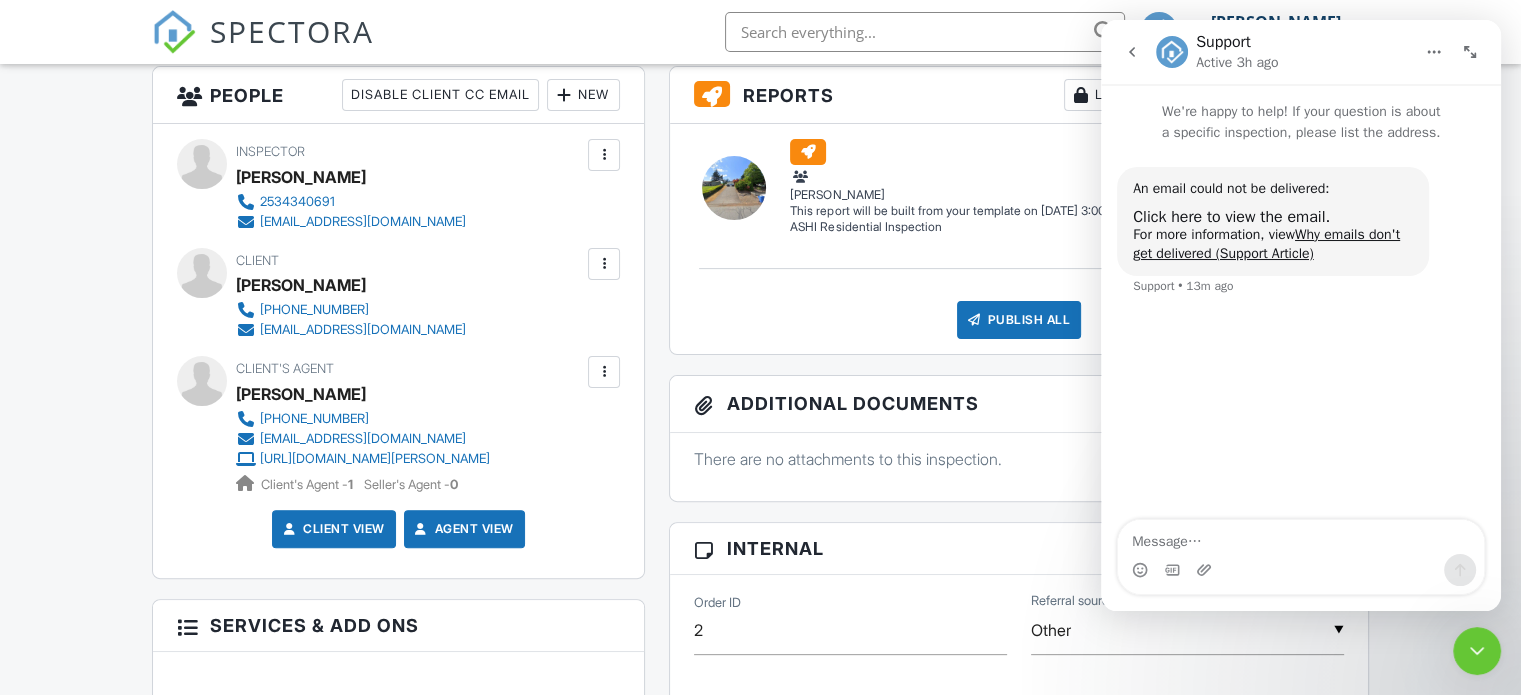 click on "[EMAIL_ADDRESS][DOMAIN_NAME]" at bounding box center [363, 330] 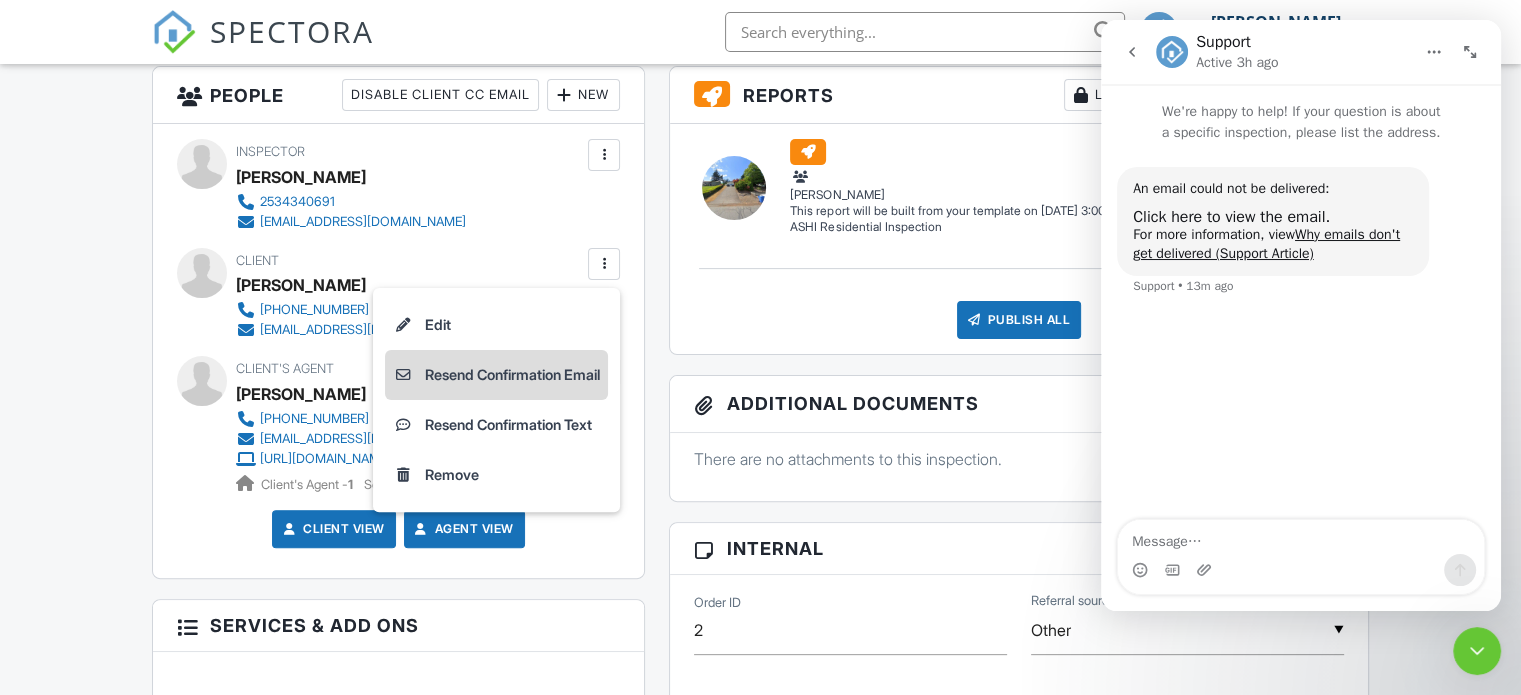 click on "Resend Confirmation Email" at bounding box center (496, 375) 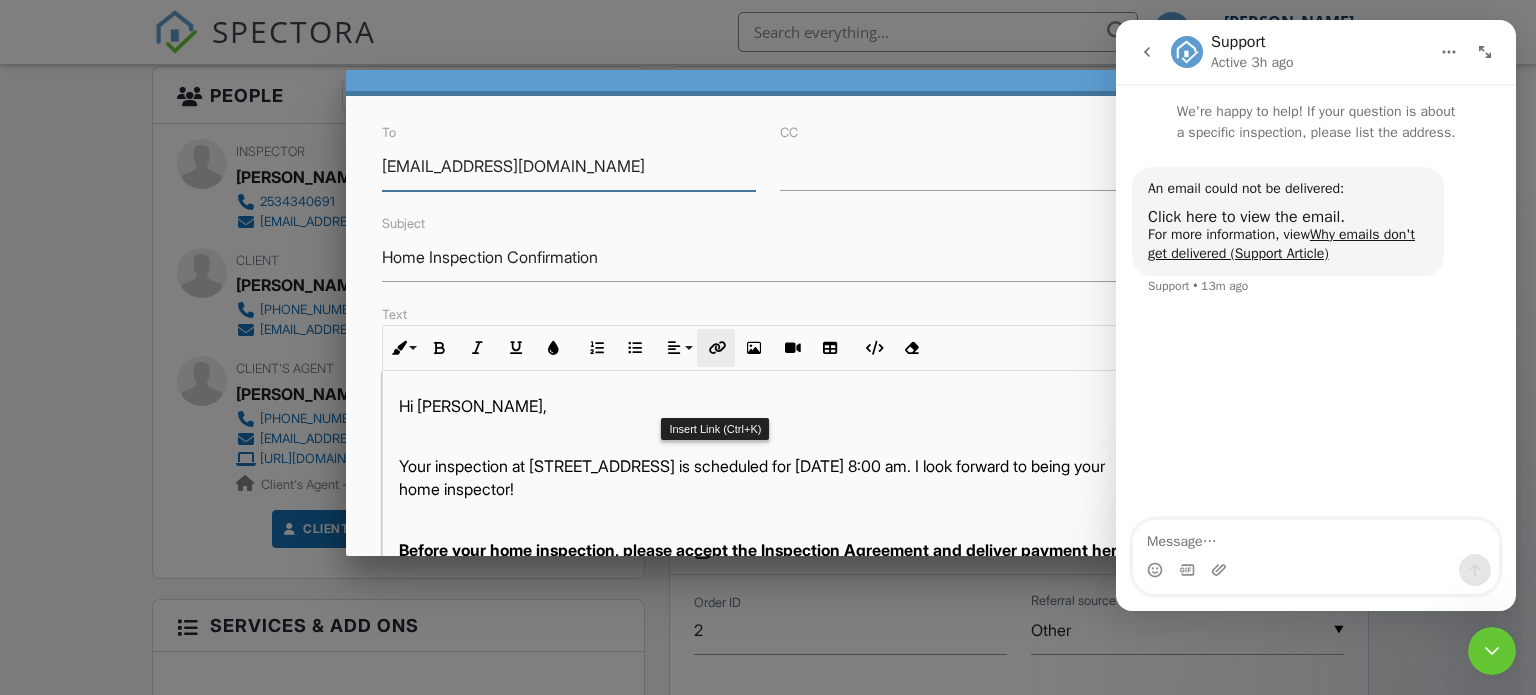 scroll, scrollTop: 52, scrollLeft: 0, axis: vertical 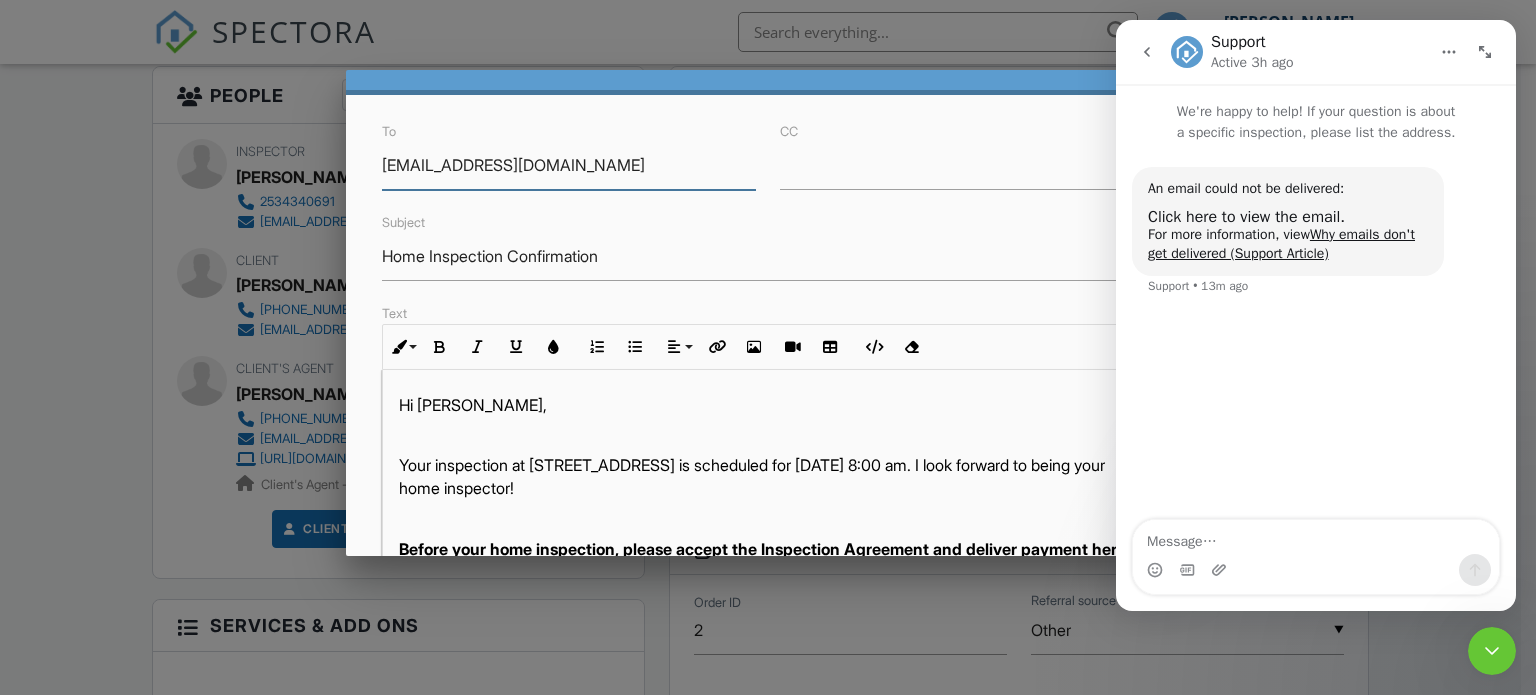 click on "[EMAIL_ADDRESS][DOMAIN_NAME]" at bounding box center (569, 165) 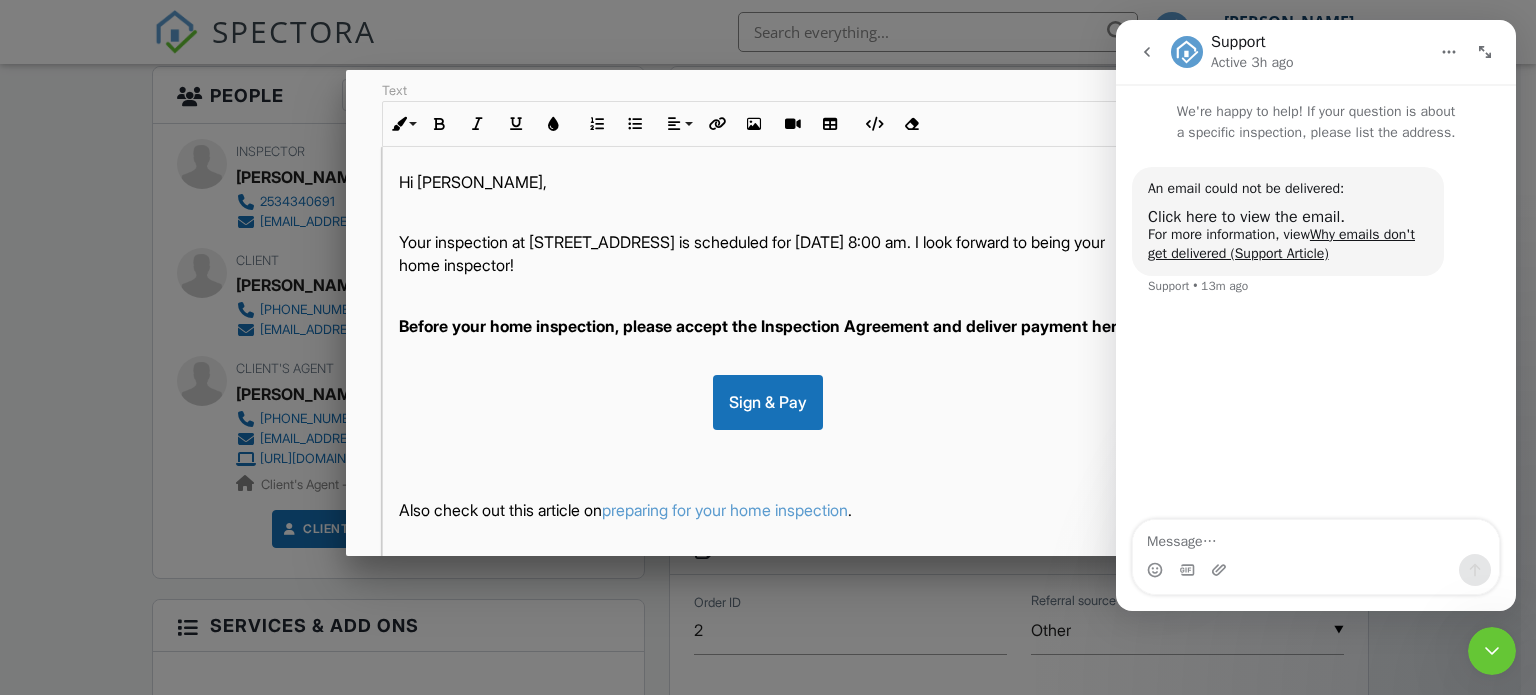 scroll, scrollTop: 320, scrollLeft: 0, axis: vertical 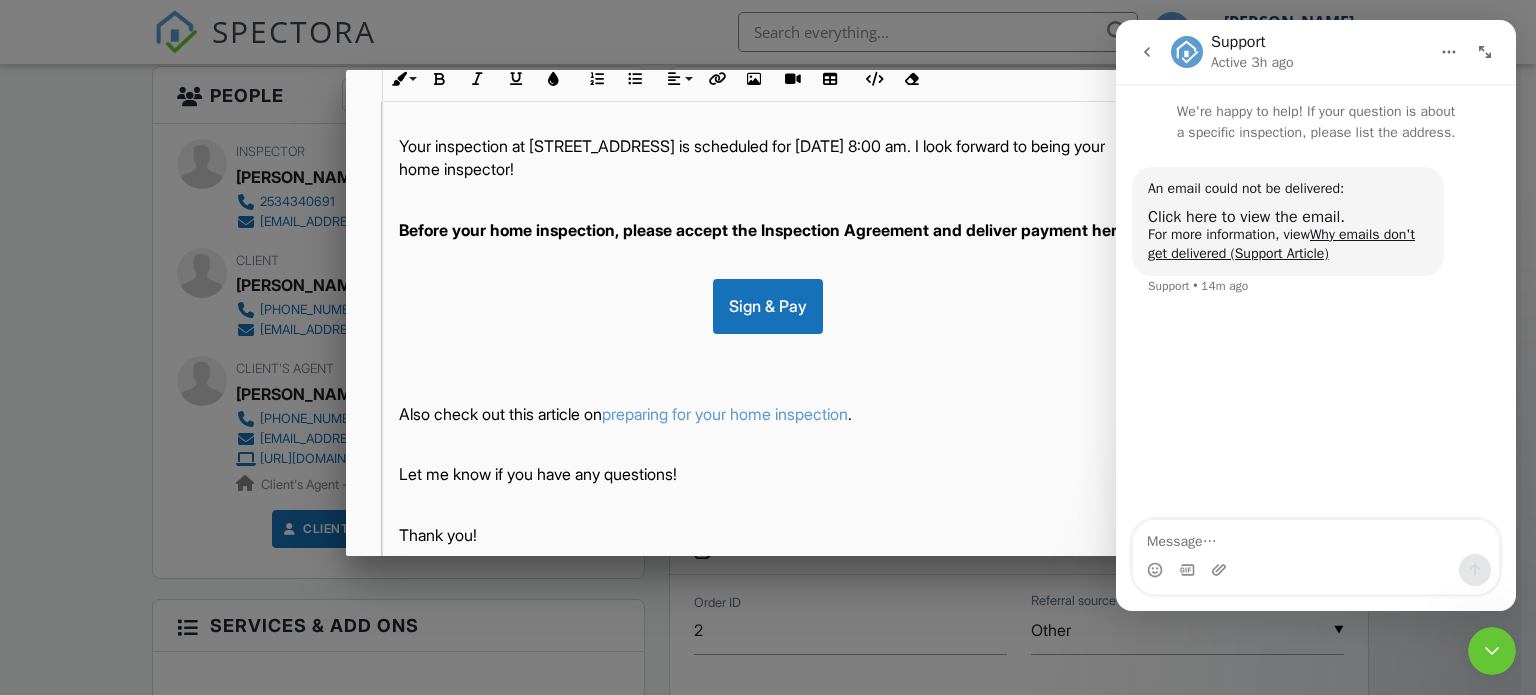 click 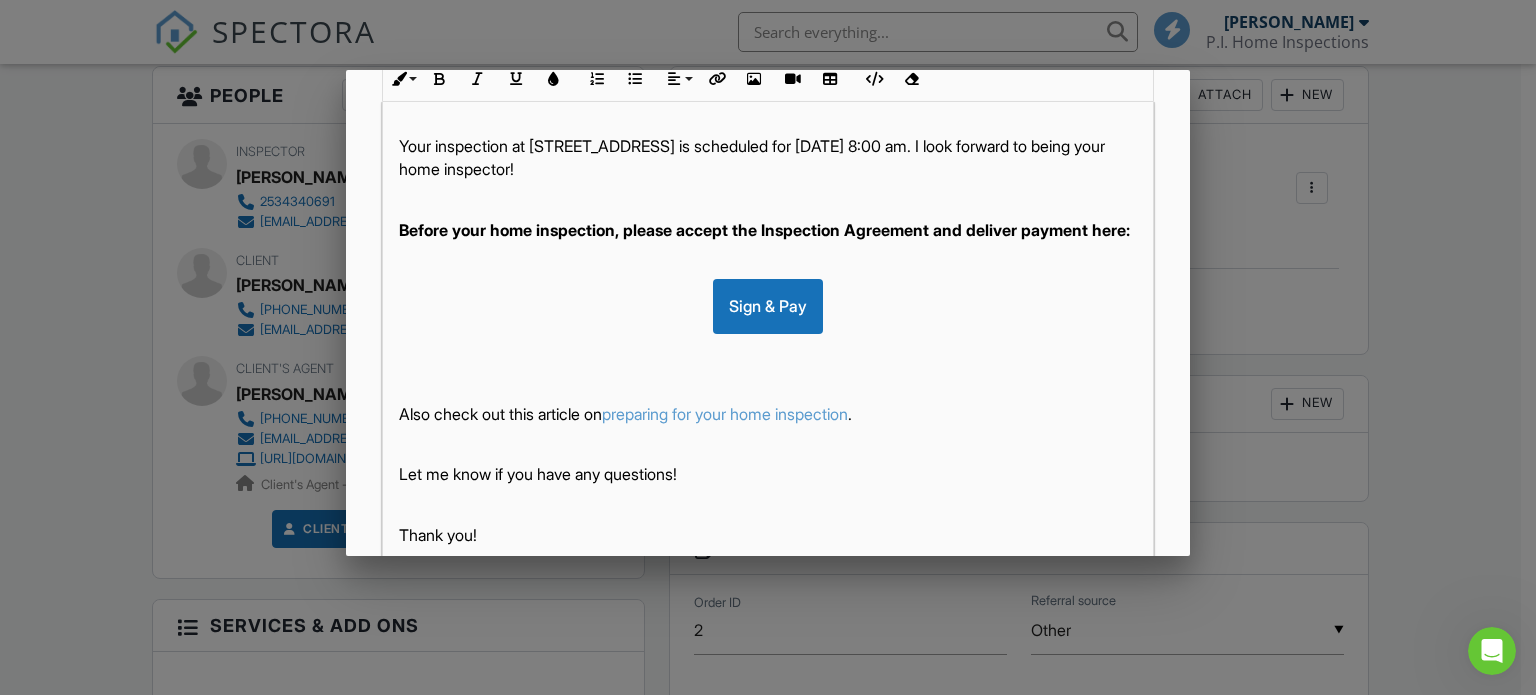 scroll, scrollTop: 0, scrollLeft: 0, axis: both 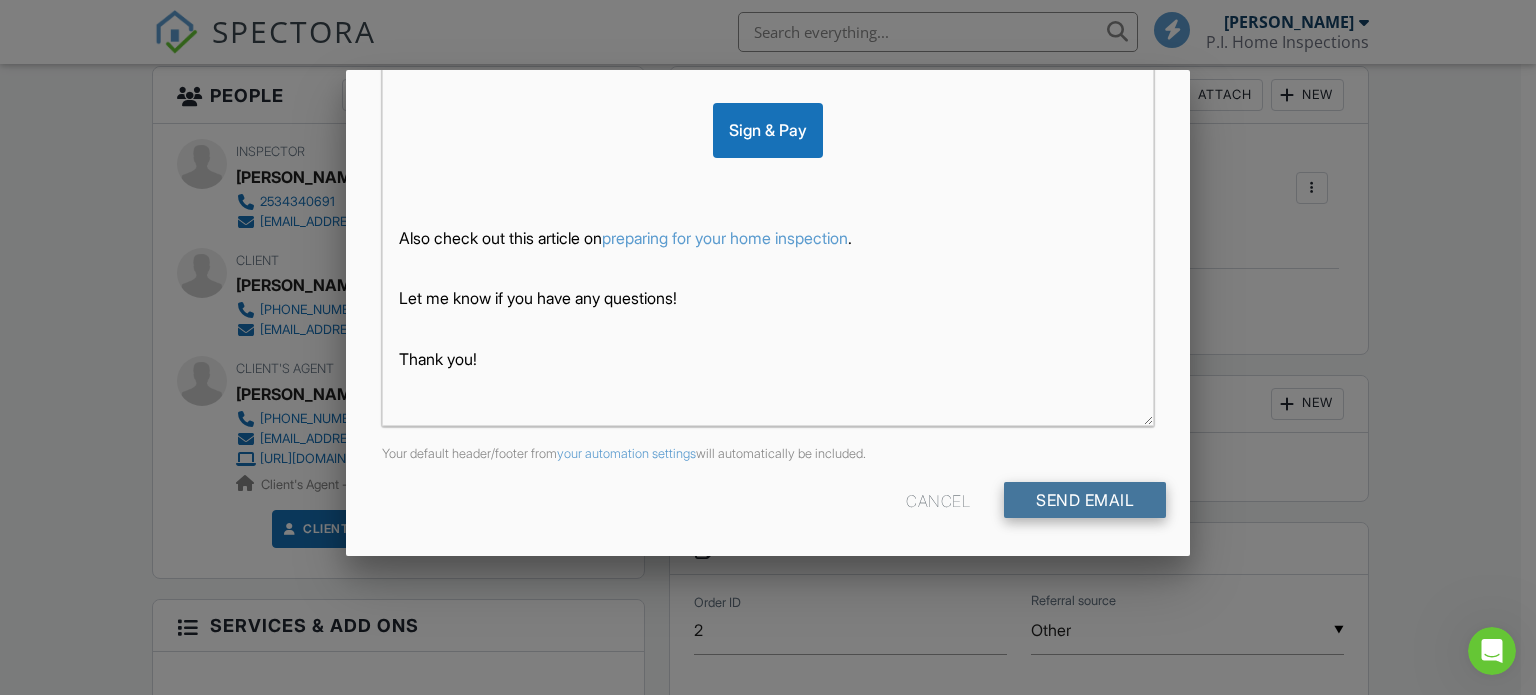 click on "Send Email" at bounding box center [1085, 500] 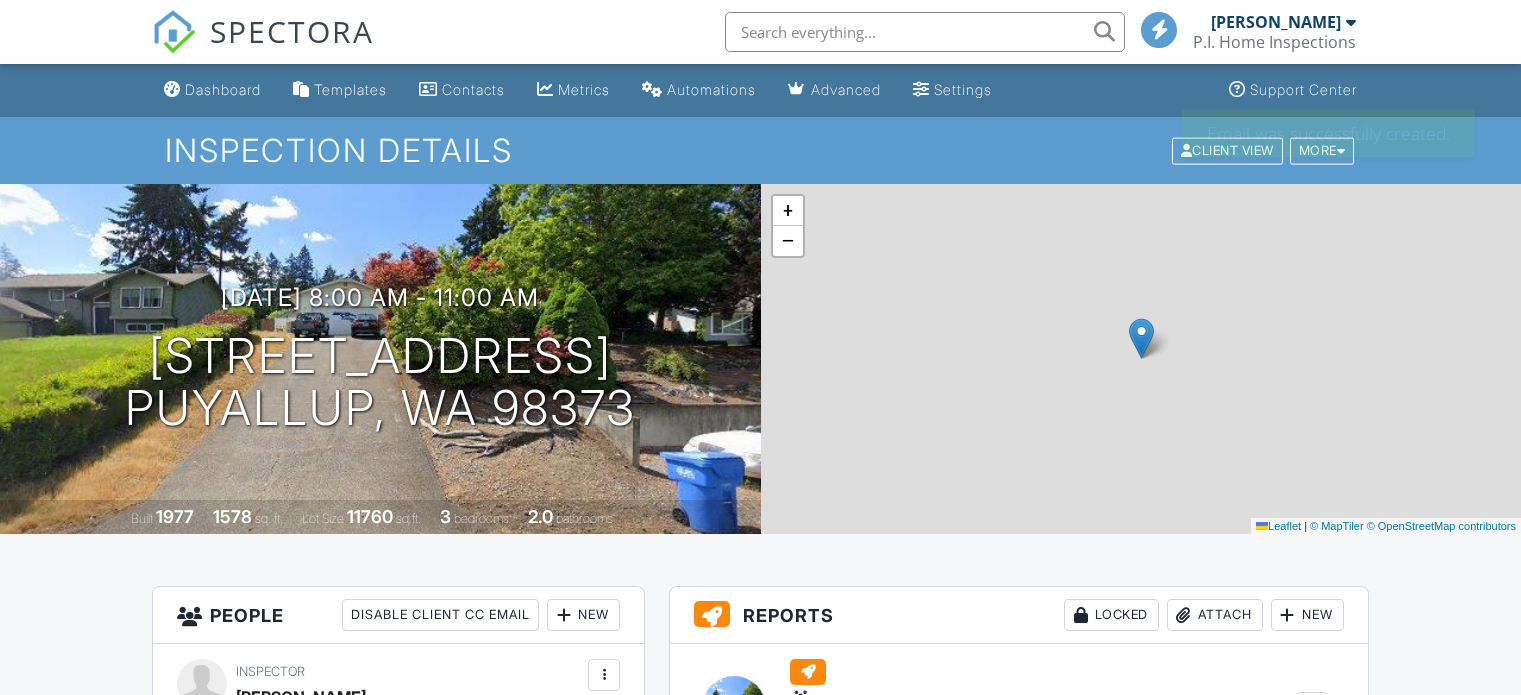scroll, scrollTop: 0, scrollLeft: 0, axis: both 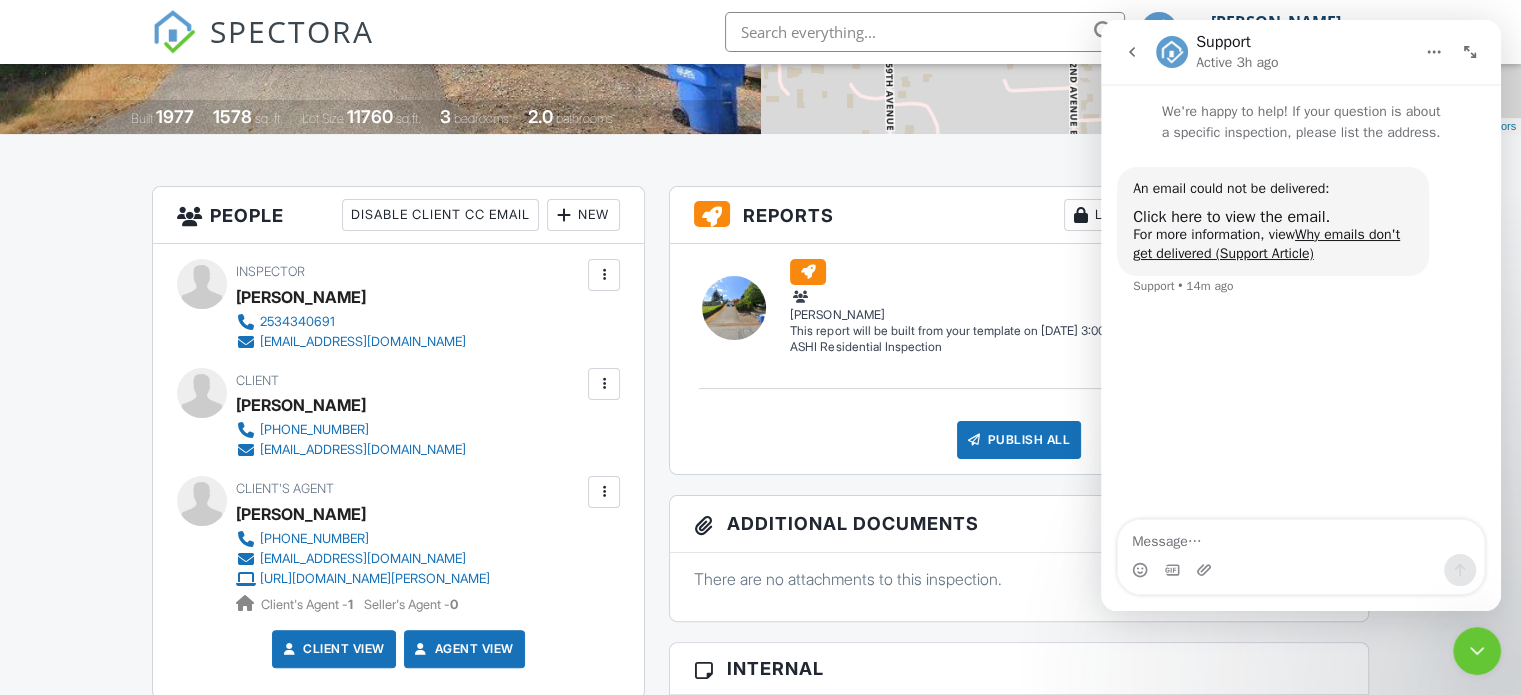 click 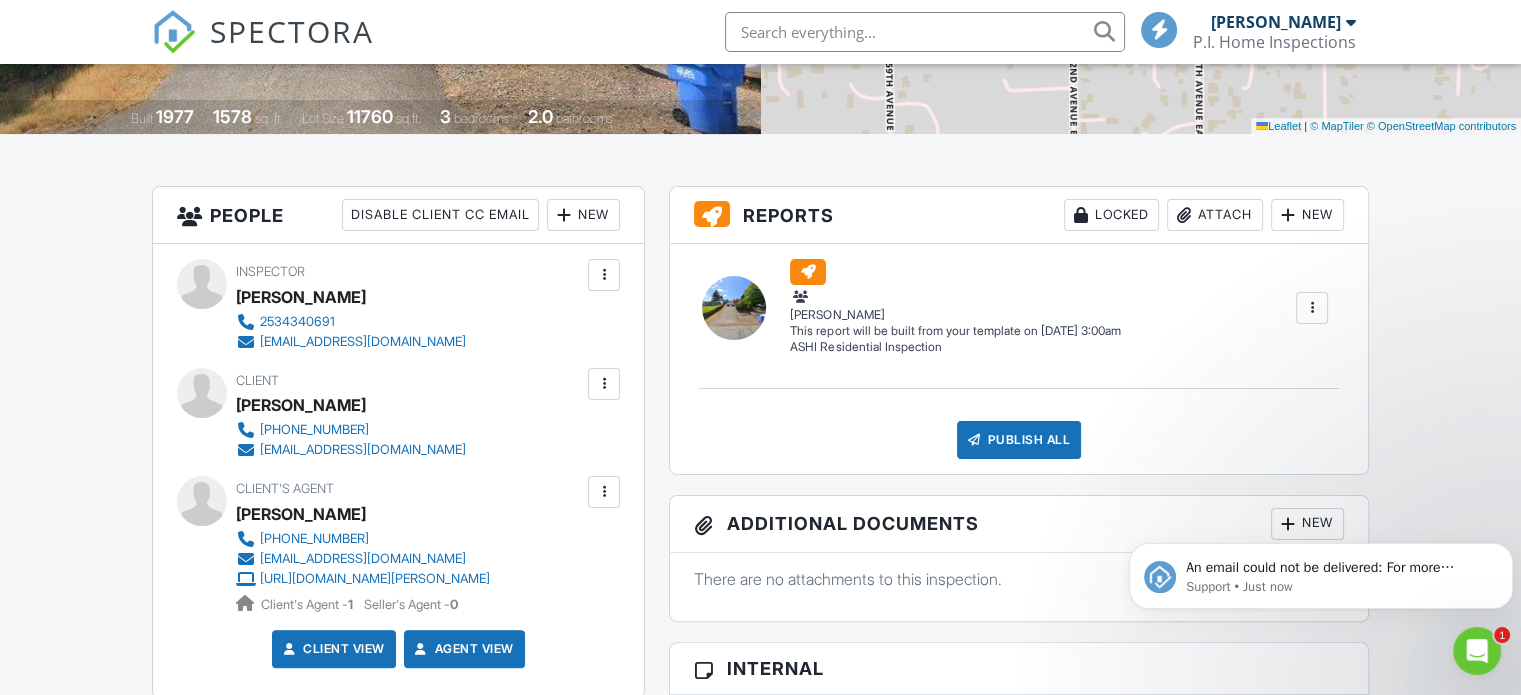 scroll, scrollTop: 0, scrollLeft: 0, axis: both 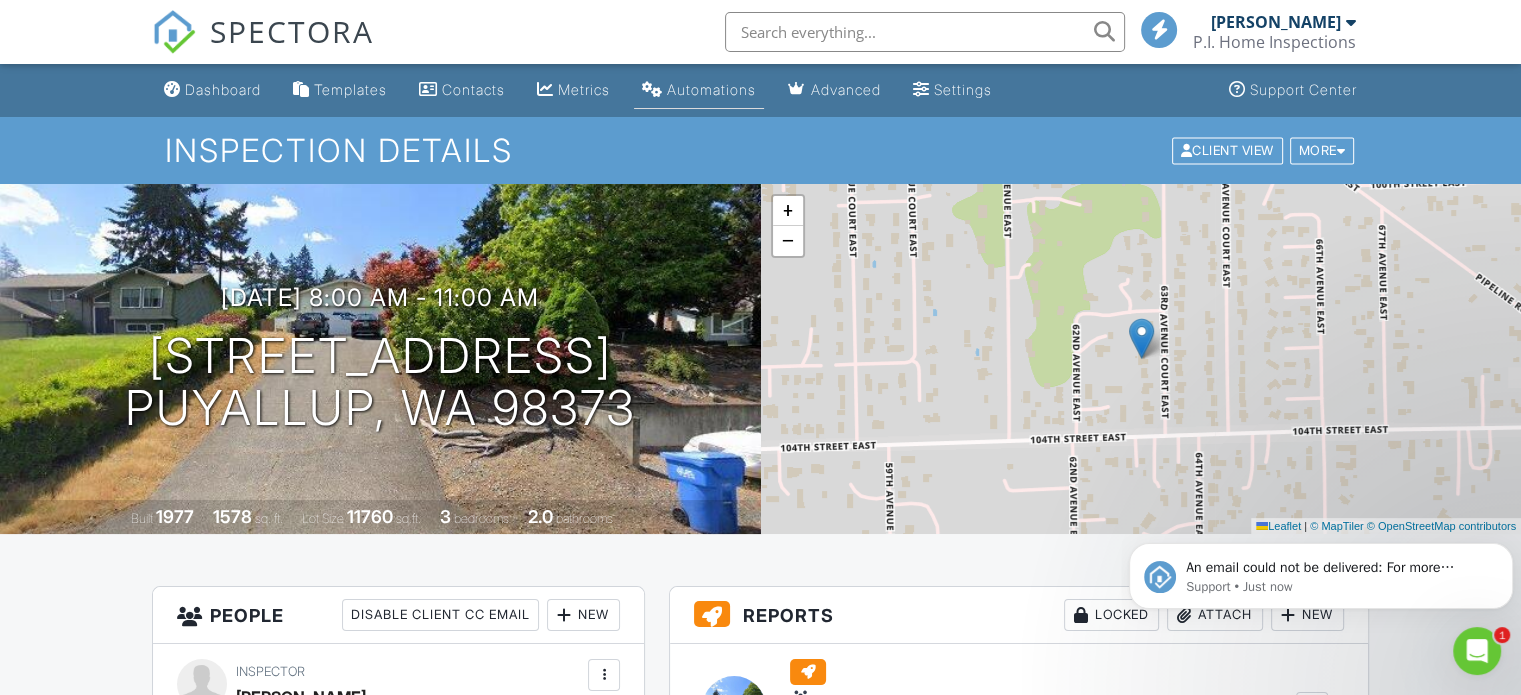 click on "Automations" at bounding box center (711, 89) 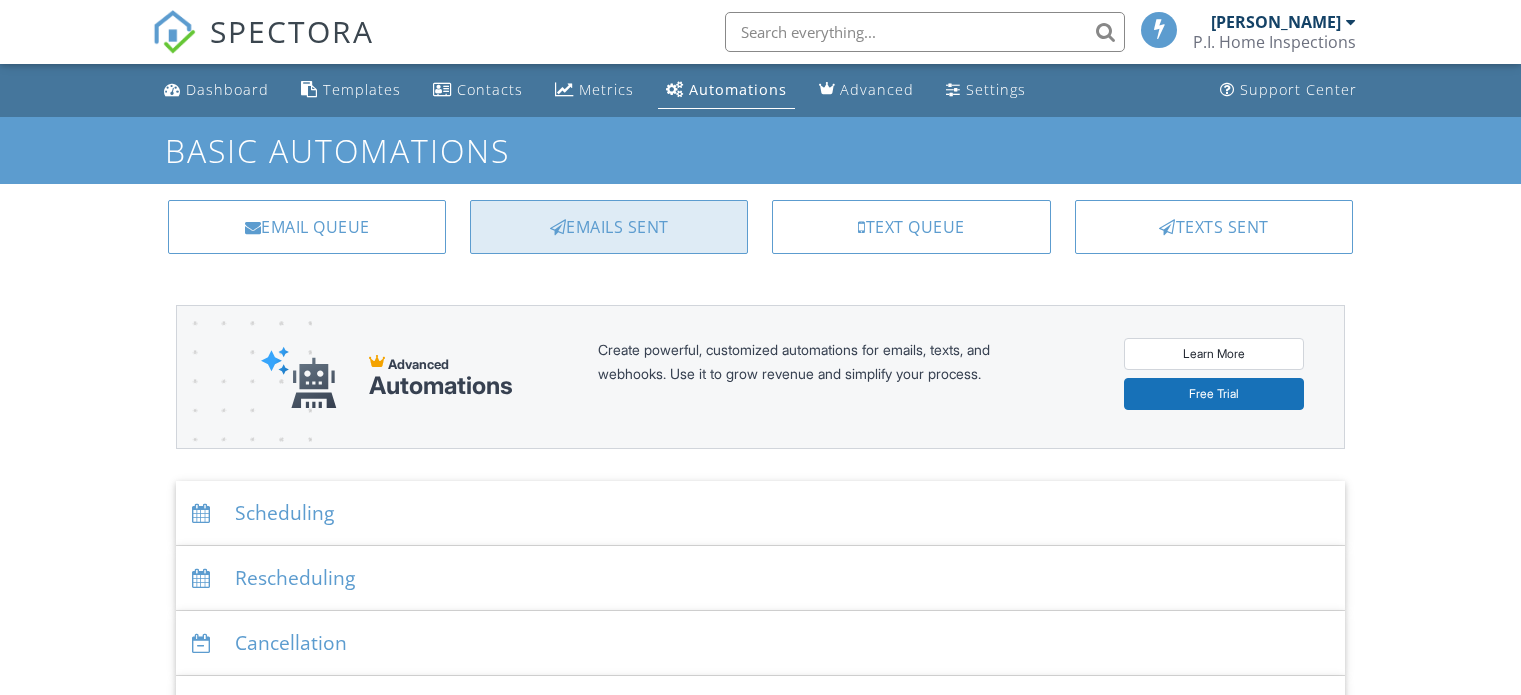 scroll, scrollTop: 0, scrollLeft: 0, axis: both 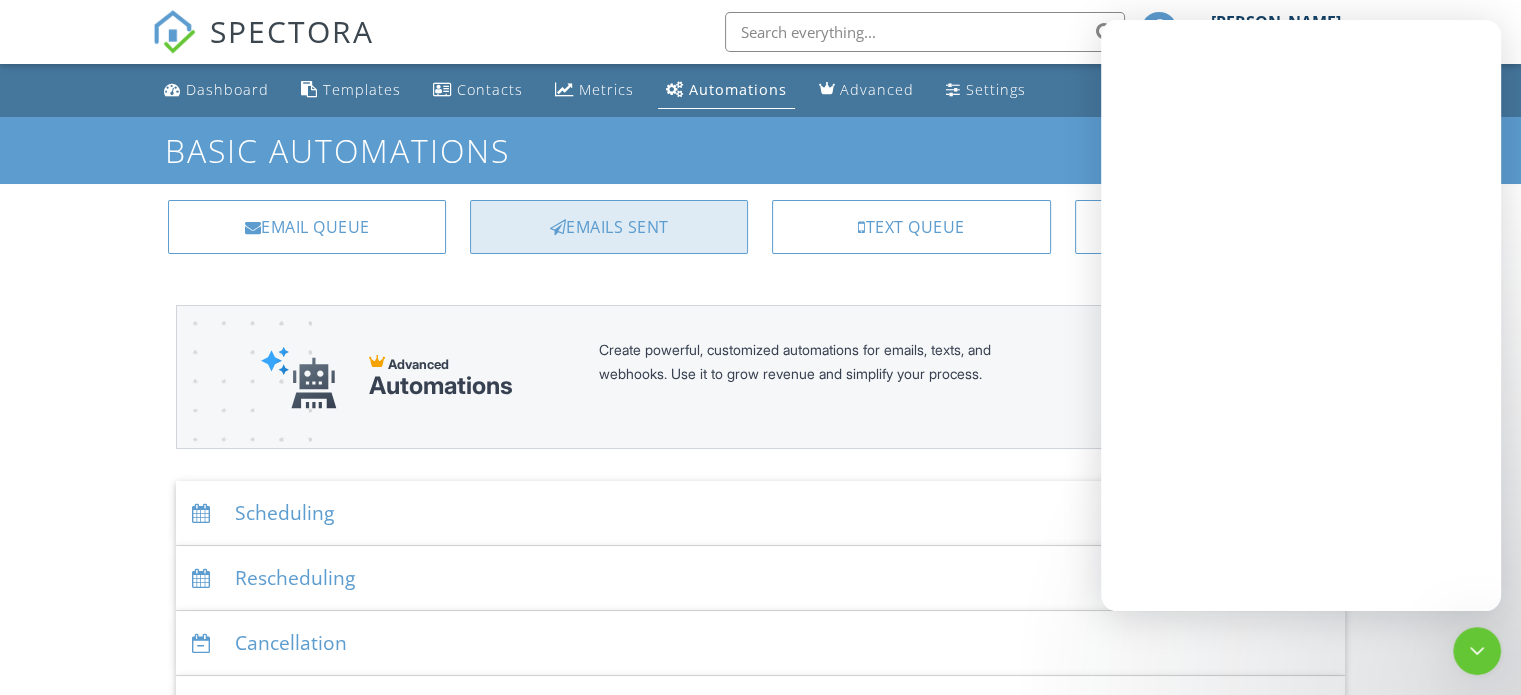 click on "Emails Sent" at bounding box center (609, 227) 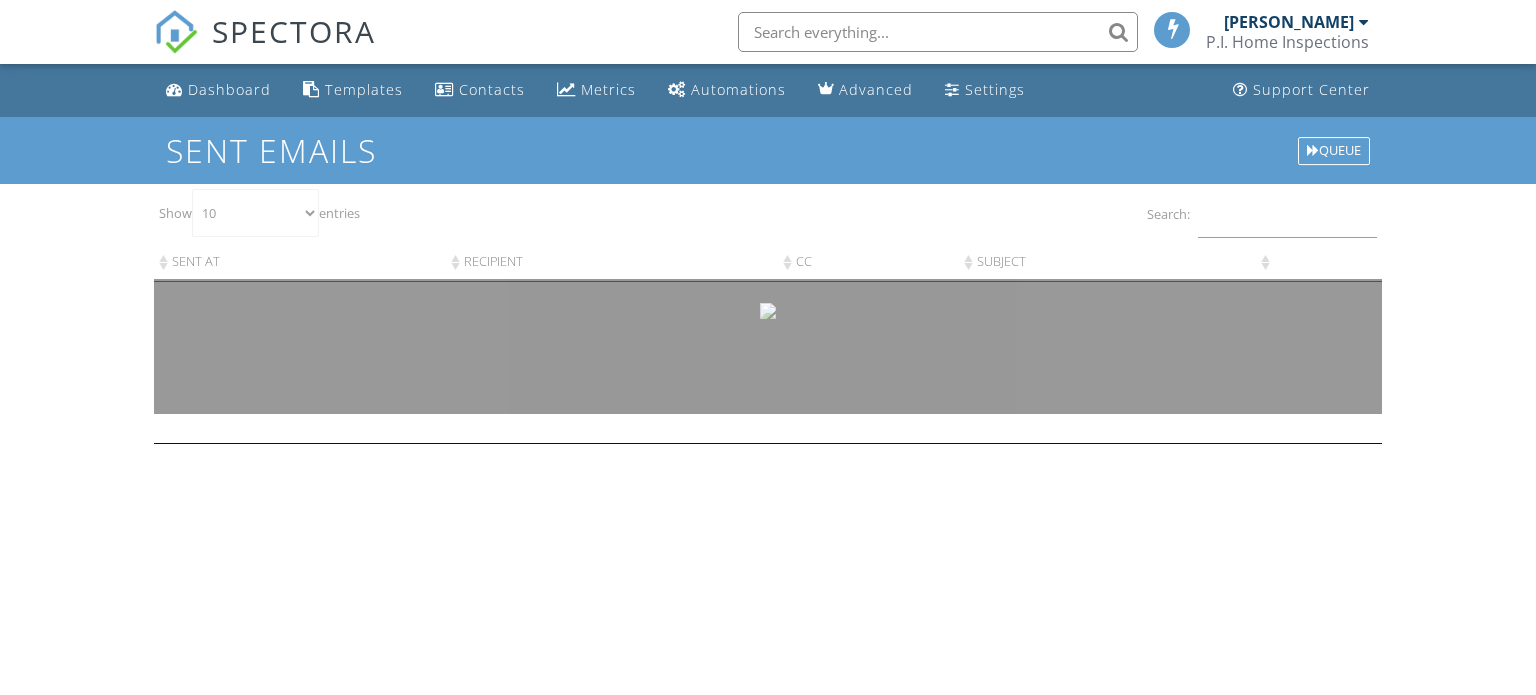 scroll, scrollTop: 0, scrollLeft: 0, axis: both 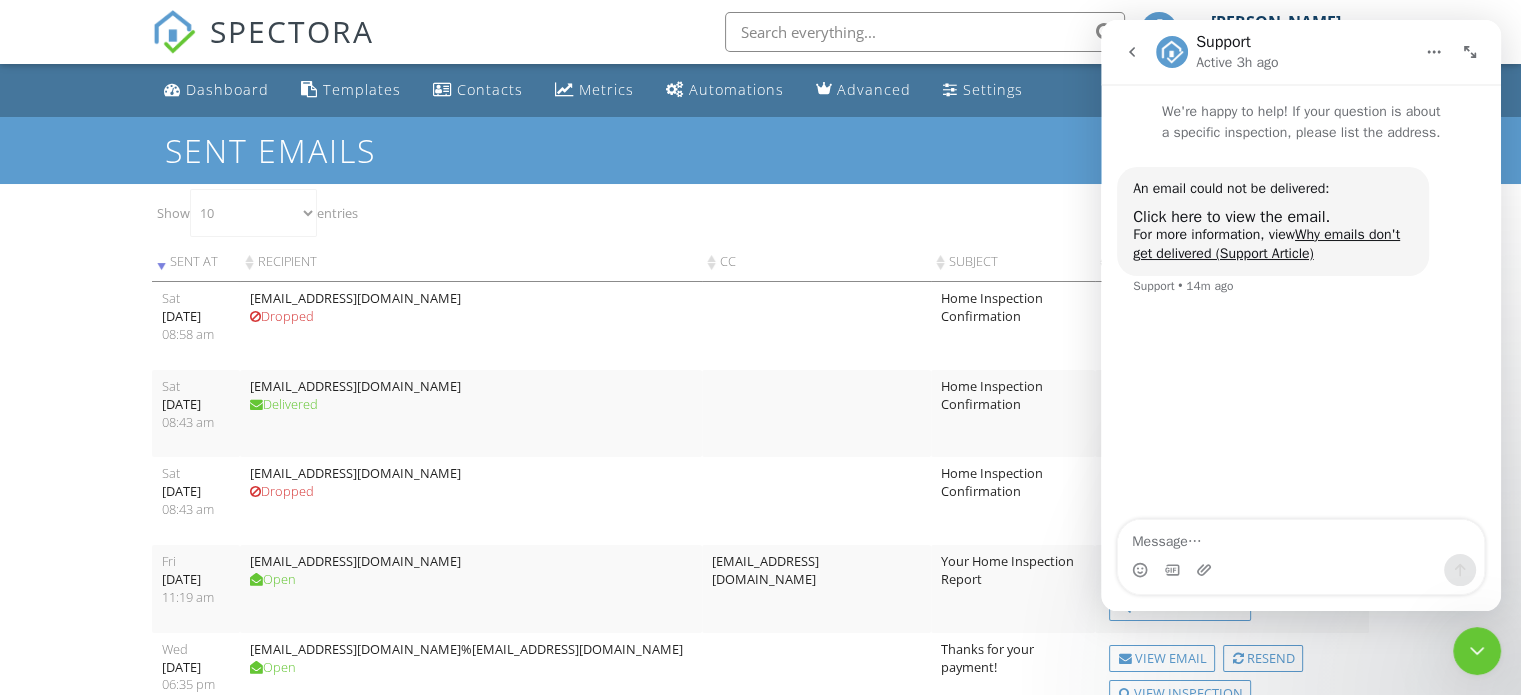 click 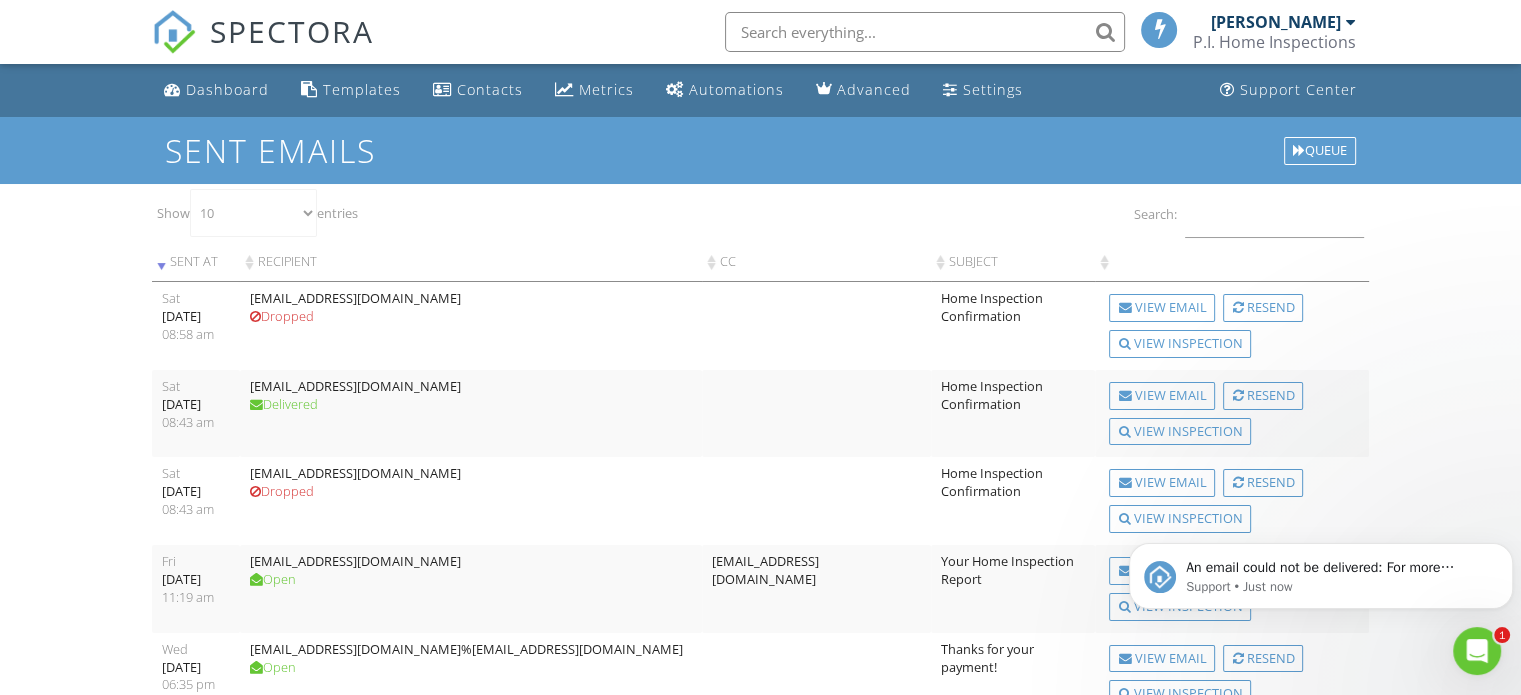 scroll, scrollTop: 0, scrollLeft: 0, axis: both 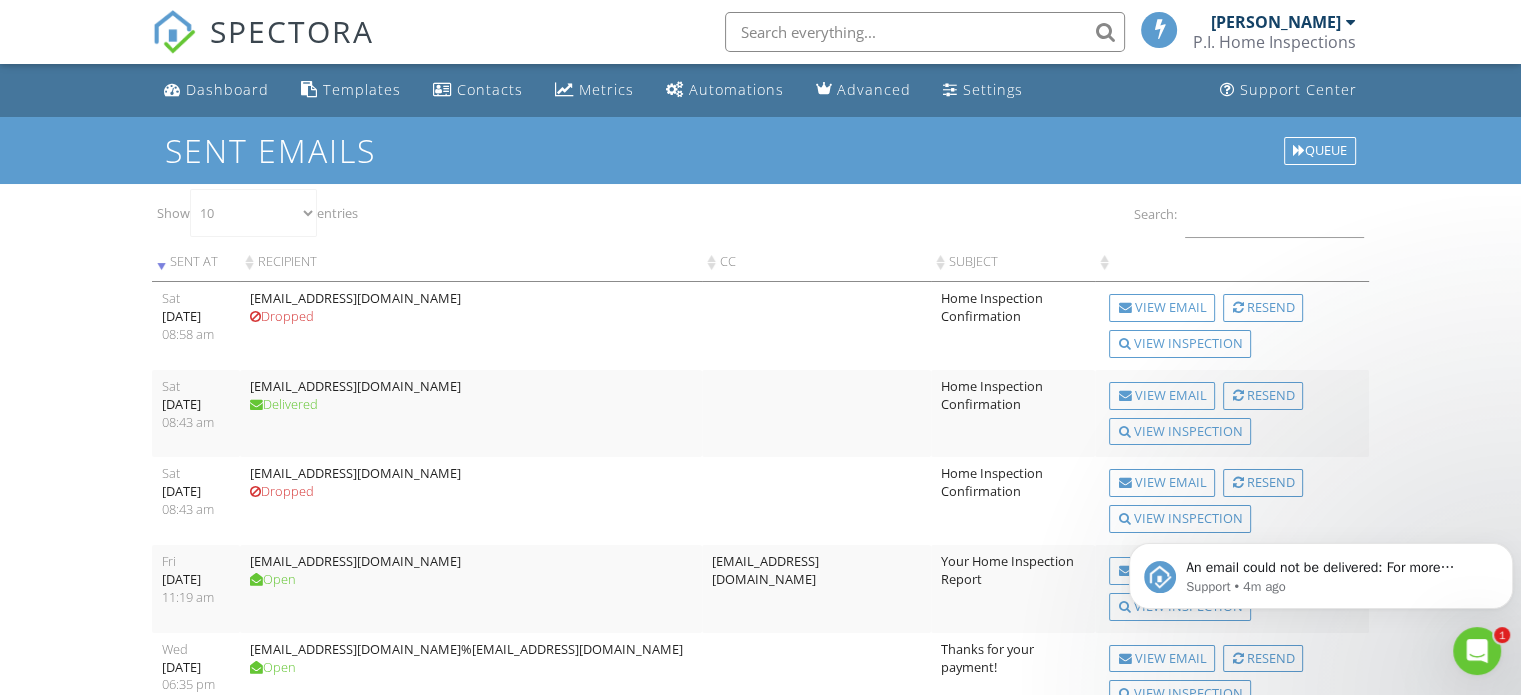 drag, startPoint x: 11, startPoint y: 439, endPoint x: 135, endPoint y: 241, distance: 233.62363 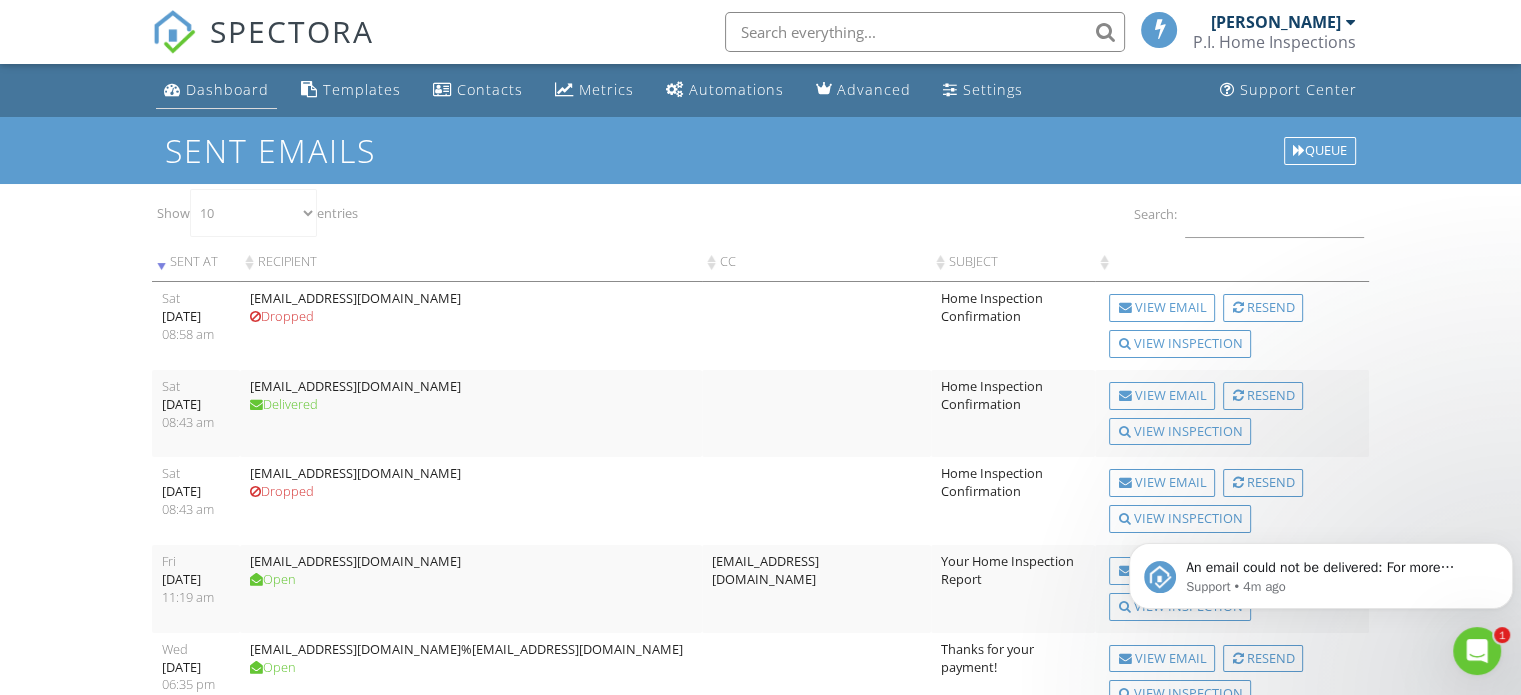 click on "Dashboard" at bounding box center [227, 89] 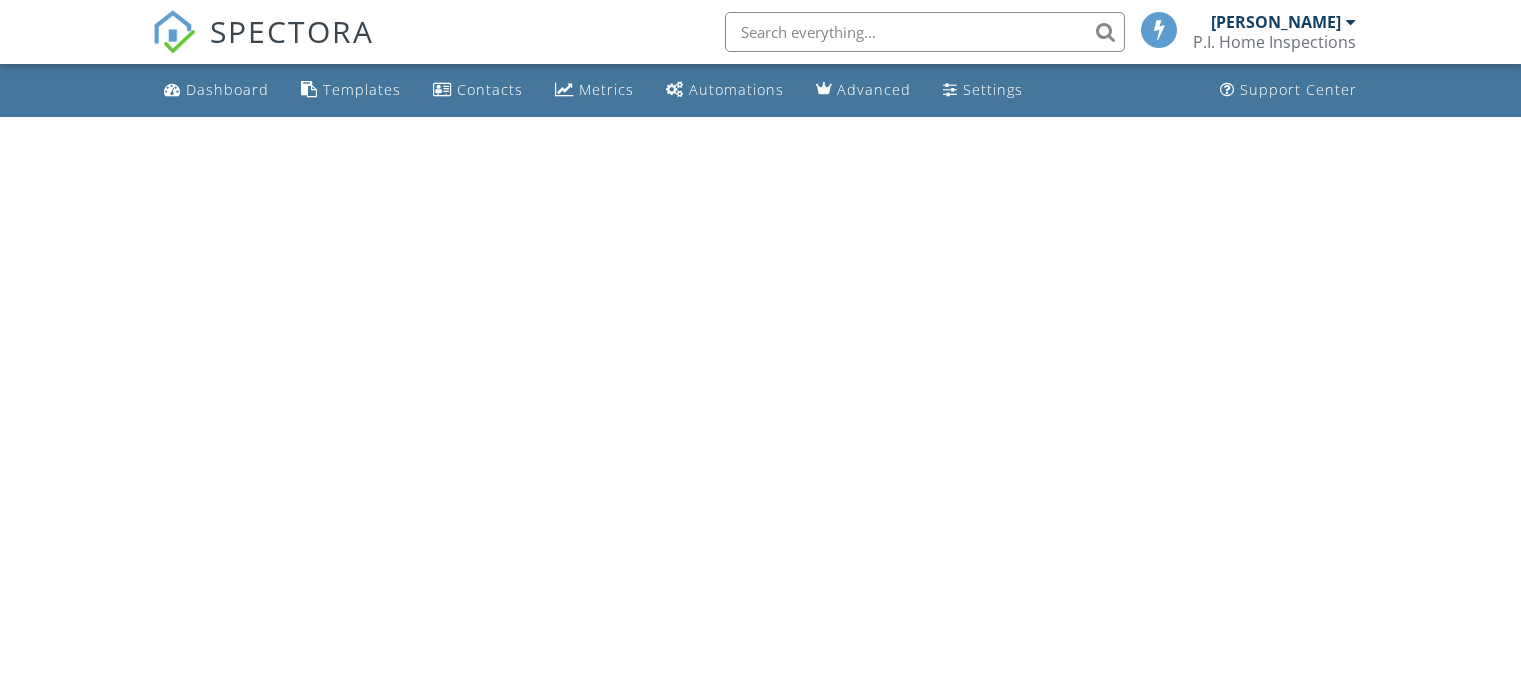 scroll, scrollTop: 0, scrollLeft: 0, axis: both 